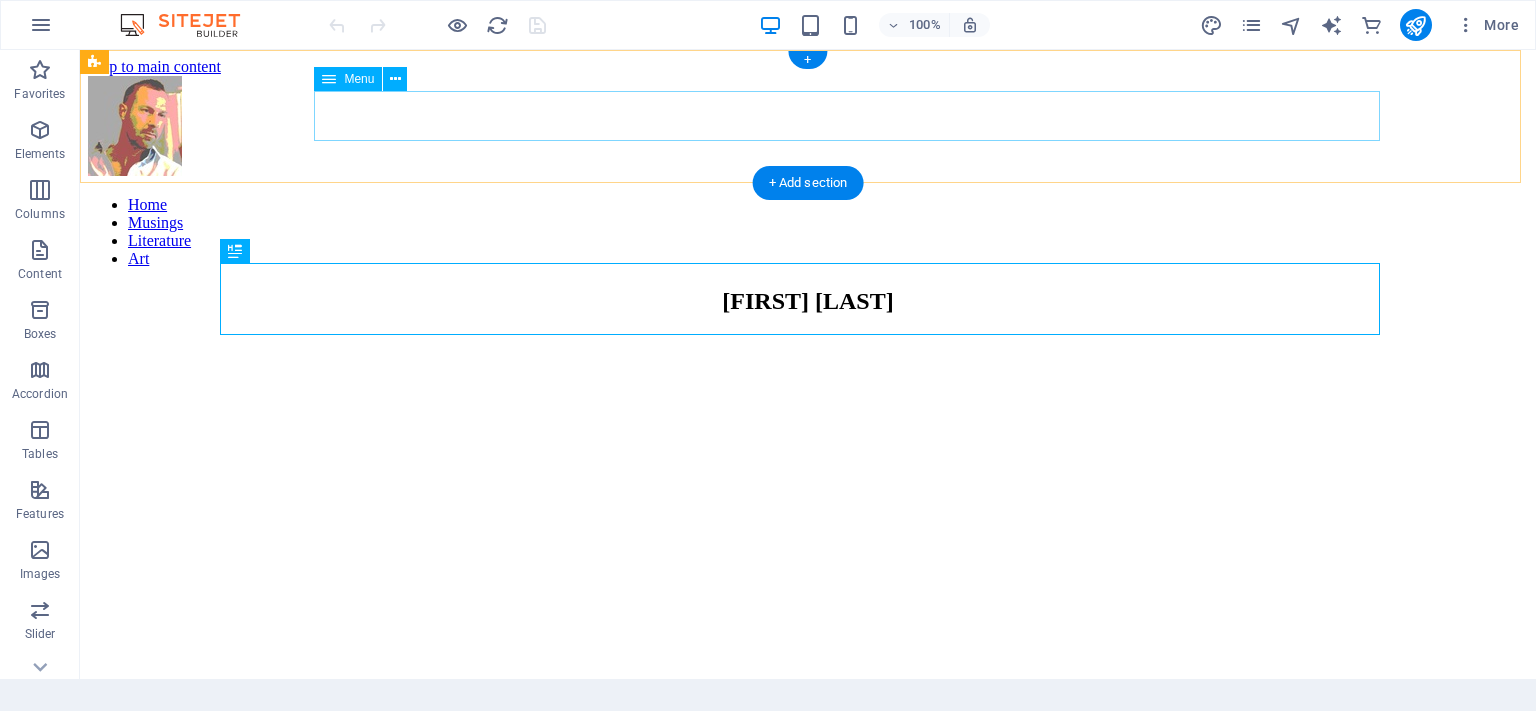 scroll, scrollTop: 0, scrollLeft: 0, axis: both 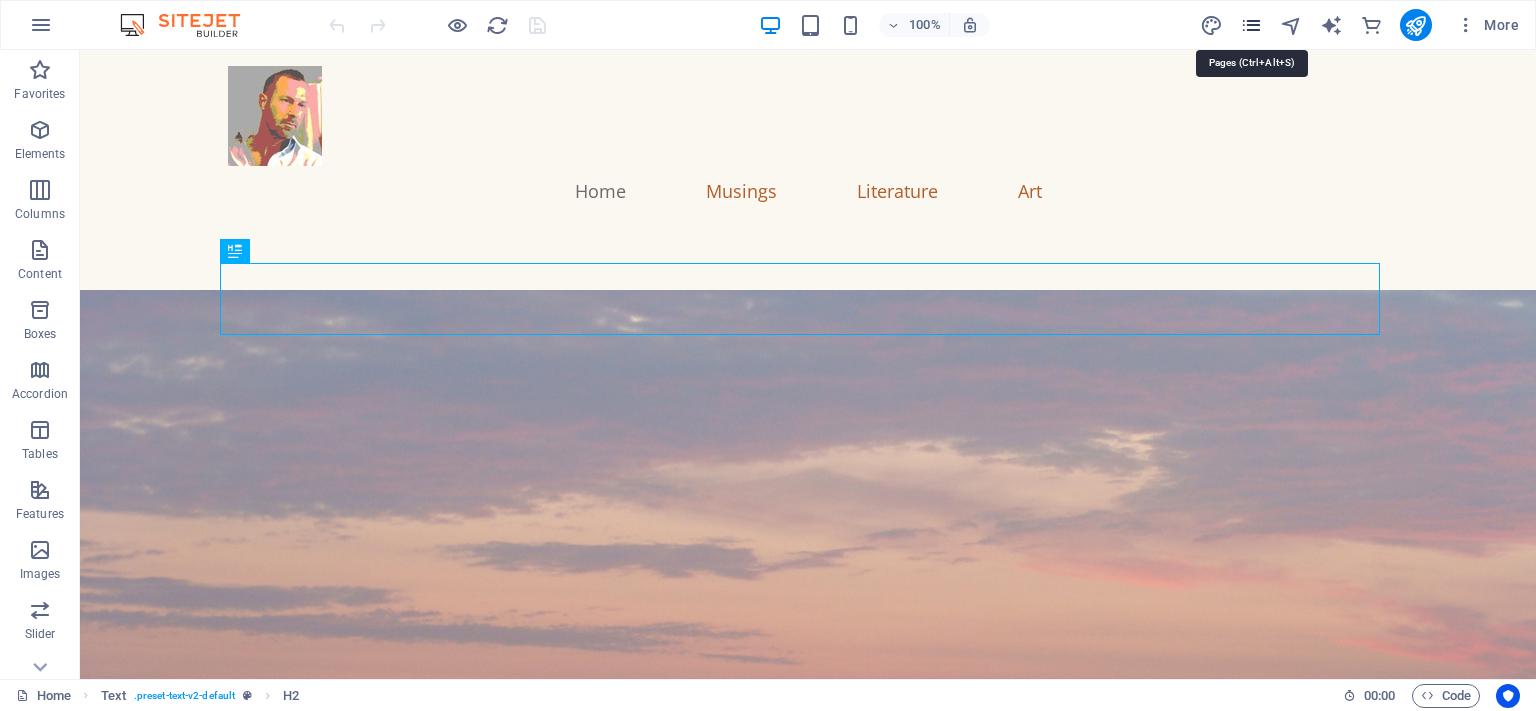 click at bounding box center [1251, 25] 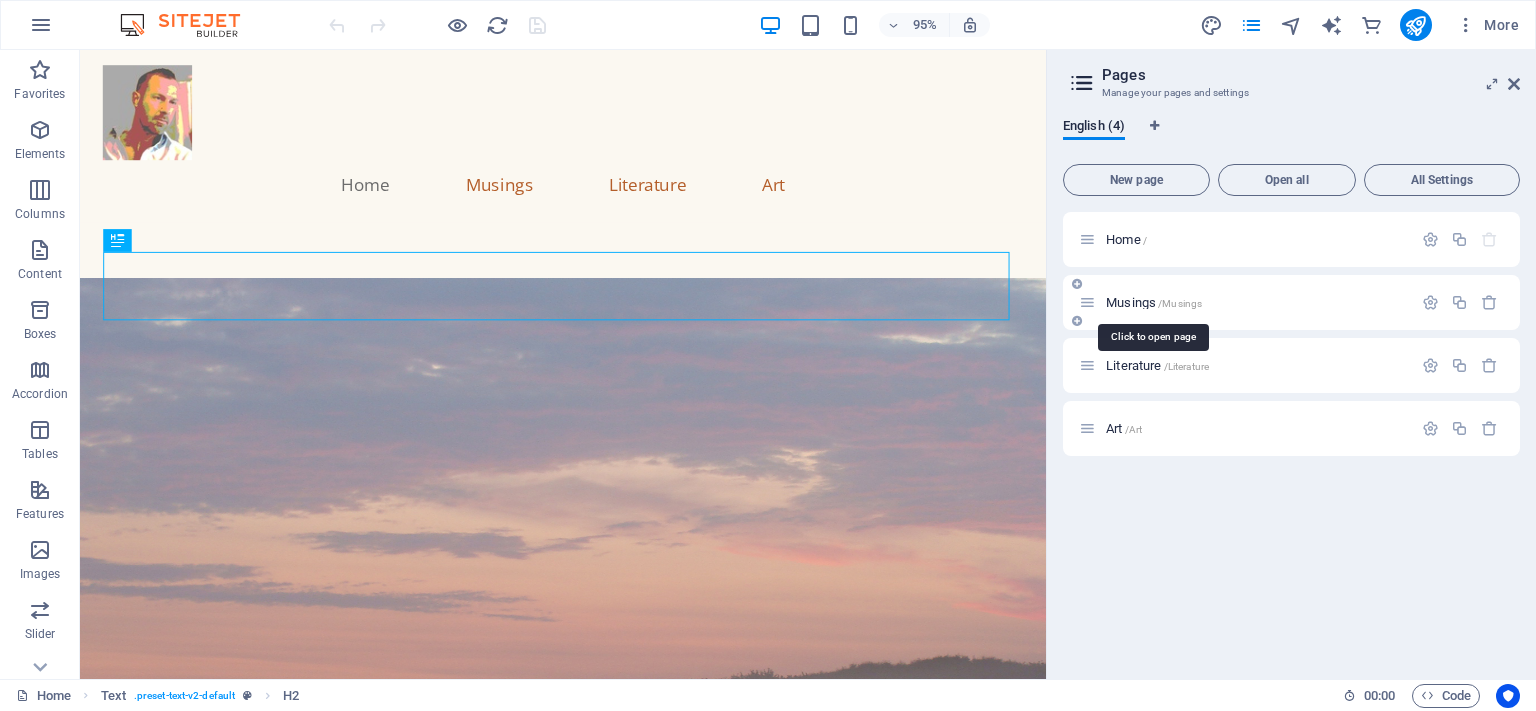 click on "/Musings" at bounding box center (1180, 303) 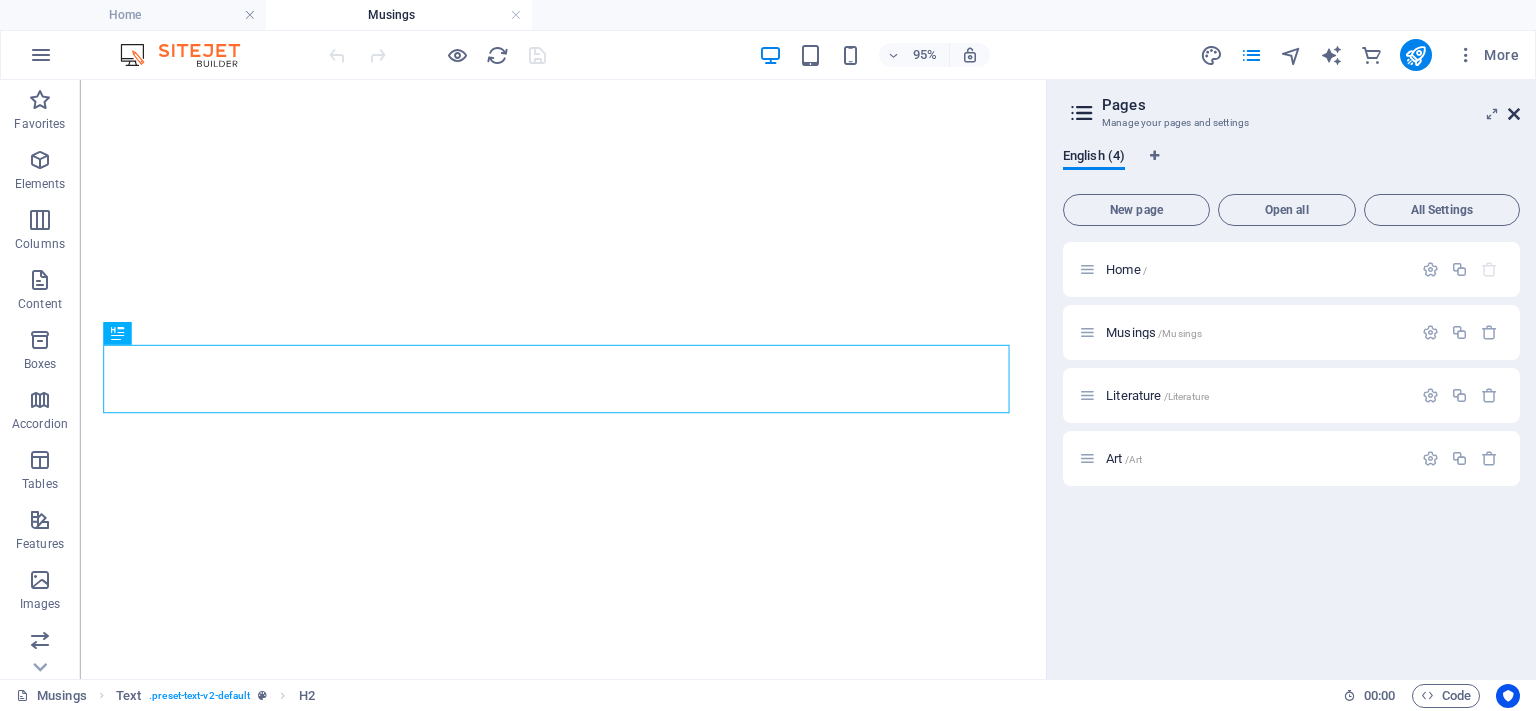 click at bounding box center (1514, 114) 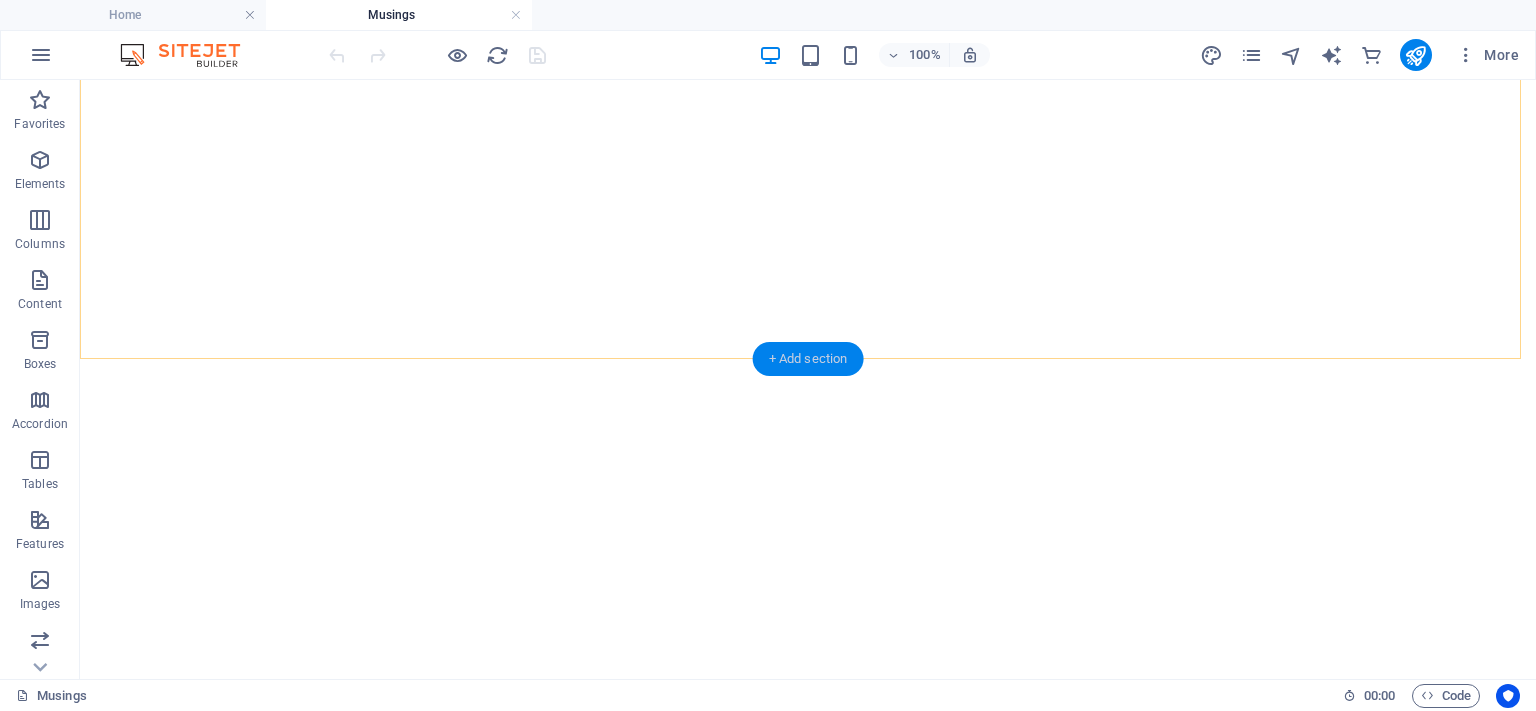 click on "+ Add section" at bounding box center (808, 359) 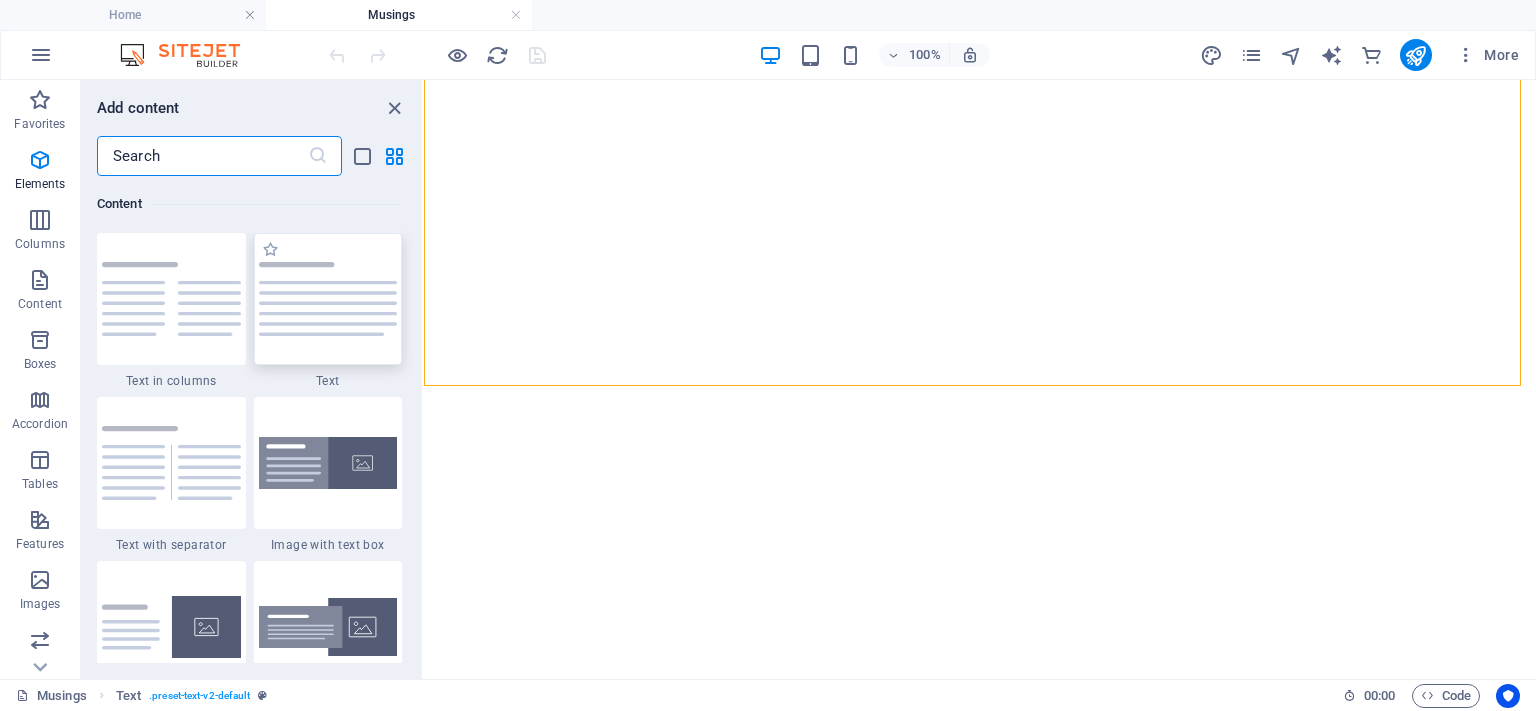 scroll, scrollTop: 3499, scrollLeft: 0, axis: vertical 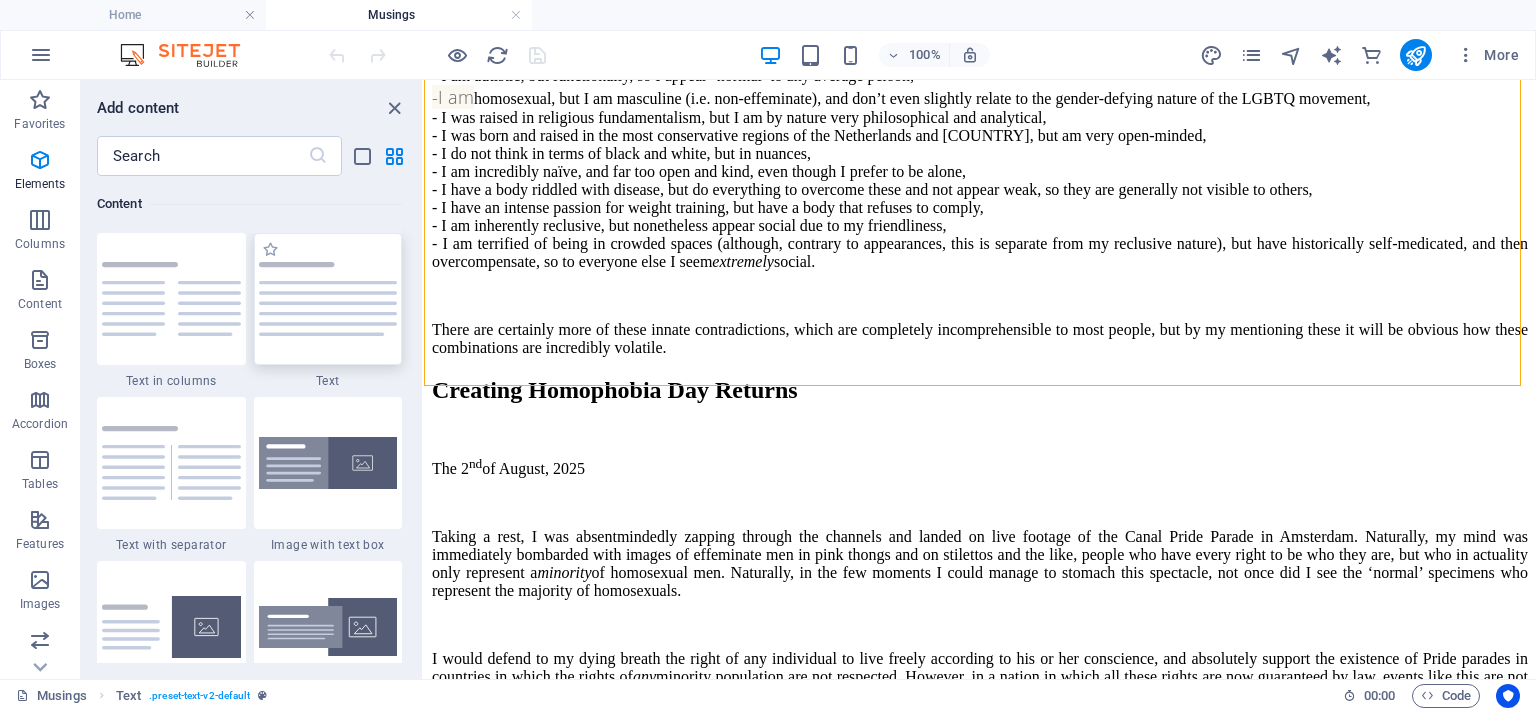 drag, startPoint x: 345, startPoint y: 283, endPoint x: 347, endPoint y: 311, distance: 28.071337 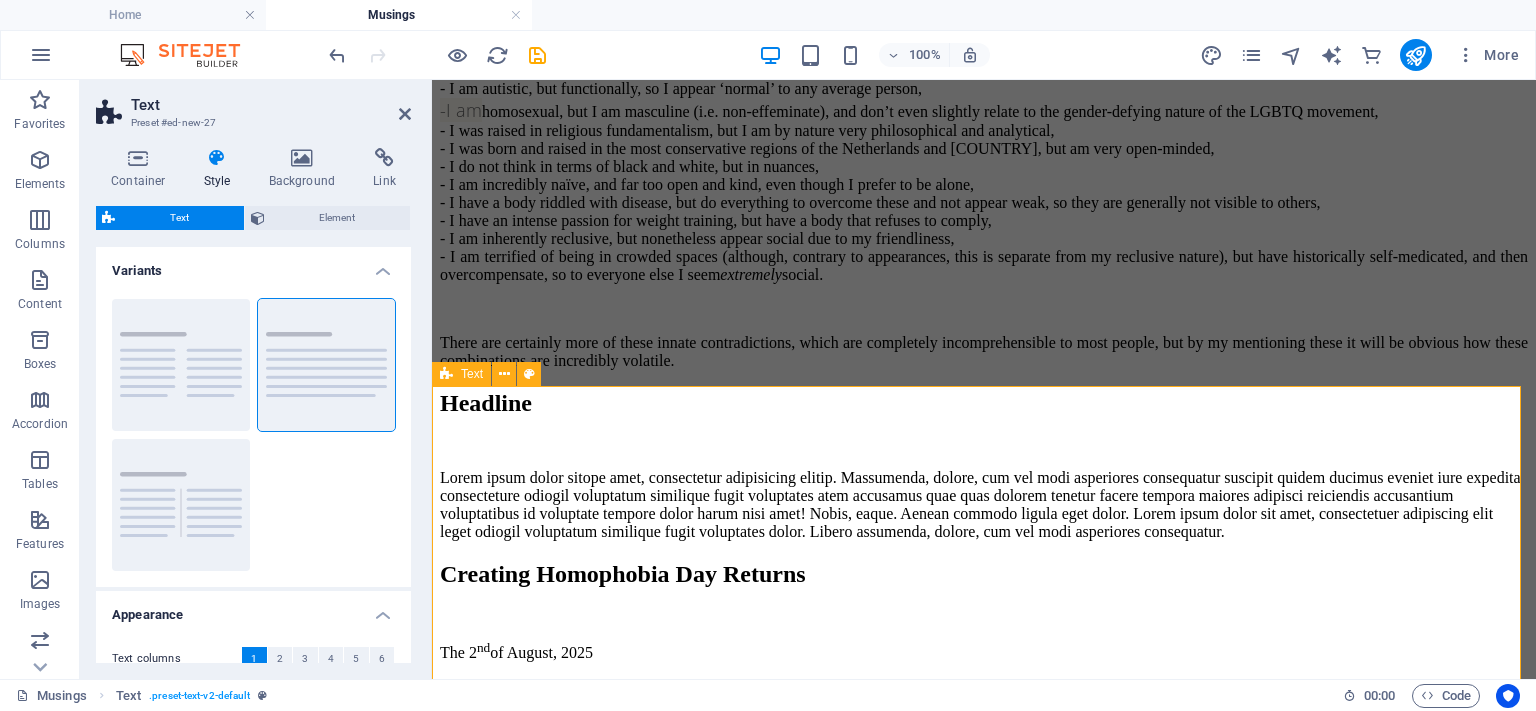 scroll, scrollTop: 1633, scrollLeft: 0, axis: vertical 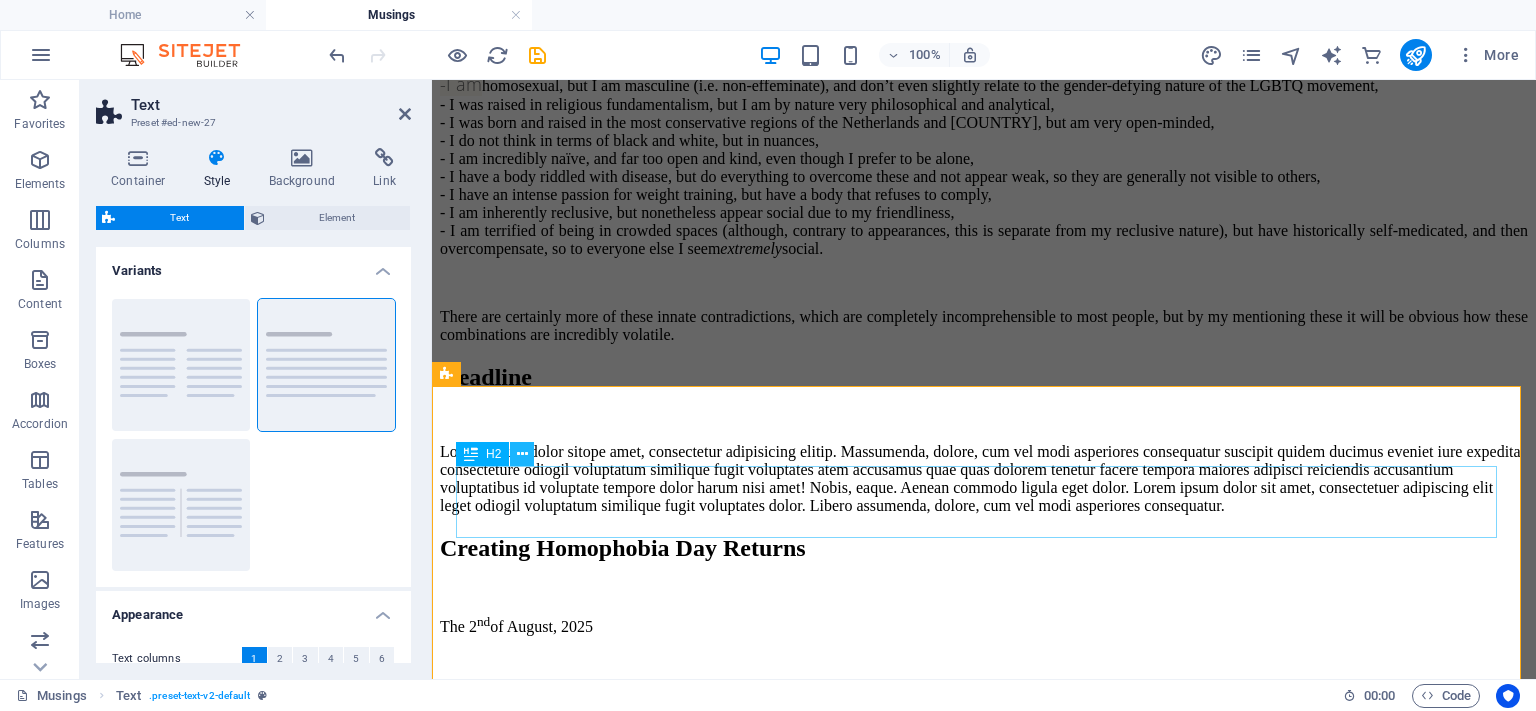 click at bounding box center [522, 454] 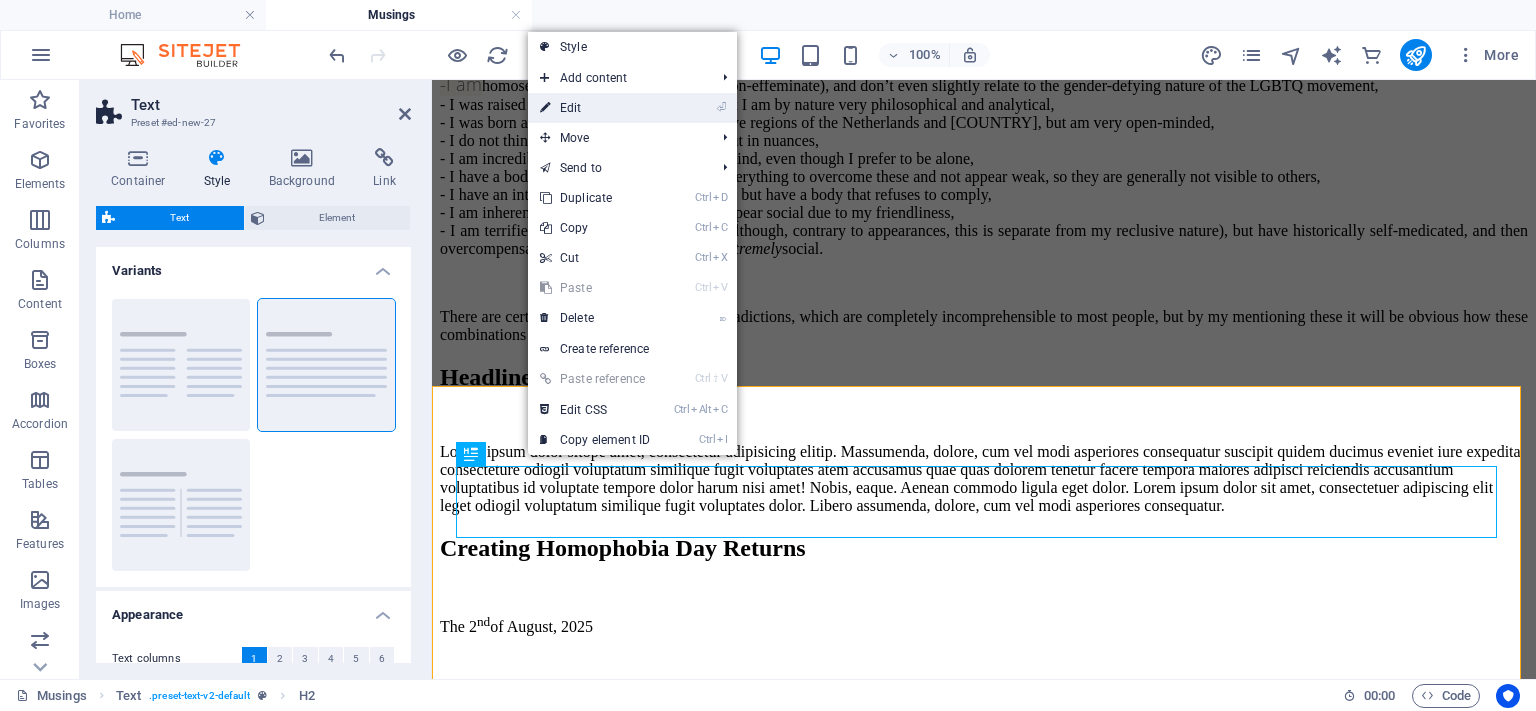 click on "⏎  Edit" at bounding box center [595, 108] 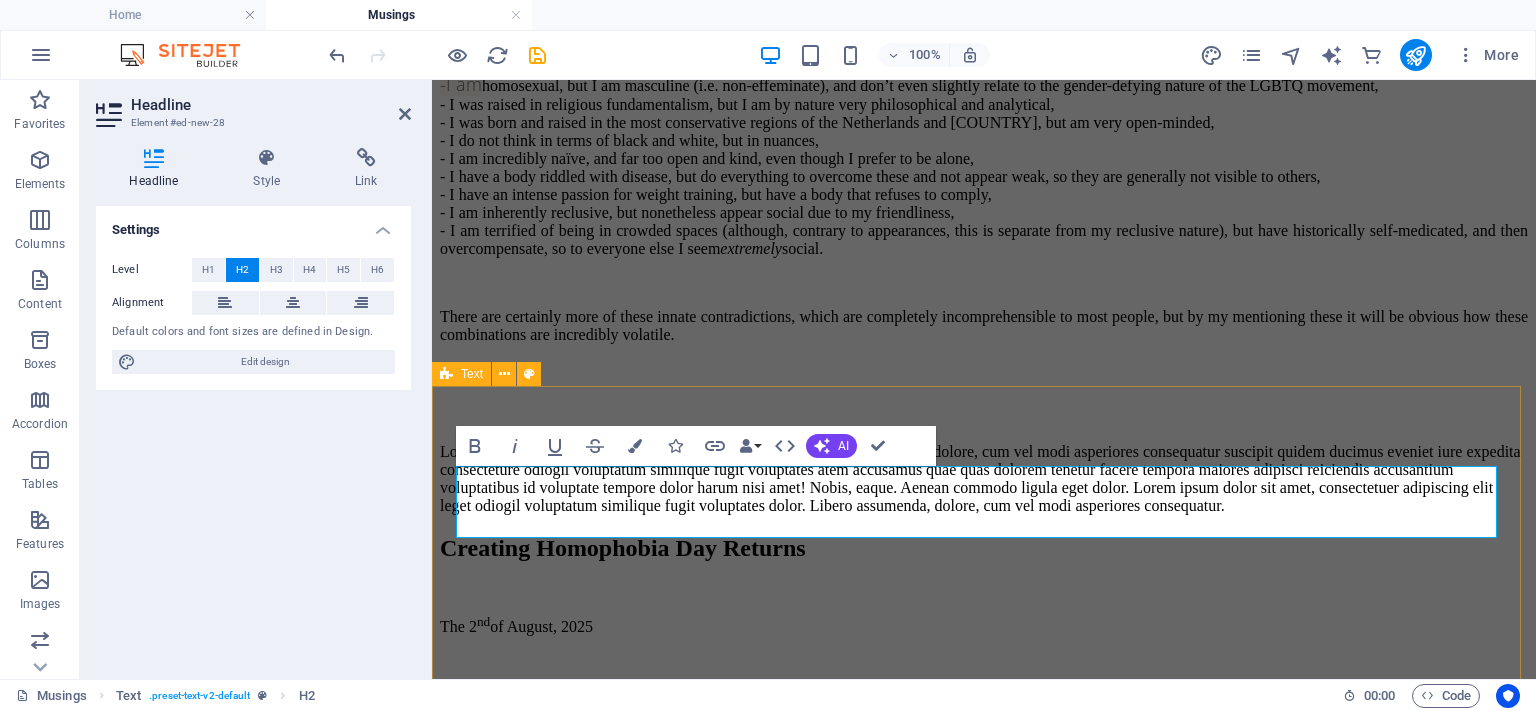 type 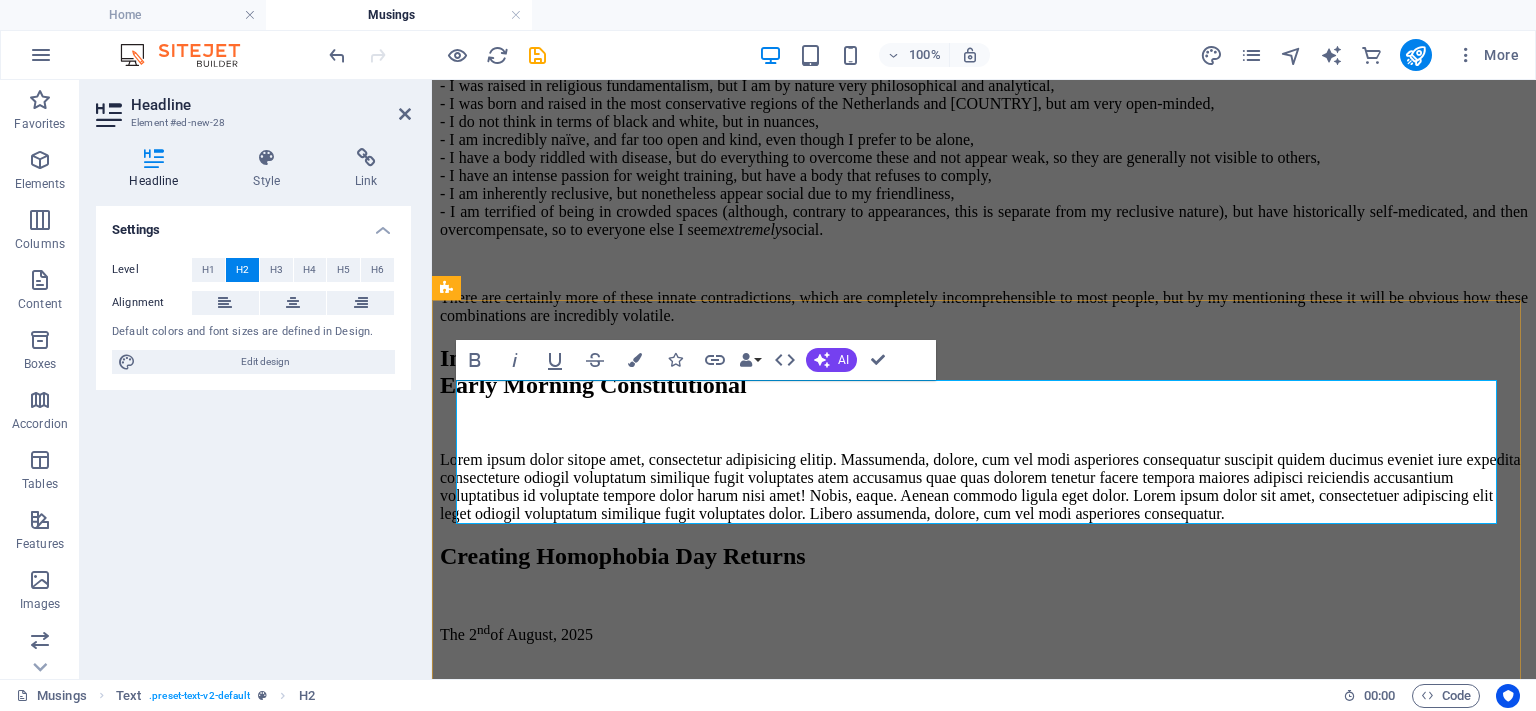 scroll, scrollTop: 1833, scrollLeft: 0, axis: vertical 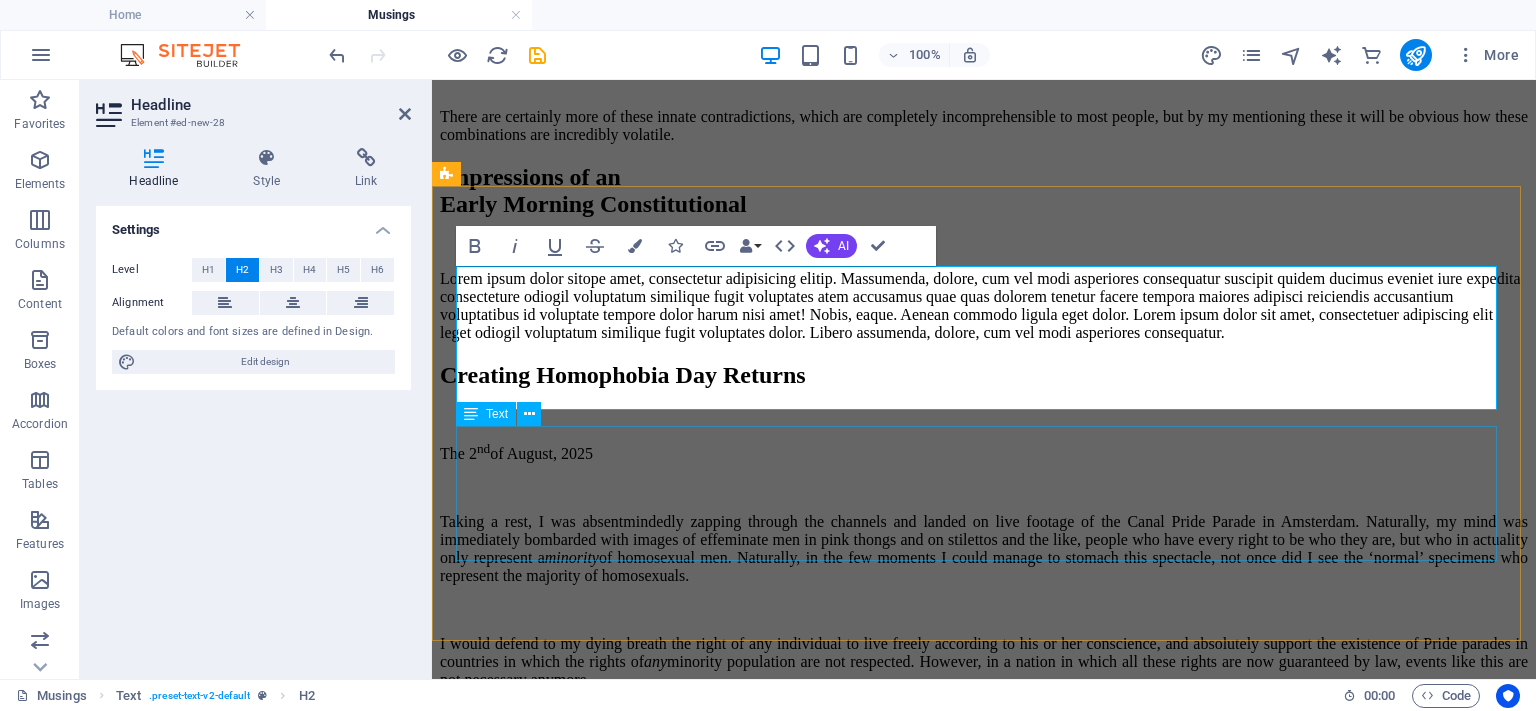 click on "Lorem ipsum dolor sitope amet, consectetur adipisicing elitip. Massumenda, dolore, cum vel modi asperiores consequatur suscipit quidem ducimus eveniet iure expedita consecteture odiogil voluptatum similique fugit voluptates atem accusamus quae quas dolorem tenetur facere tempora maiores adipisci reiciendis accusantium voluptatibus id voluptate tempore dolor harum nisi amet! Nobis, eaque. Aenean commodo ligula eget dolor. Lorem ipsum dolor sit amet, consectetuer adipiscing elit leget odiogil voluptatum similique fugit voluptates dolor. Libero assumenda, dolore, cum vel modi asperiores consequatur." at bounding box center [984, 306] 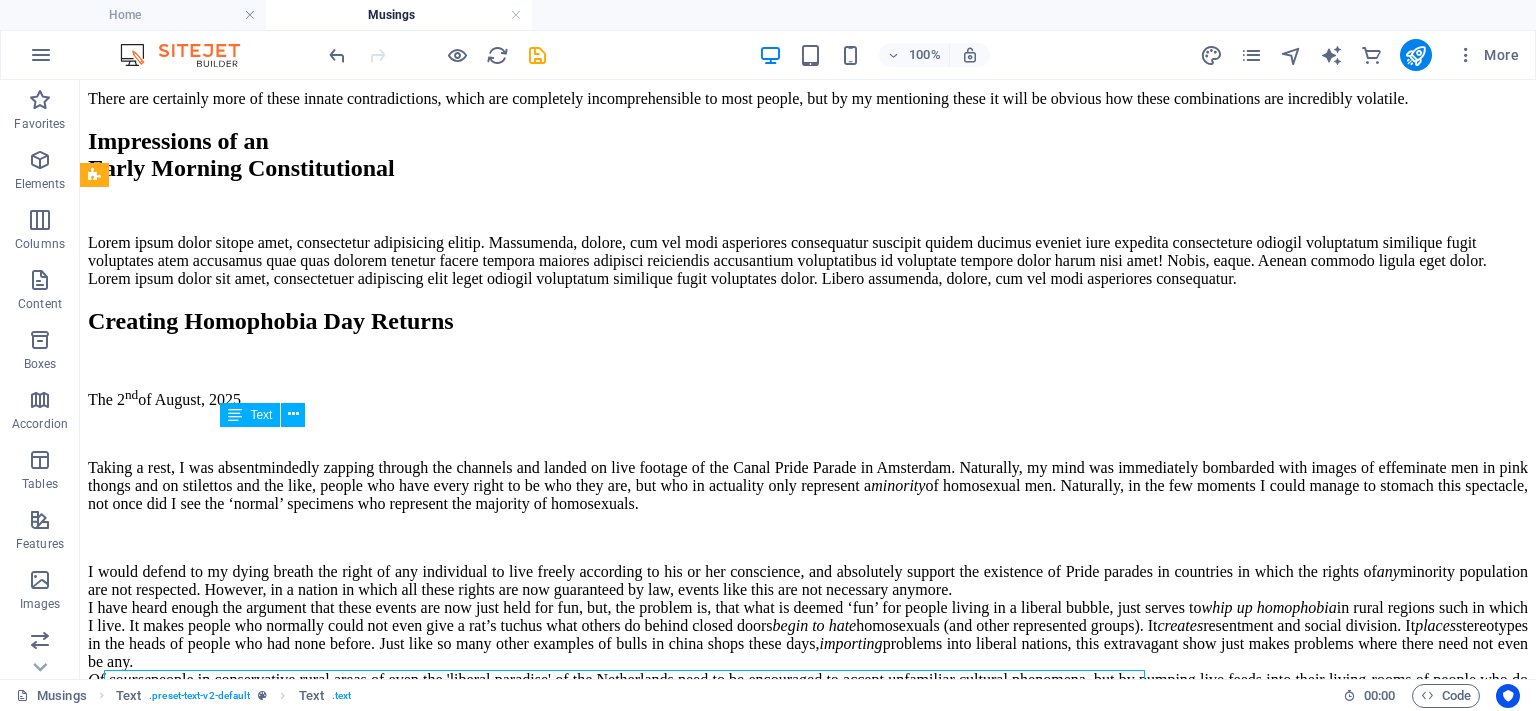 scroll, scrollTop: 1590, scrollLeft: 0, axis: vertical 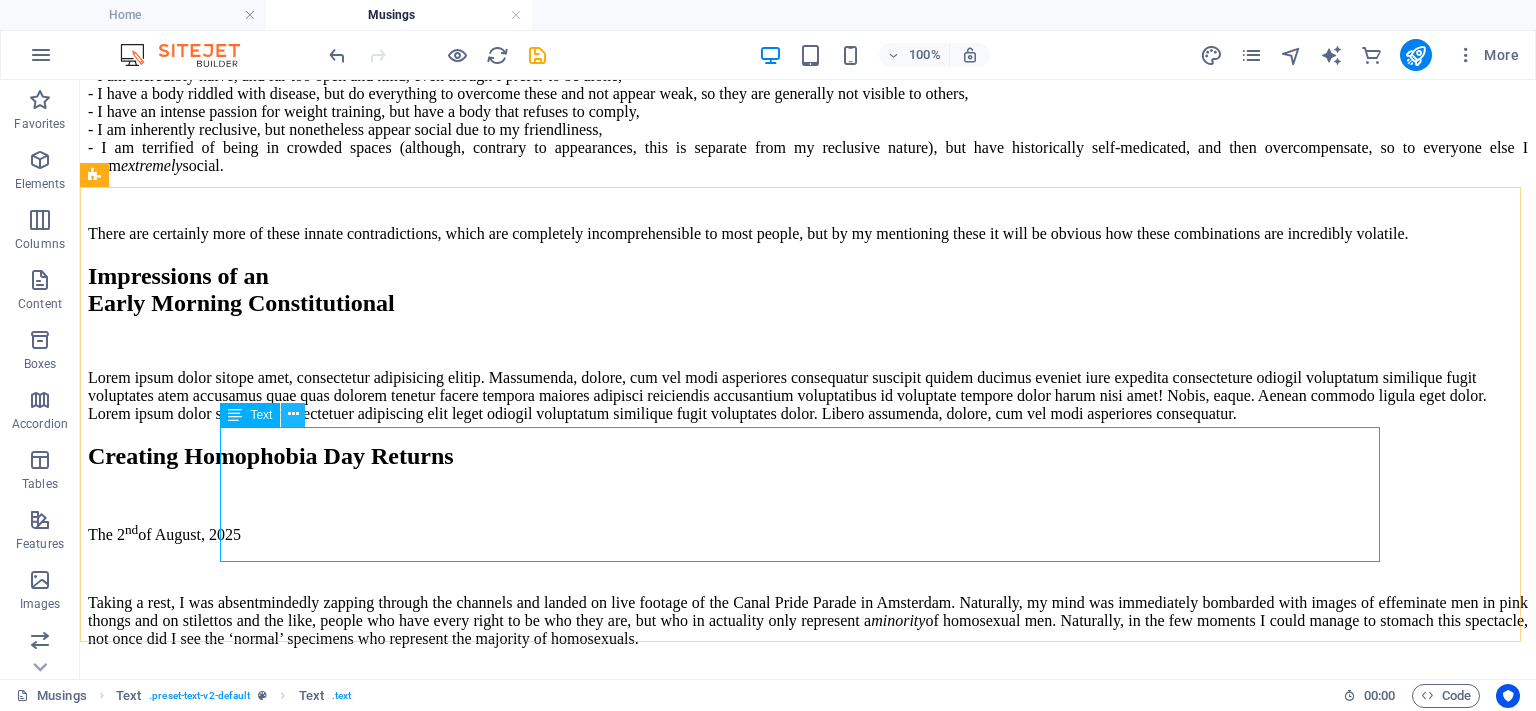 click at bounding box center (293, 414) 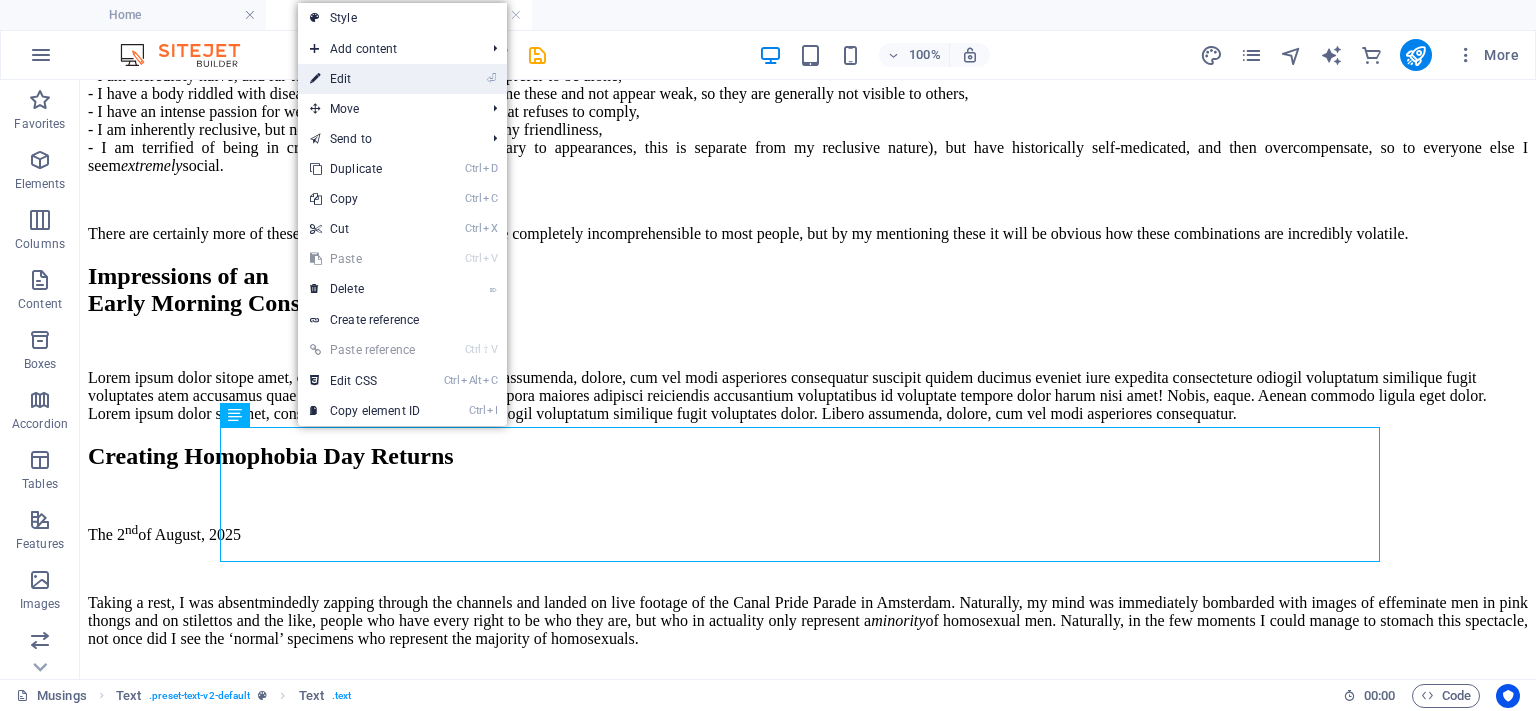 click on "⏎  Edit" at bounding box center [365, 79] 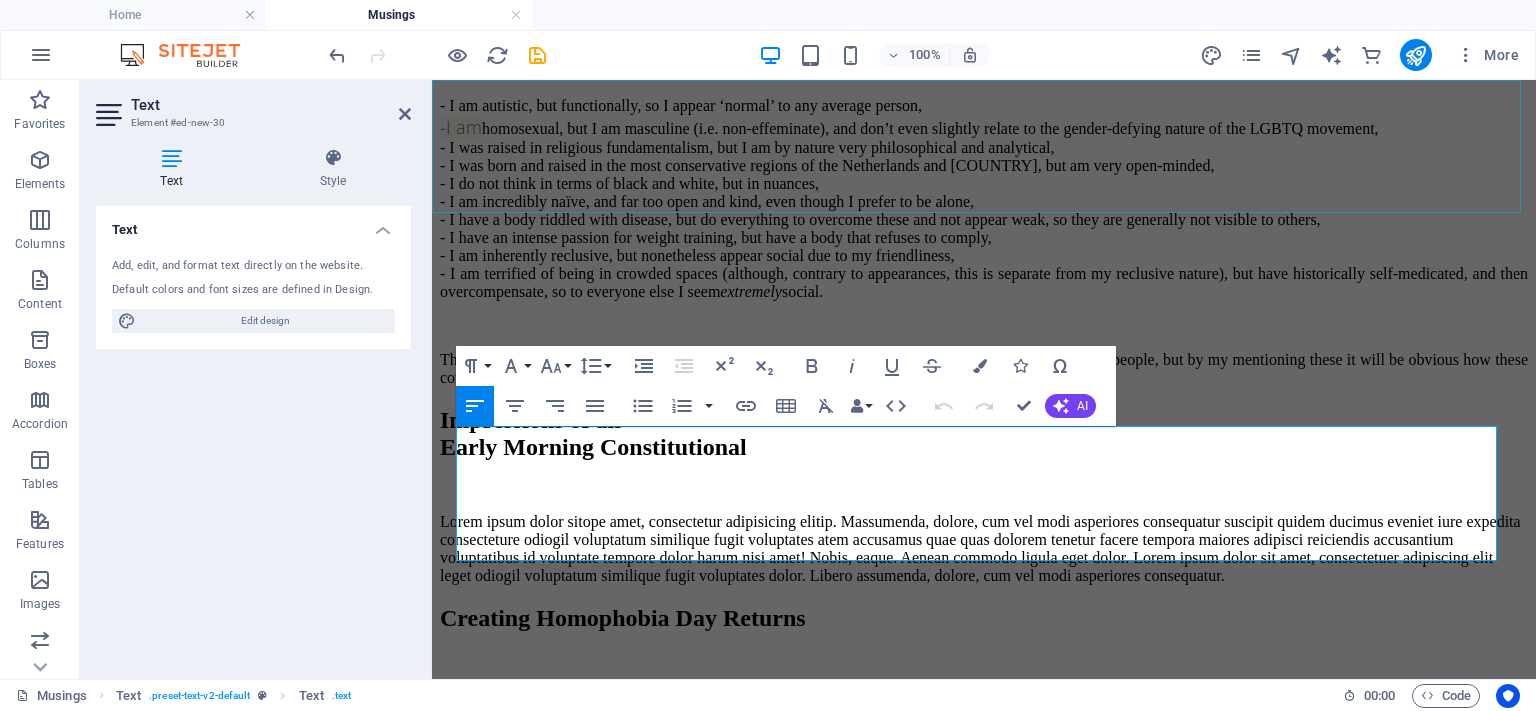 scroll, scrollTop: 1833, scrollLeft: 0, axis: vertical 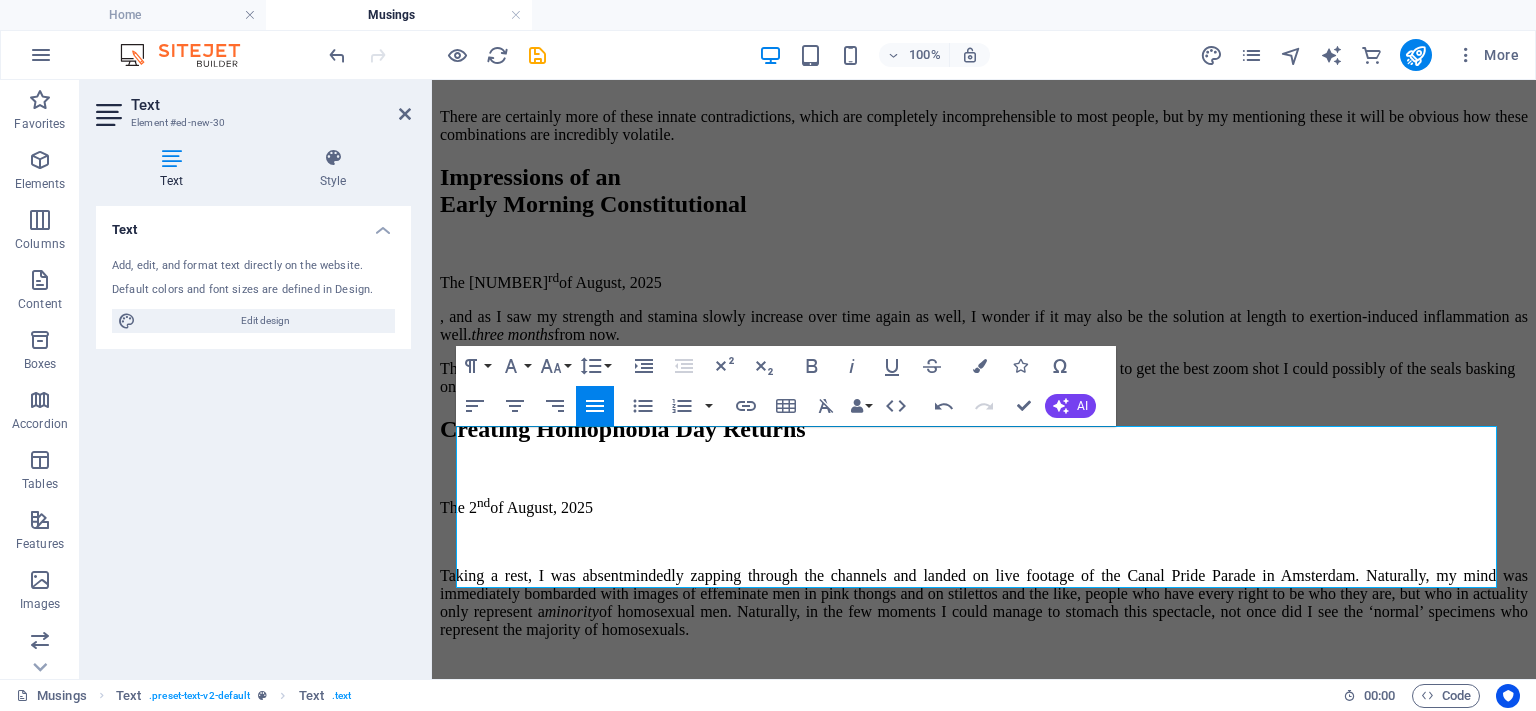click 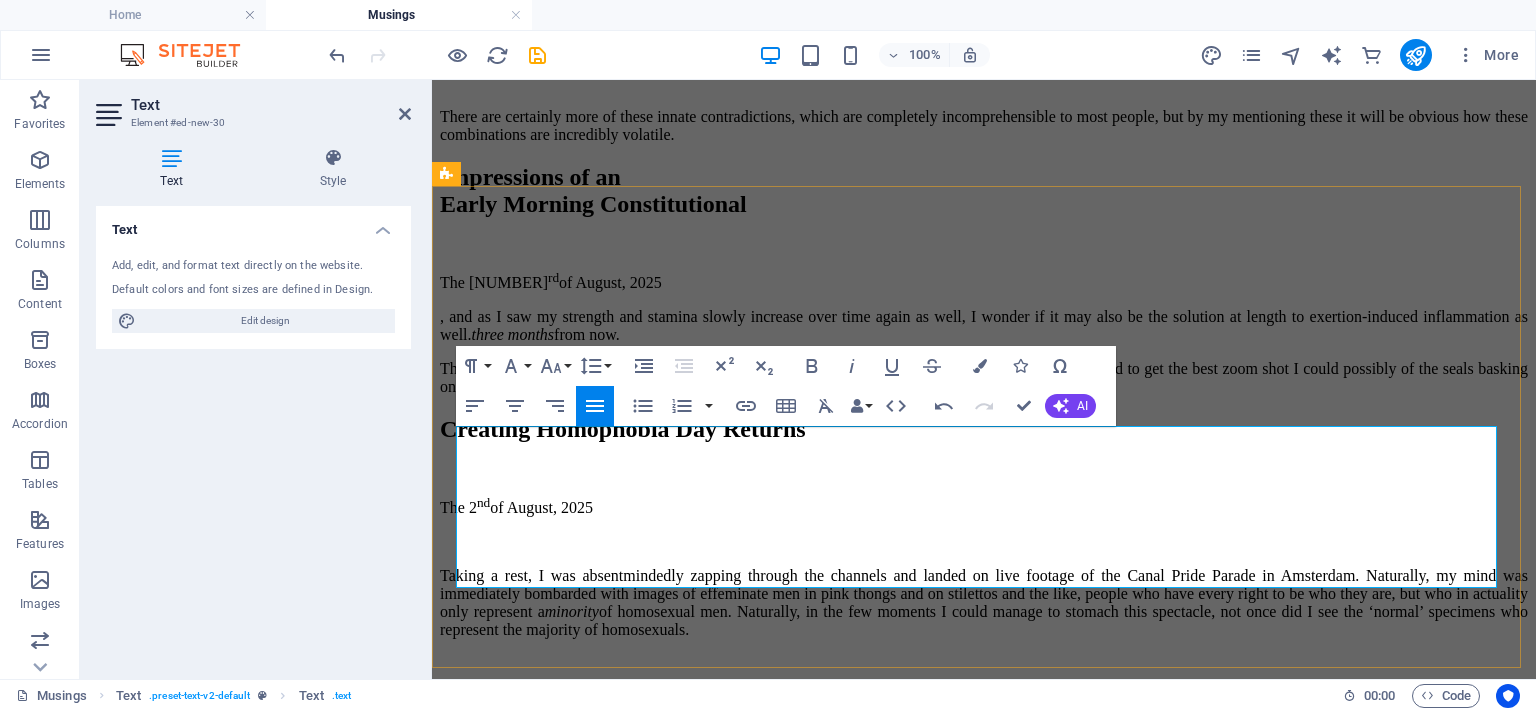 click on "The 3 rd  of August, 2025" at bounding box center [984, 281] 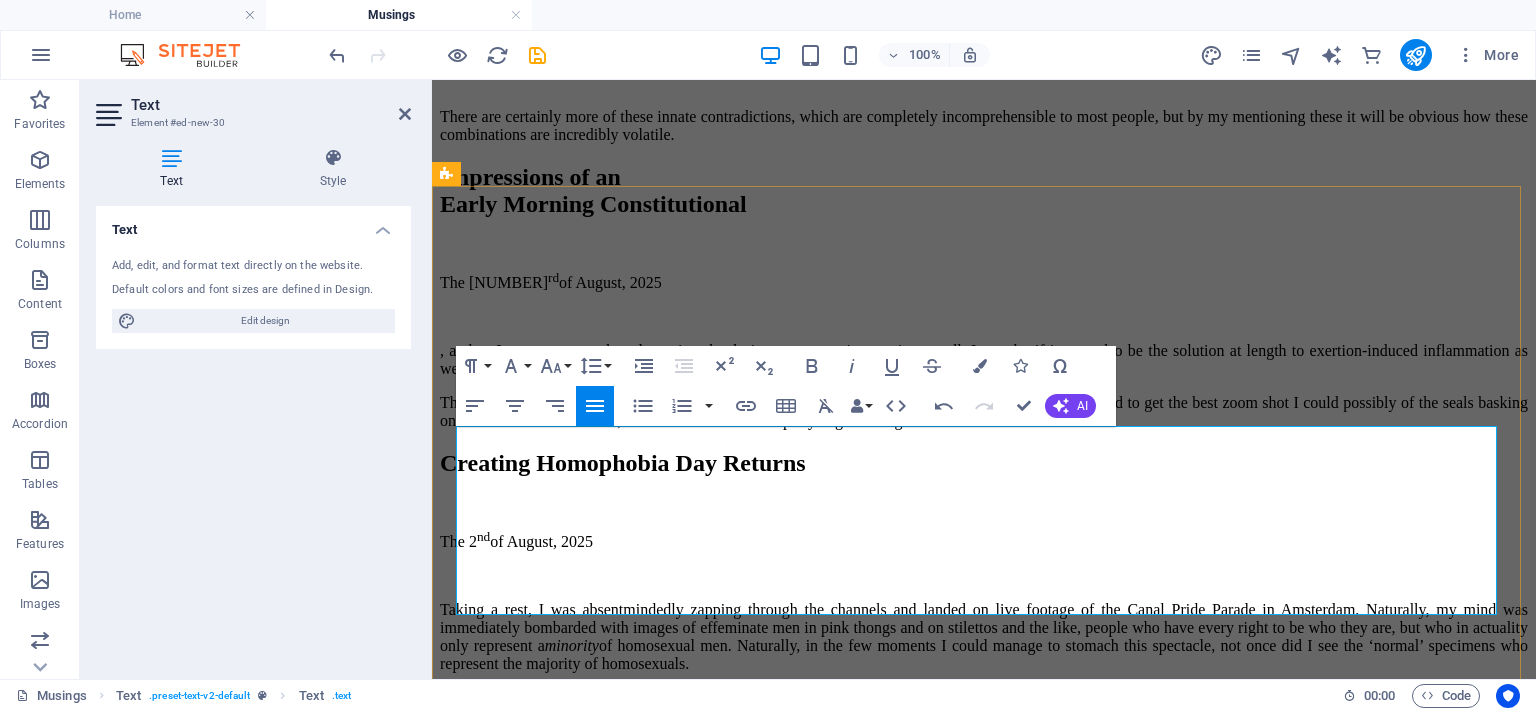 click on "Through a great deal of camera manipulation, and after taking a whole series of these pictures, I managed to get the best zoom shot I could possibly of the seals basking on a sandbar in the distance, with this camera in  this  rapidly degenerating state." at bounding box center [984, 412] 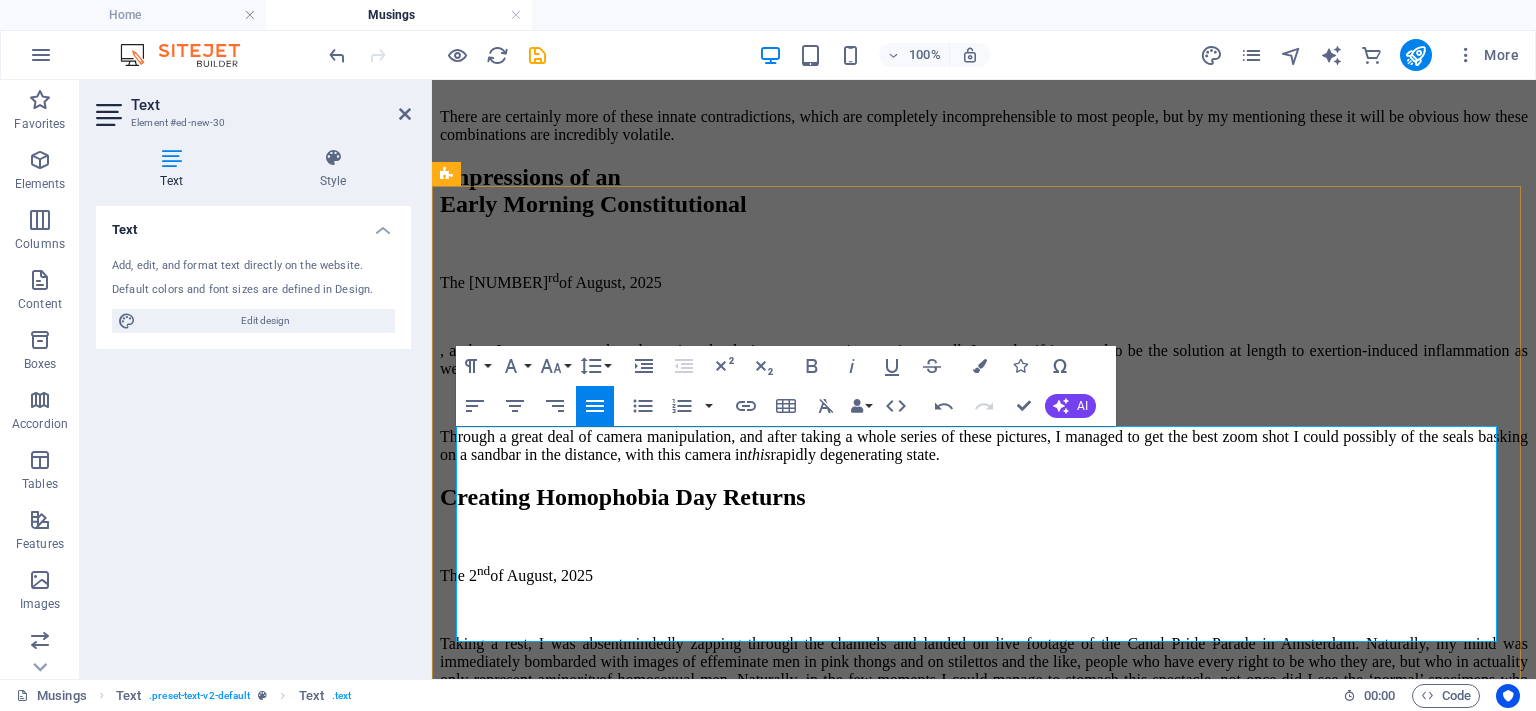 type 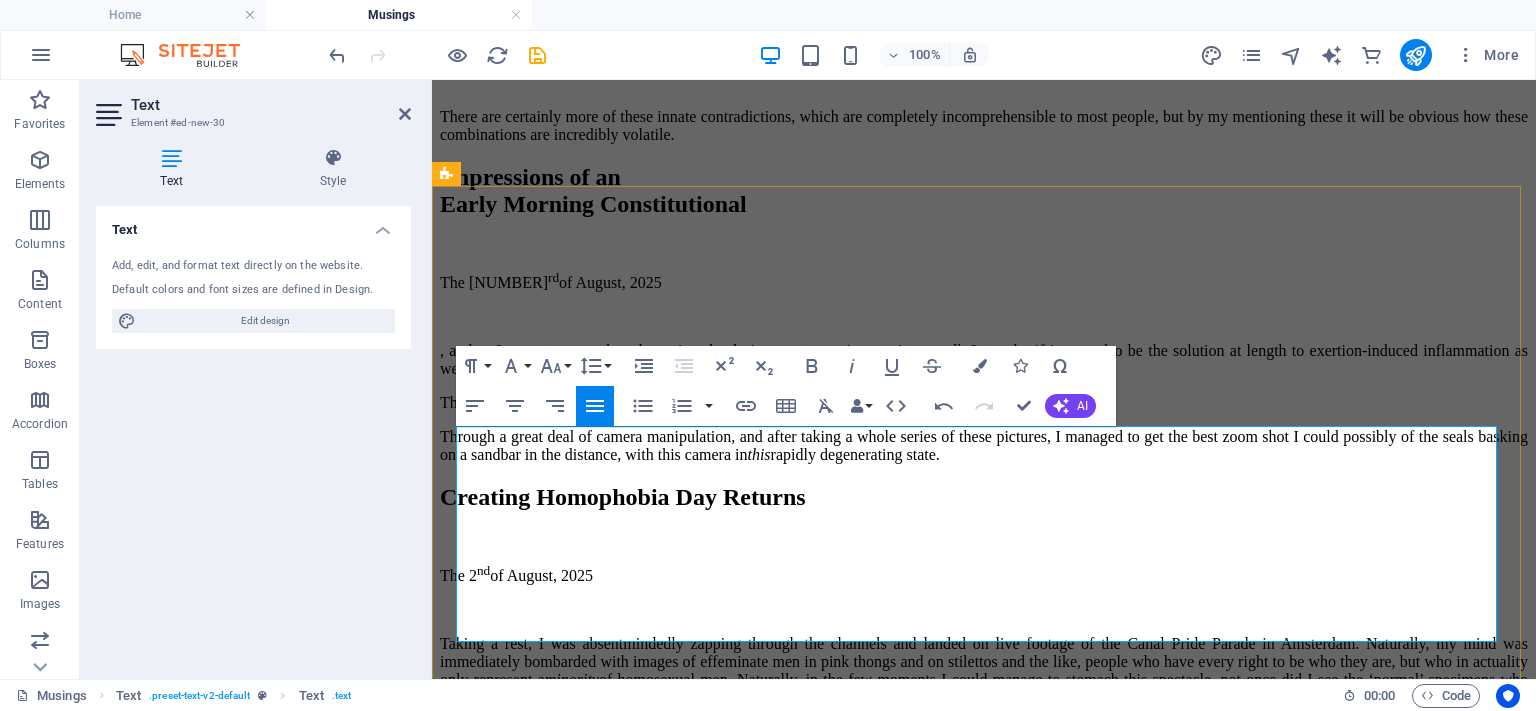 click on "The other day I saw the first Polish licence plate, presumably the first member of the army of" at bounding box center (984, 403) 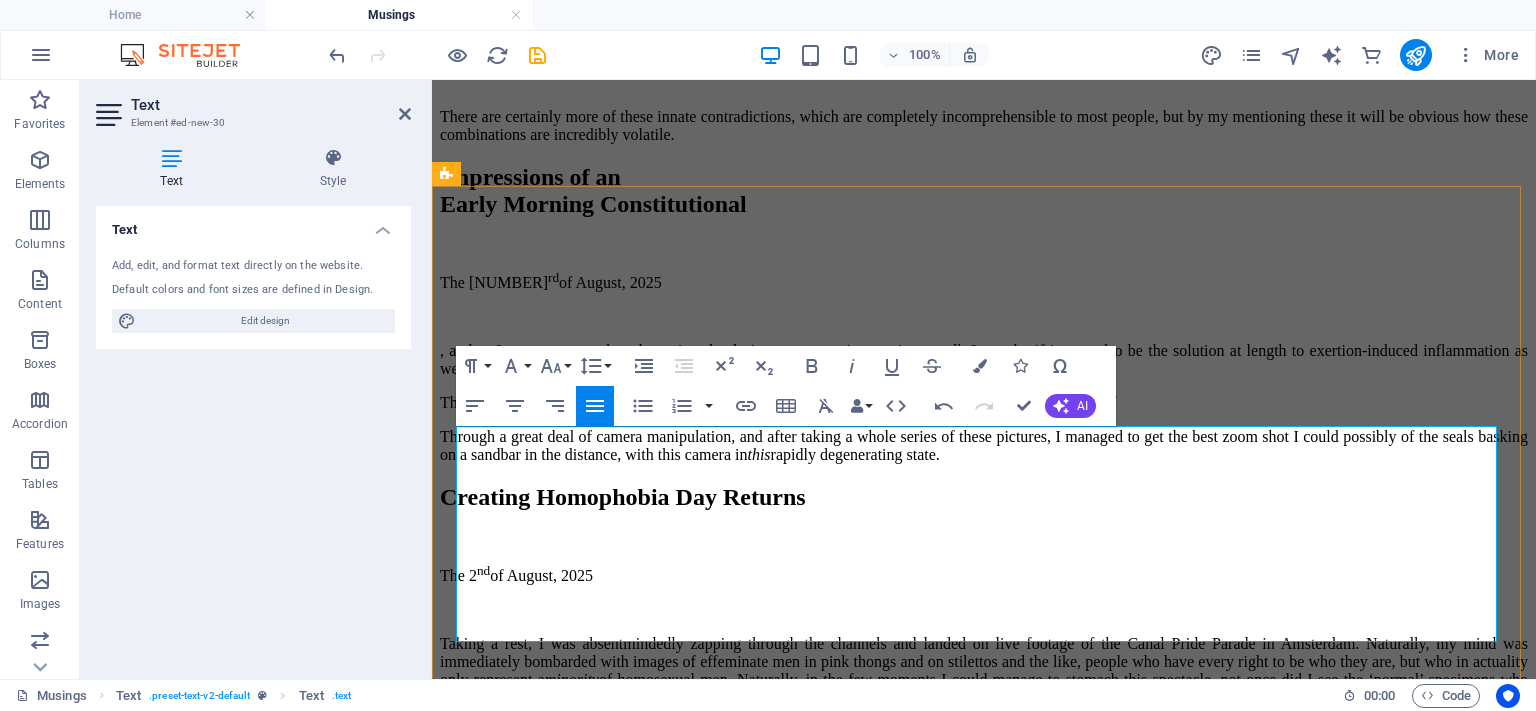 click on "The other day I saw the first Polish licence plate, presumably belonging to  the first member of the army of" at bounding box center [984, 403] 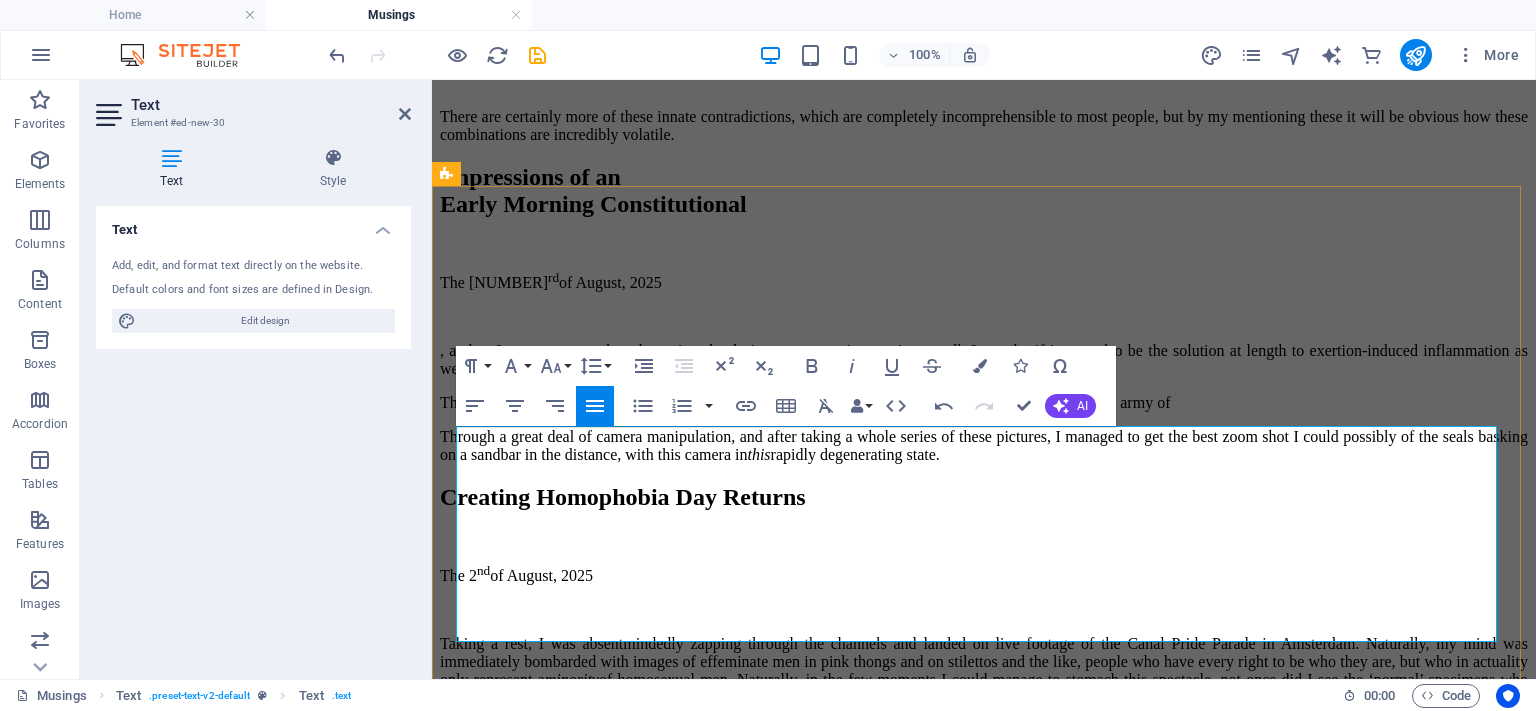 click on "The other day I saw the first Polish licence plate, presumably belonging to  the first member to arrive  of the army of" at bounding box center (984, 403) 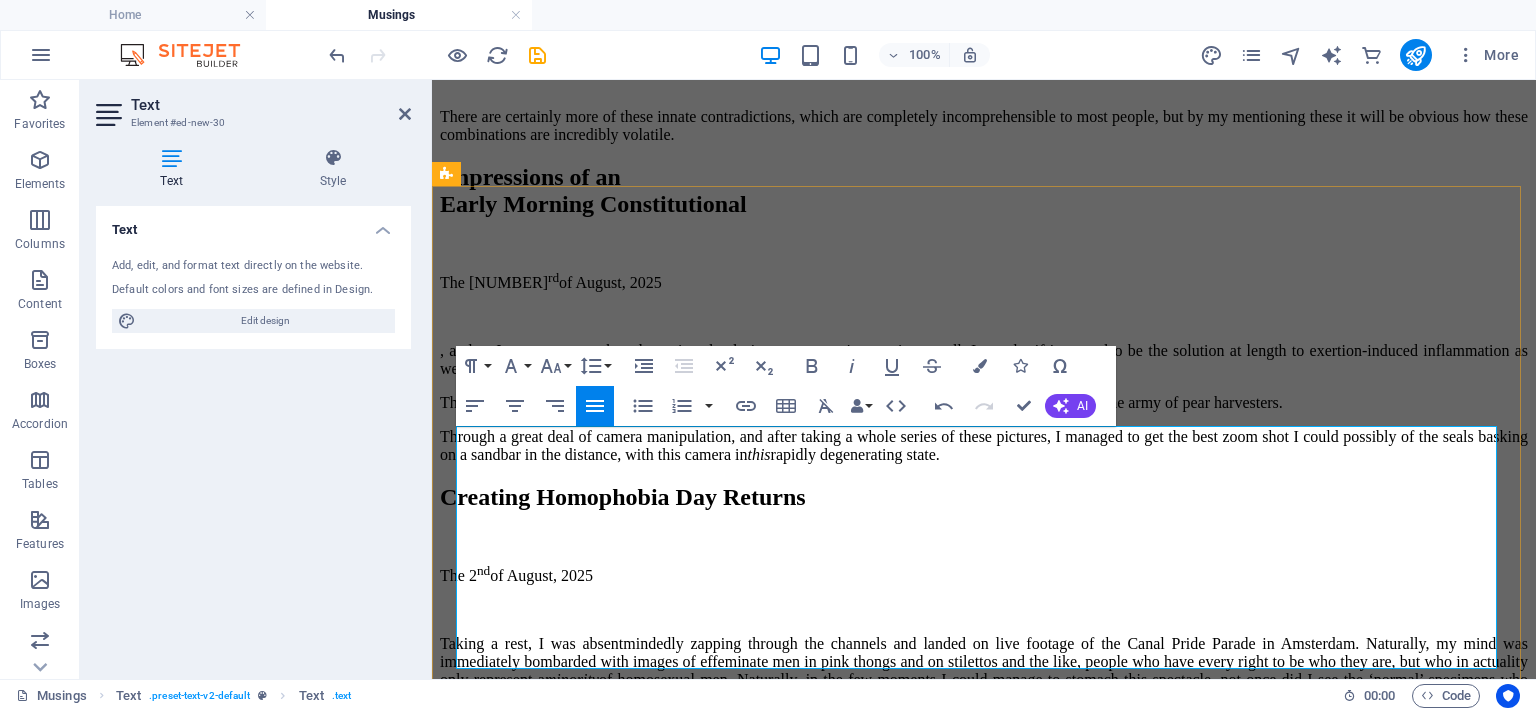 click on "The other day I saw the first Polish licence plate, presumably belonging to the first member to arrive of the army of pear harvesters." at bounding box center (984, 403) 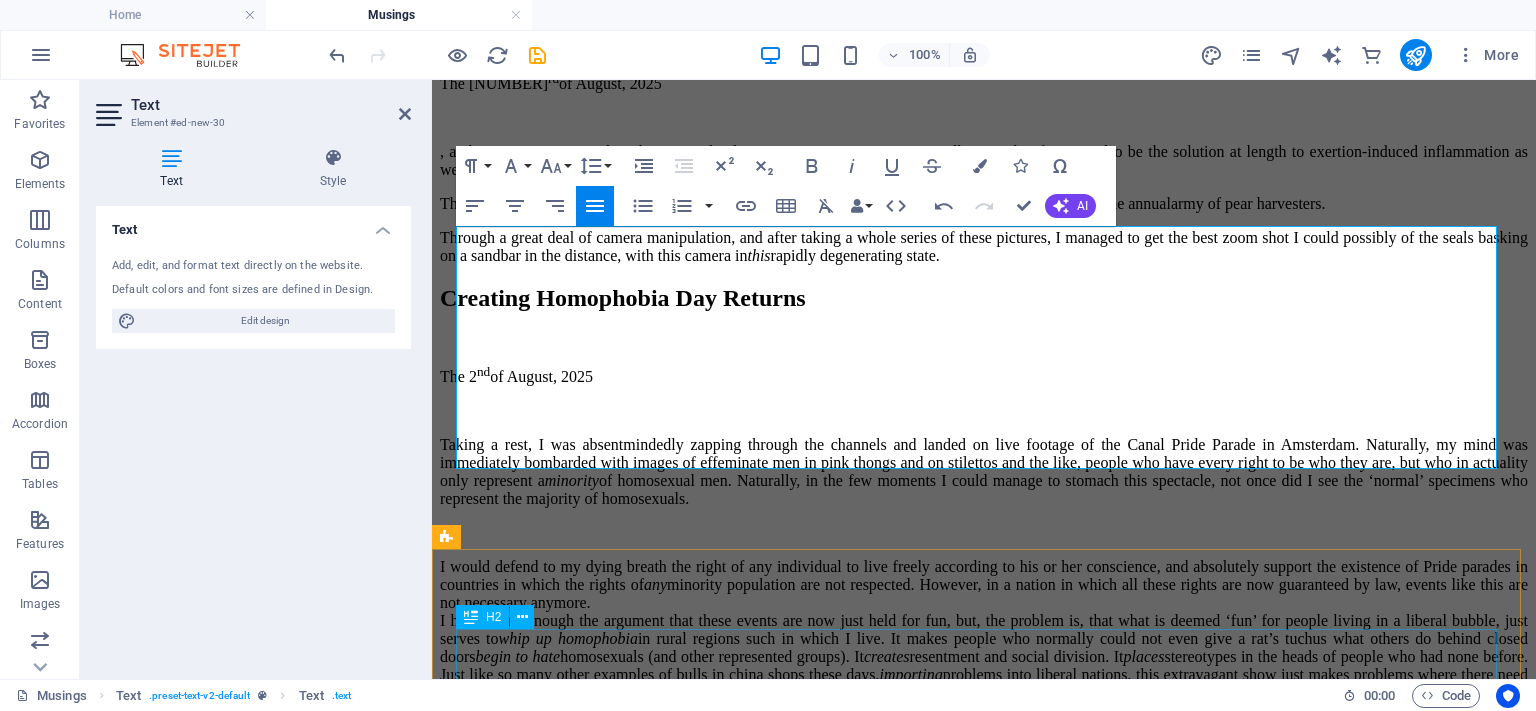 scroll, scrollTop: 2033, scrollLeft: 0, axis: vertical 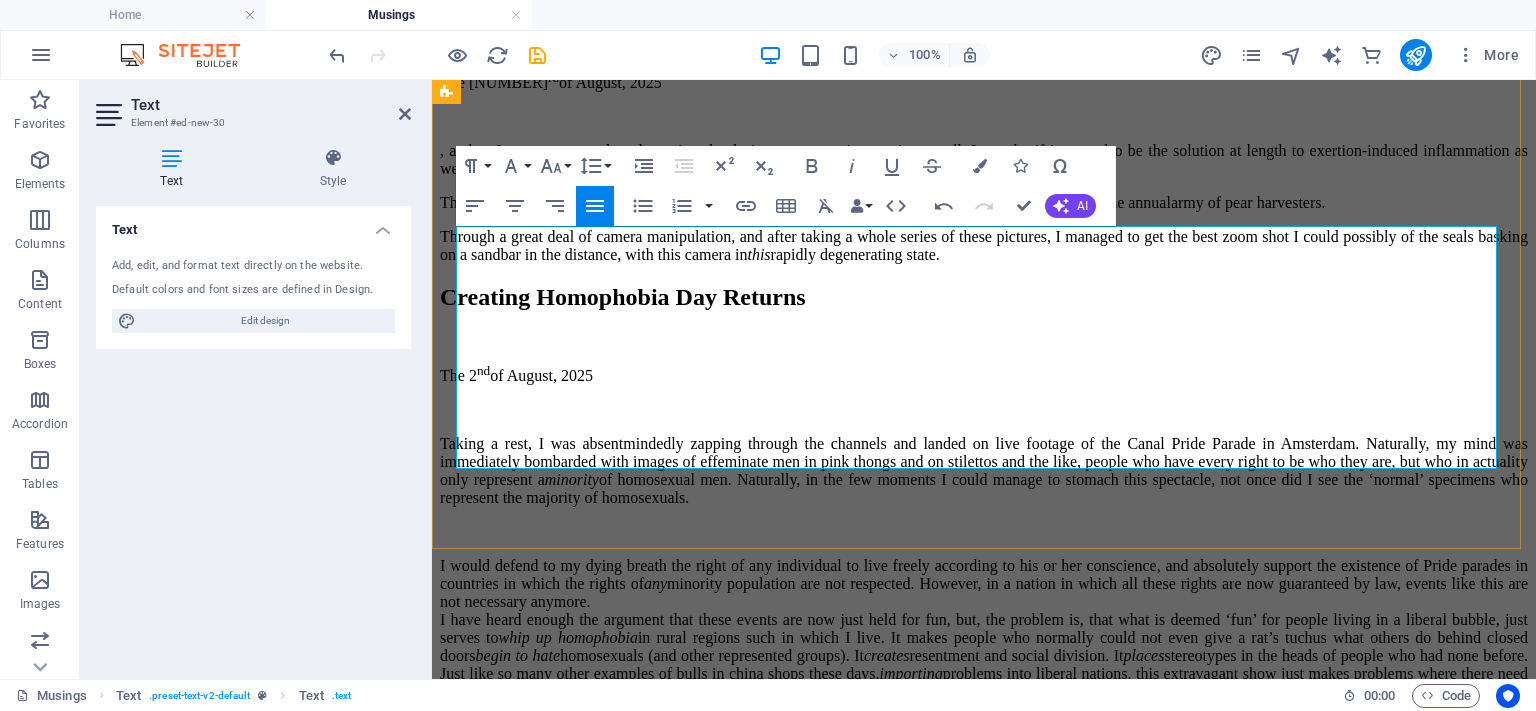 click on "The other day I saw the first Polish licence plate, presumably belonging to the first member to arrive of the annual  army of pear harvesters." at bounding box center (984, 203) 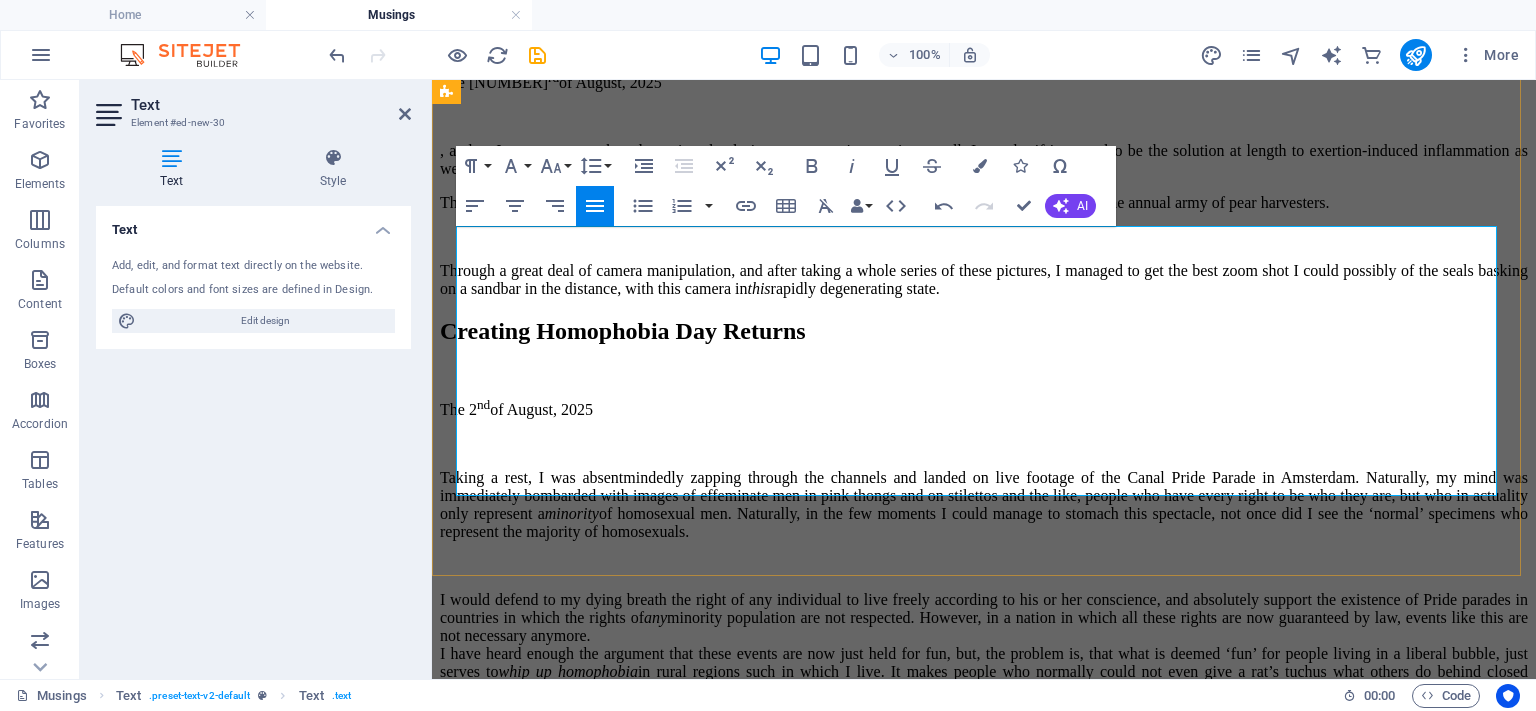 click on "The other day I saw the first Polish licence plate, presumably belonging to the first member to arrive of the annual army of pear harvesters." at bounding box center [984, 203] 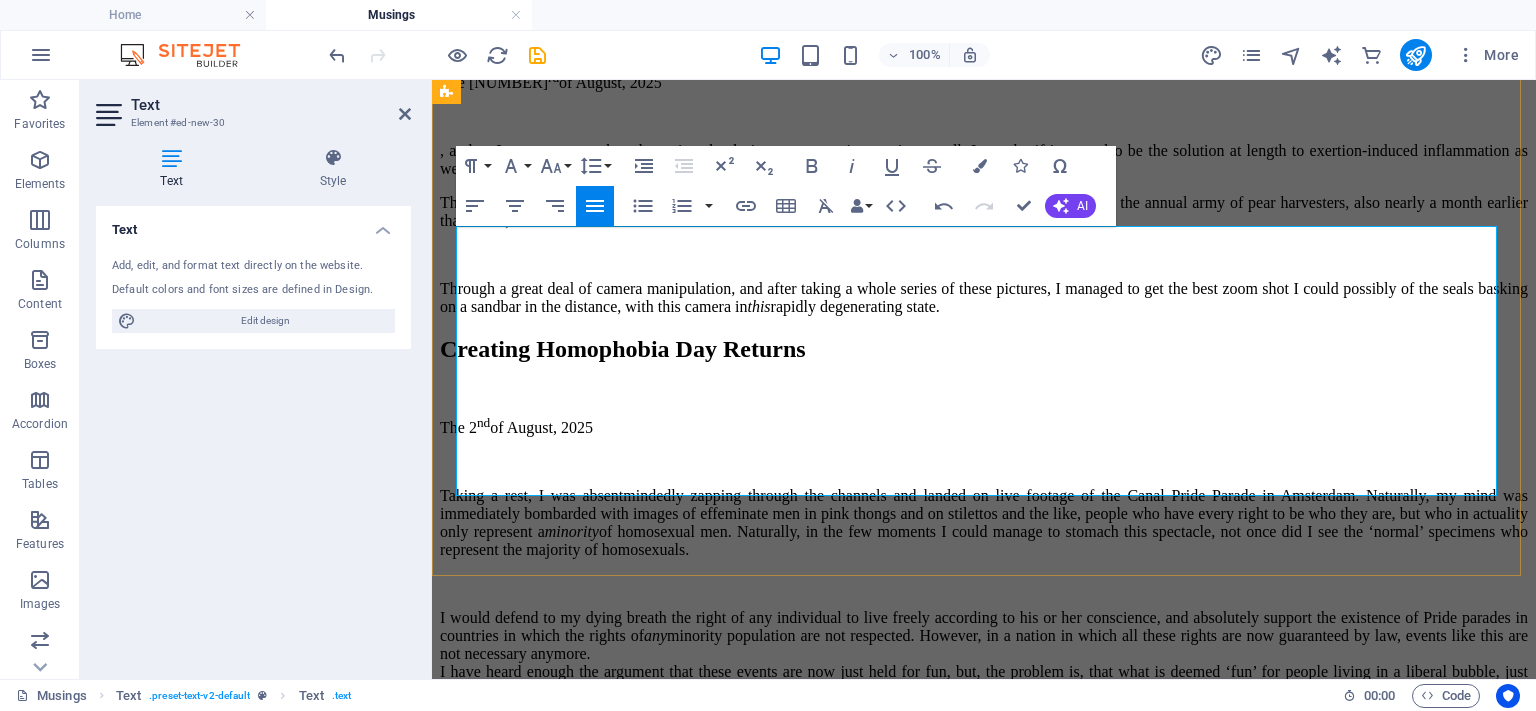 click on "Although everything in nature is running about a month ahead of schedule this year, I hoped that that would not mean the cold would return a month earlier though. I seriously hope this is just an exception, but this morning it actually felt nippy, even in my sweater, the way it normally should feel in the early morning some  three months  from now." at bounding box center [984, 160] 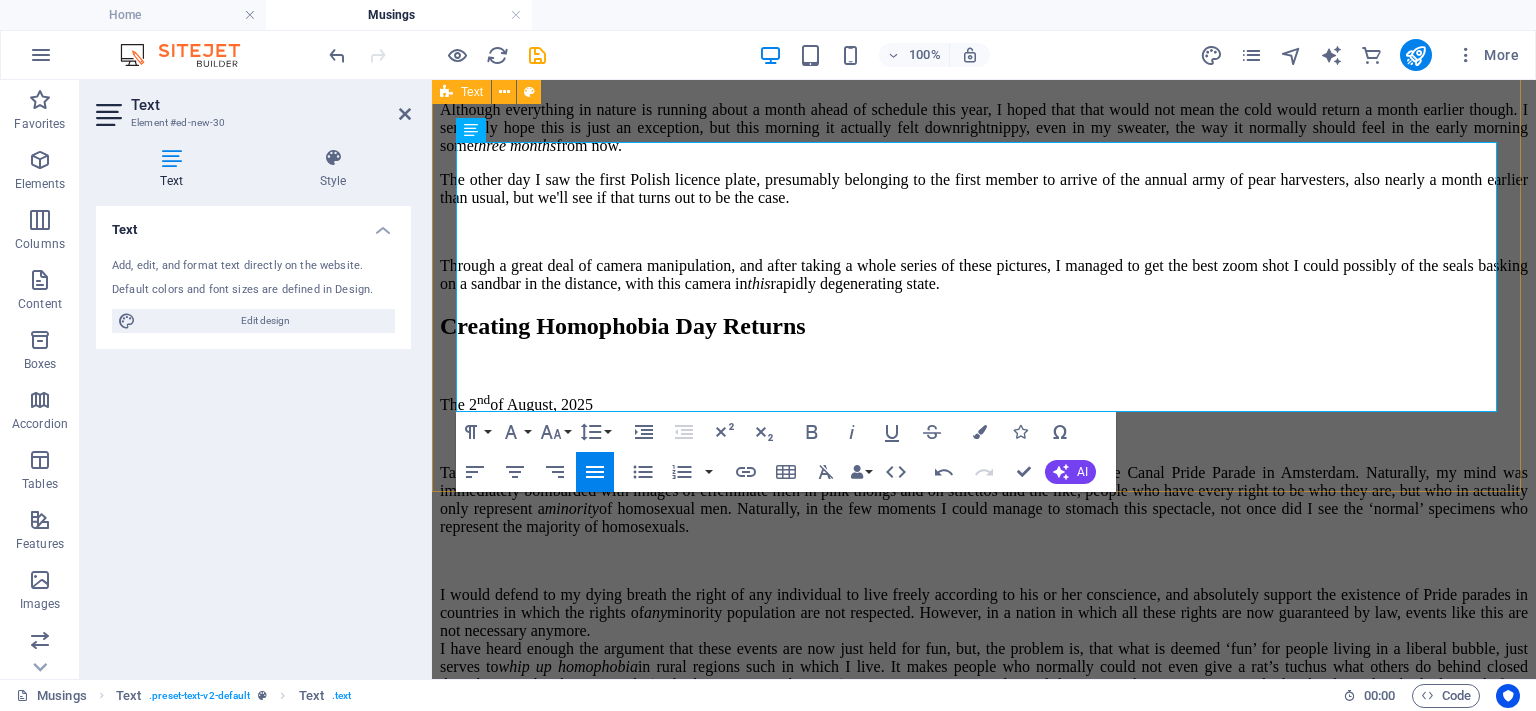 scroll, scrollTop: 2033, scrollLeft: 0, axis: vertical 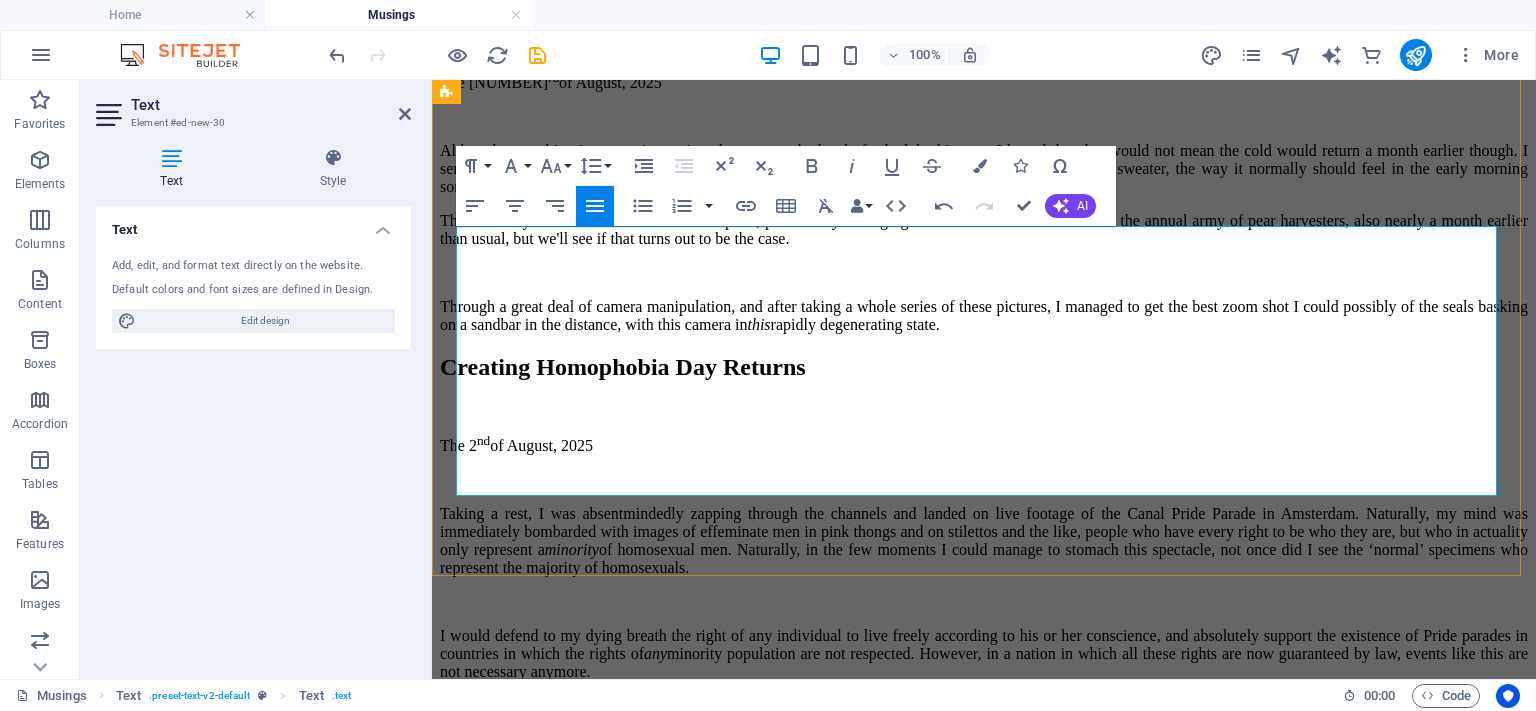 click on "The other day I saw the first Polish licence plate, presumably belonging to the first member to arrive of the annual army of pear harvesters, also nearly a month earlier than usual, but we'll see if taht turns out to be the case ." at bounding box center [984, 230] 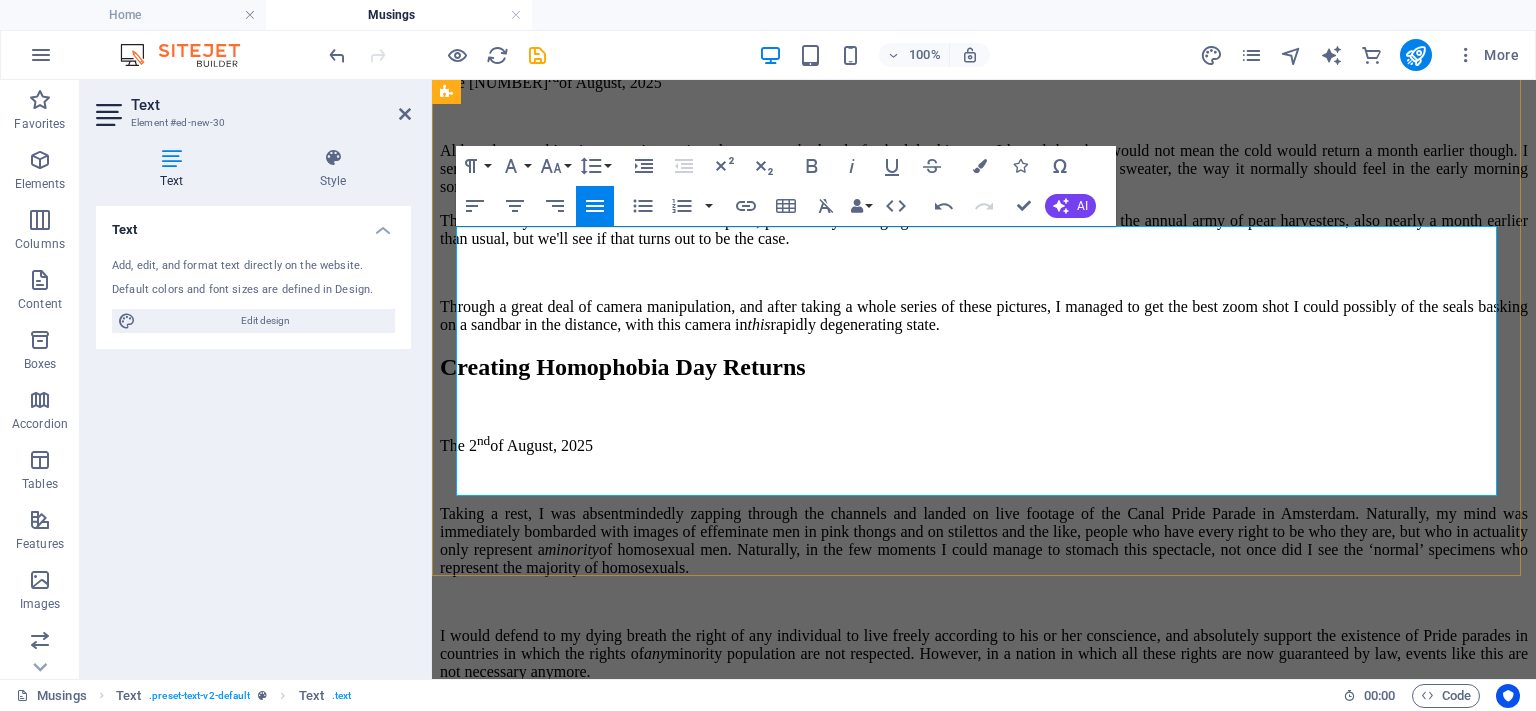 click on "The other day I saw the first Polish licence plate, presumably belonging to the first member to arrive of the annual army of pear harvesters, also nearly a month earlier than usual, but we'll see if that turns out to be the case." at bounding box center (984, 230) 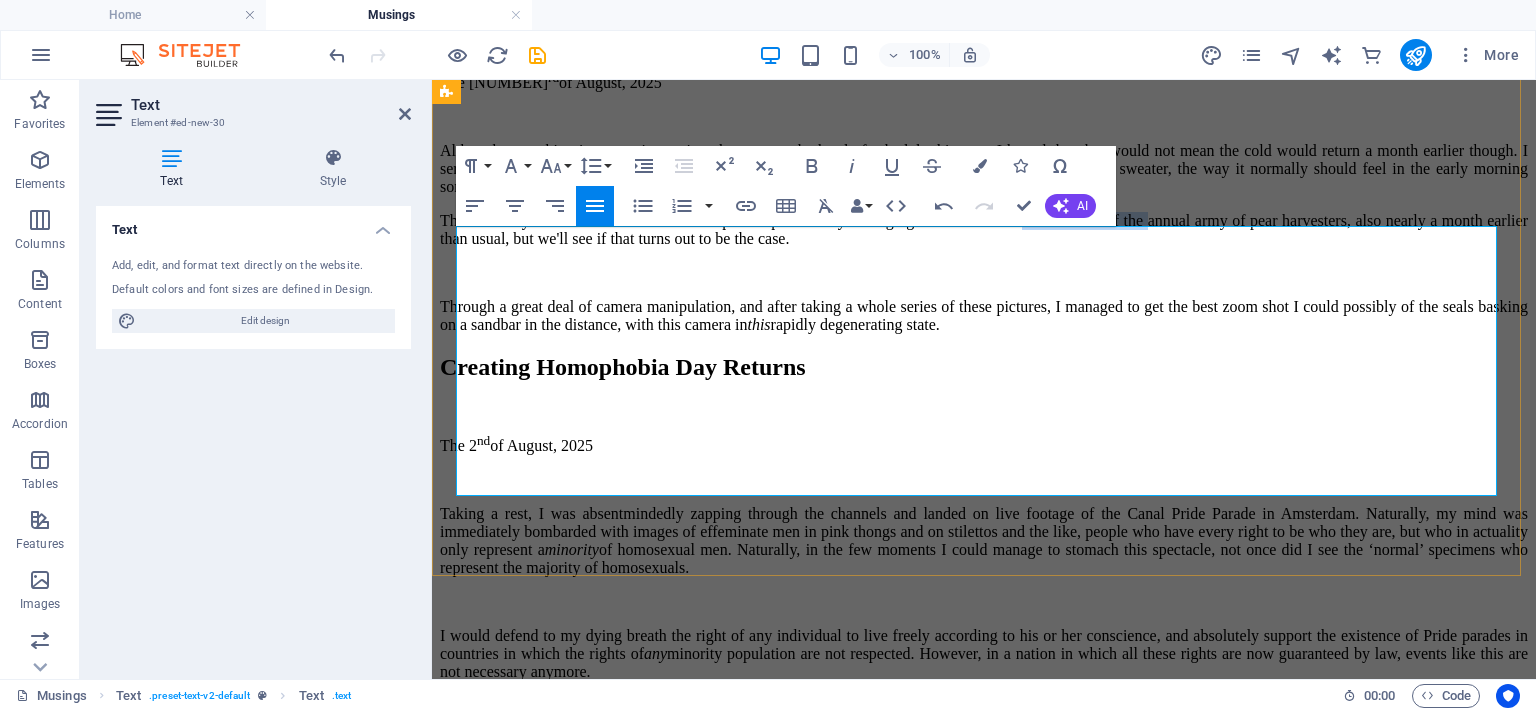 drag, startPoint x: 1367, startPoint y: 375, endPoint x: 1114, endPoint y: 378, distance: 253.01779 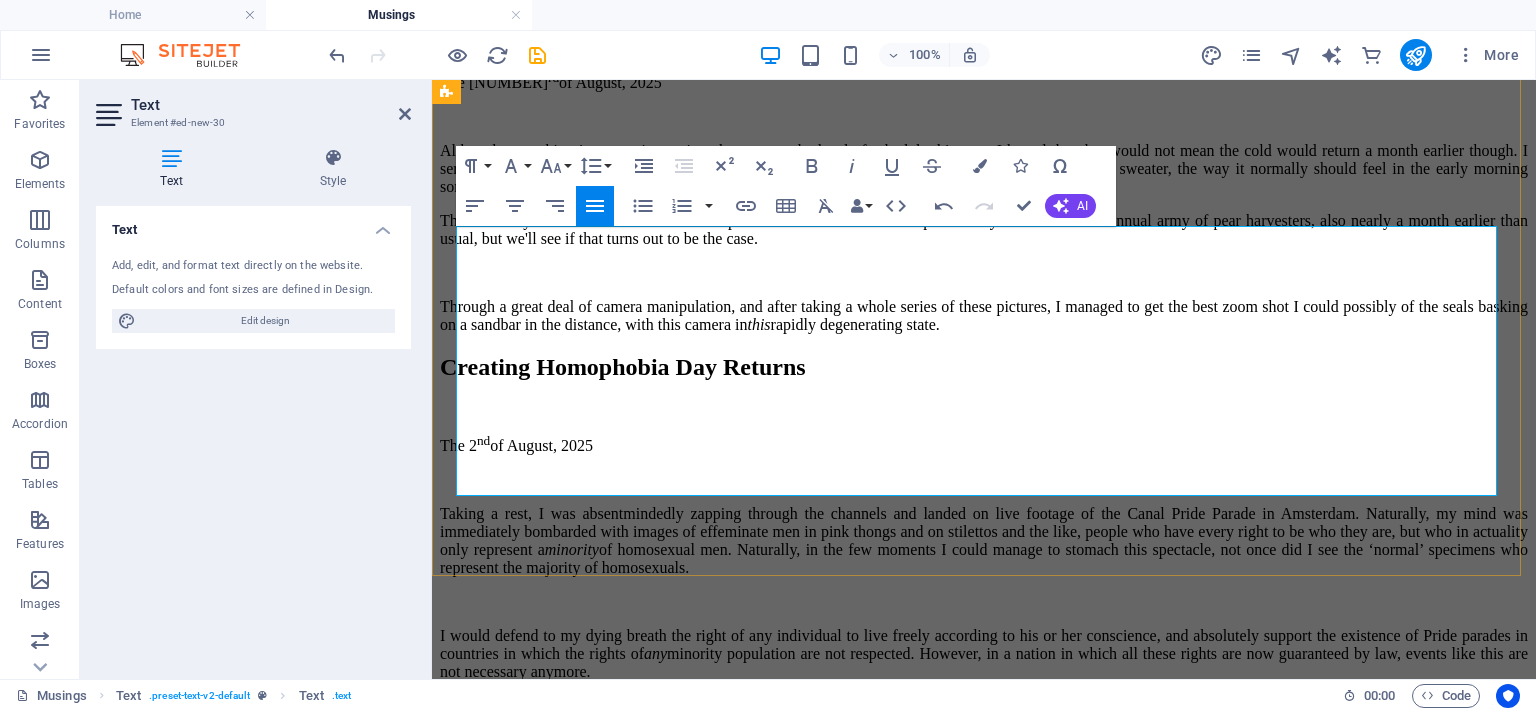 click on "The other day I saw the first Polish licence plate of a member of what is prseumably the return of the  annual army of pear harvesters, also nearly a month earlier than usual, but we'll see if that turns out to be the case." at bounding box center [984, 230] 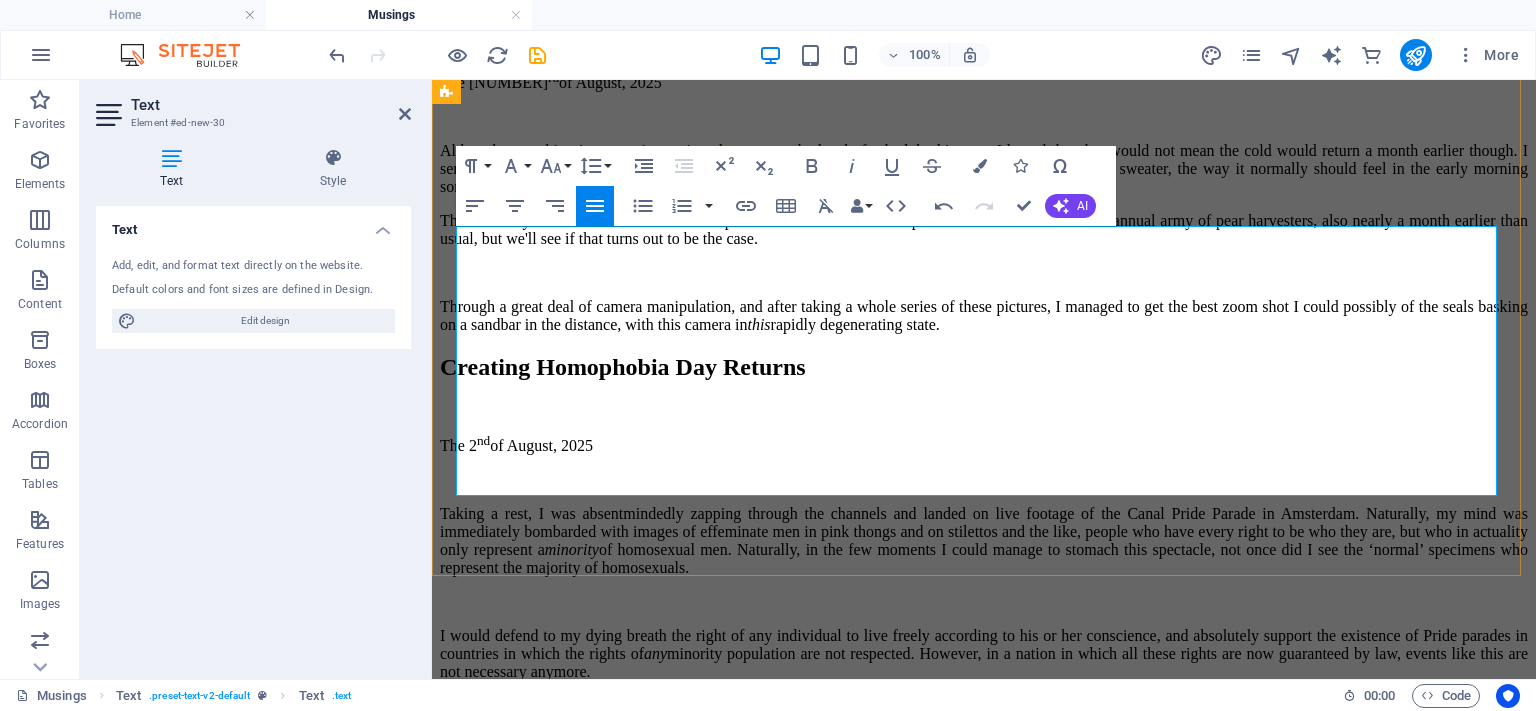 click on "The other day I saw the first Polish licence plate of a member of what I presume to be  the return of the annual army of pear harvesters, also nearly a month earlier than usual, but we'll see if that turns out to be the case." at bounding box center (984, 230) 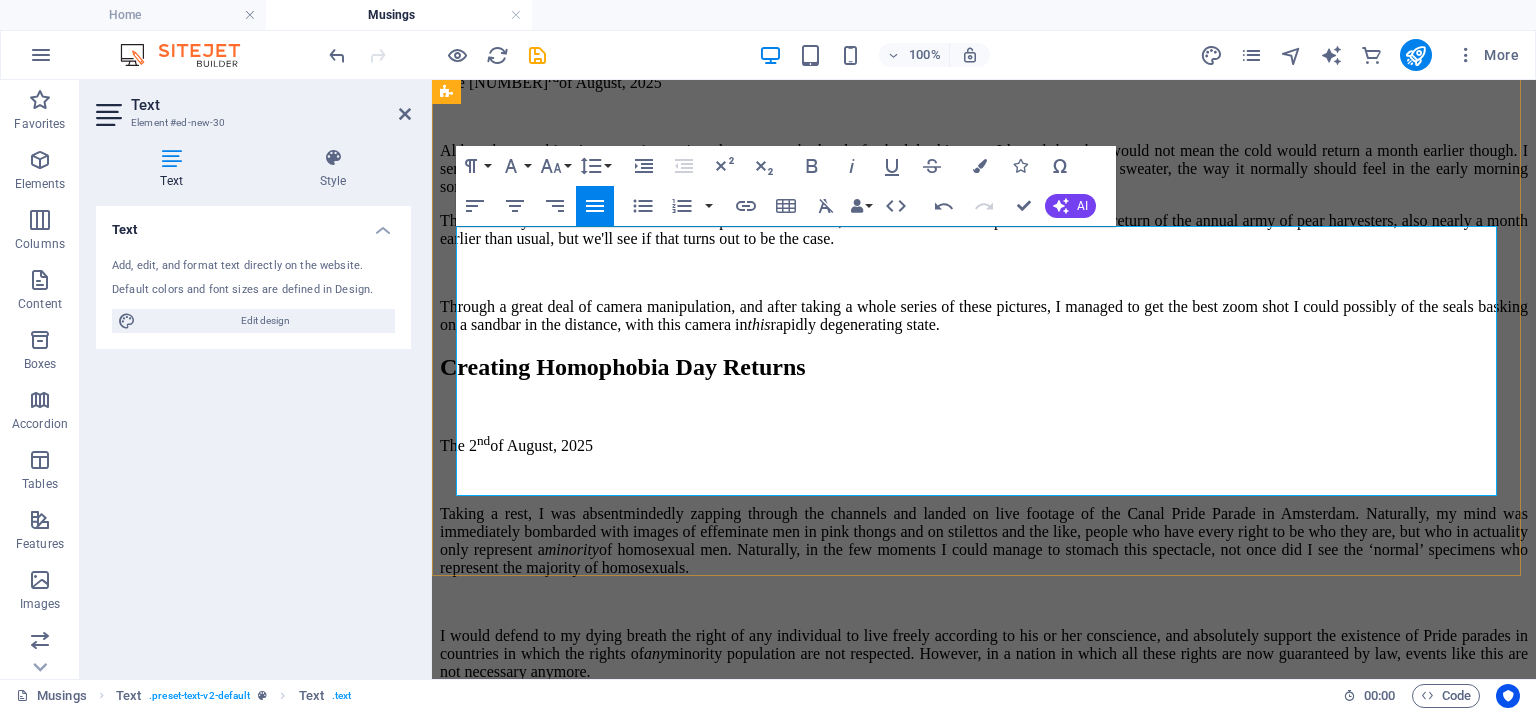 click on "The other day I saw the first Polish licence plate of the season, of a member of what I presume to be the return of the annual army of pear harvesters, also nearly a month earlier than usual, but we'll see if that turns out to be the case." at bounding box center [984, 230] 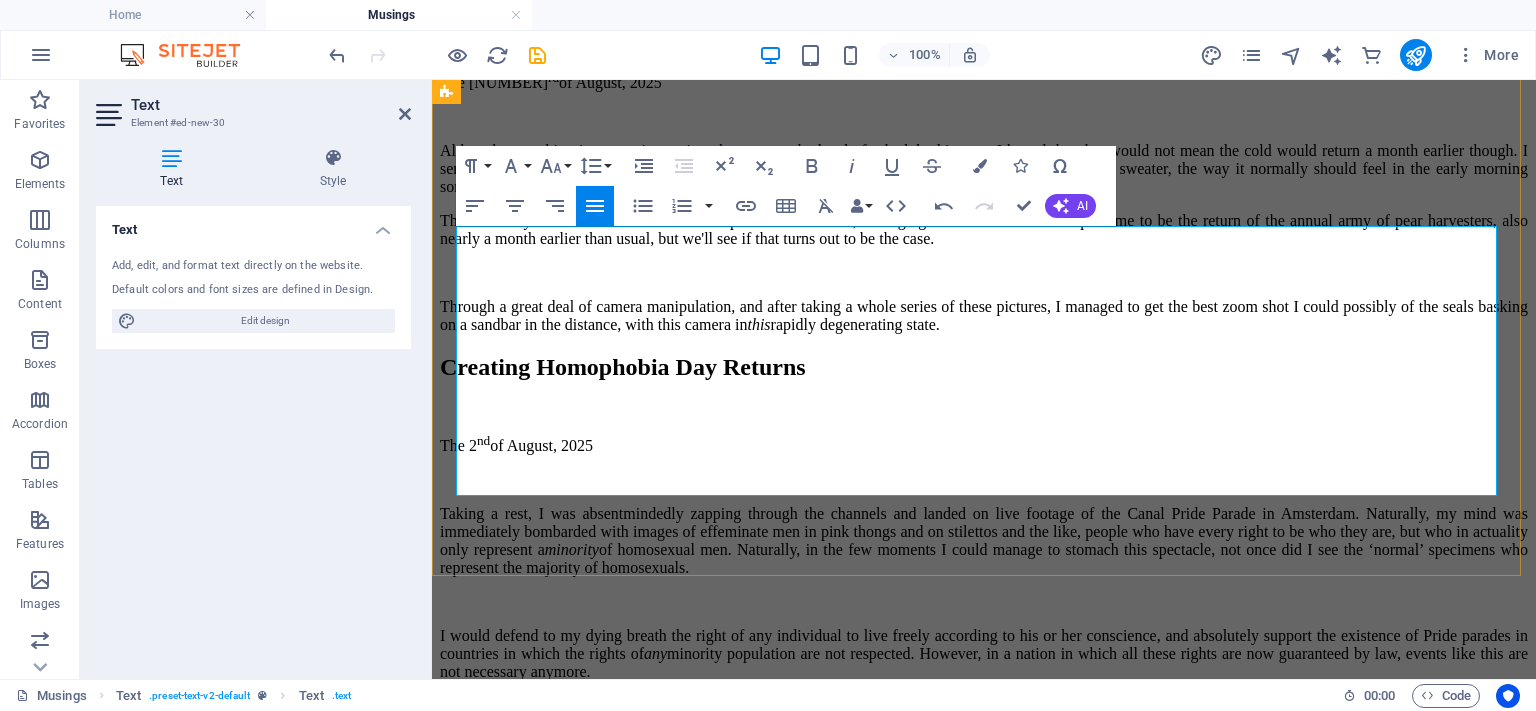 click on "The other day I saw the first Polish licence plate of the season, belonging to  a member of what I presume to be the return of the annual army of pear harvesters, also nearly a month earlier than usual, but we'll see if that turns out to be the case." at bounding box center [984, 230] 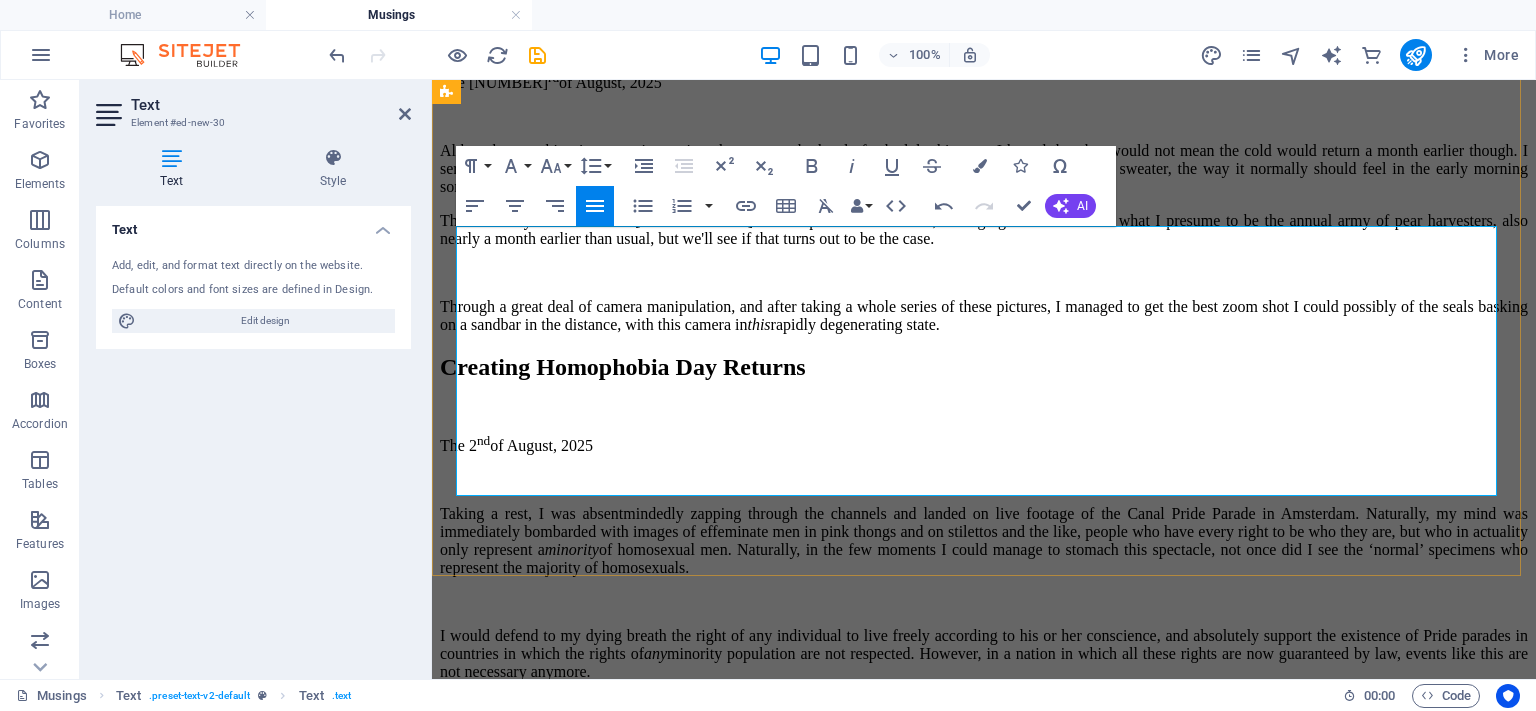 click on "The other day I saw the first Polish licence plate of the season, belonging to a member of what I presume to be the annual army of pear harvesters, also nearly a month earlier than usual, but we'll see if that turns out to be the case." at bounding box center [984, 230] 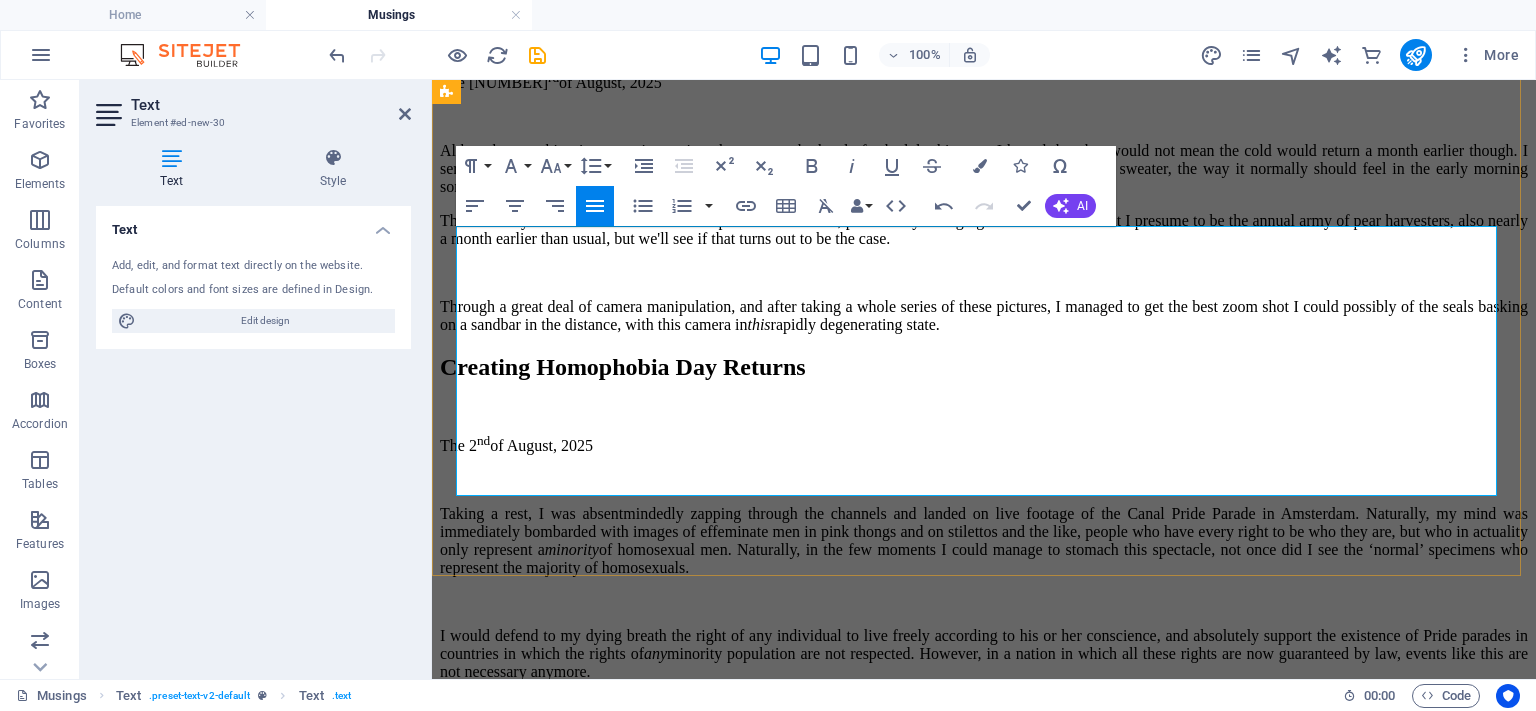 click on "The other day I saw the first Polish licence plate of the season, presumably  belonging to a member of what I presume to be the annual army of pear harvesters, also nearly a month earlier than usual, but we'll see if that turns out to be the case." at bounding box center (984, 230) 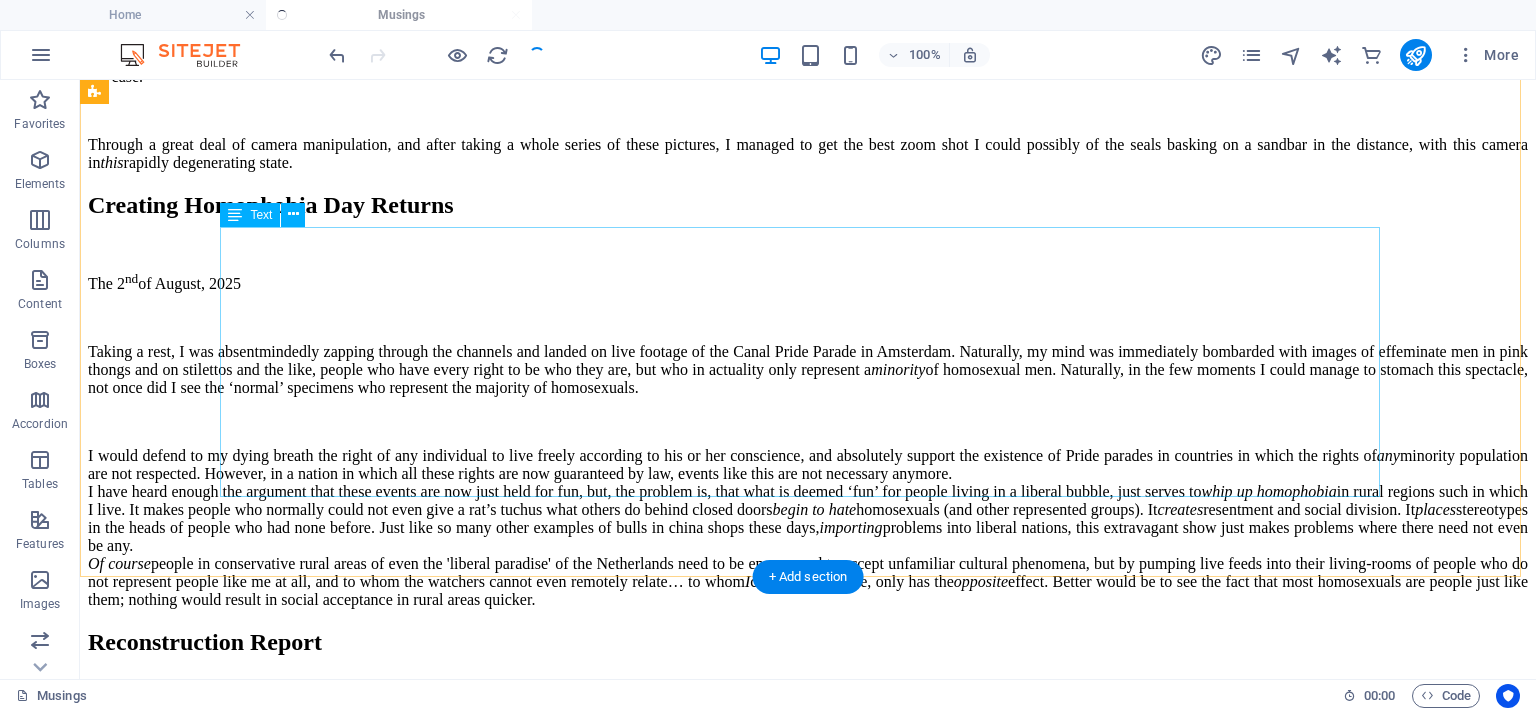 scroll, scrollTop: 1790, scrollLeft: 0, axis: vertical 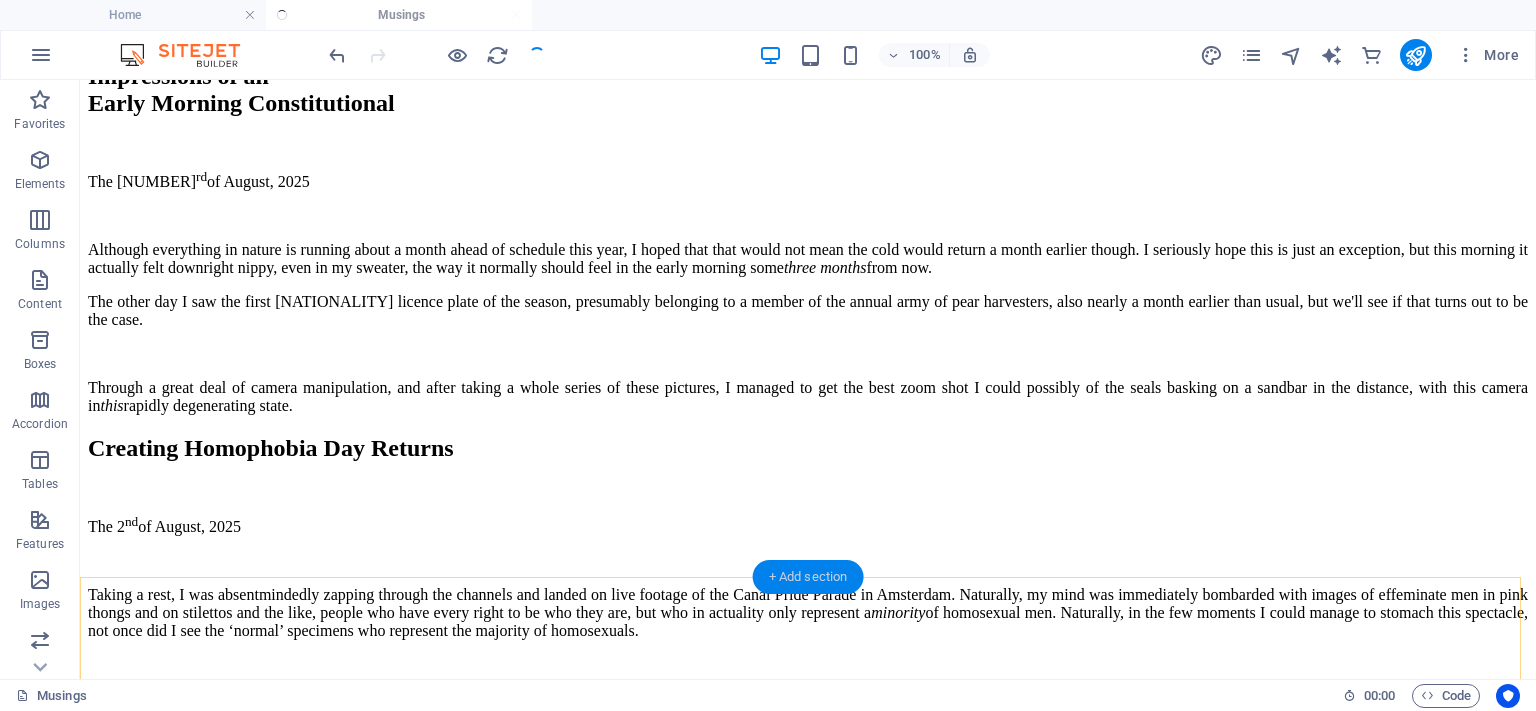 click on "+ Add section" at bounding box center [808, 577] 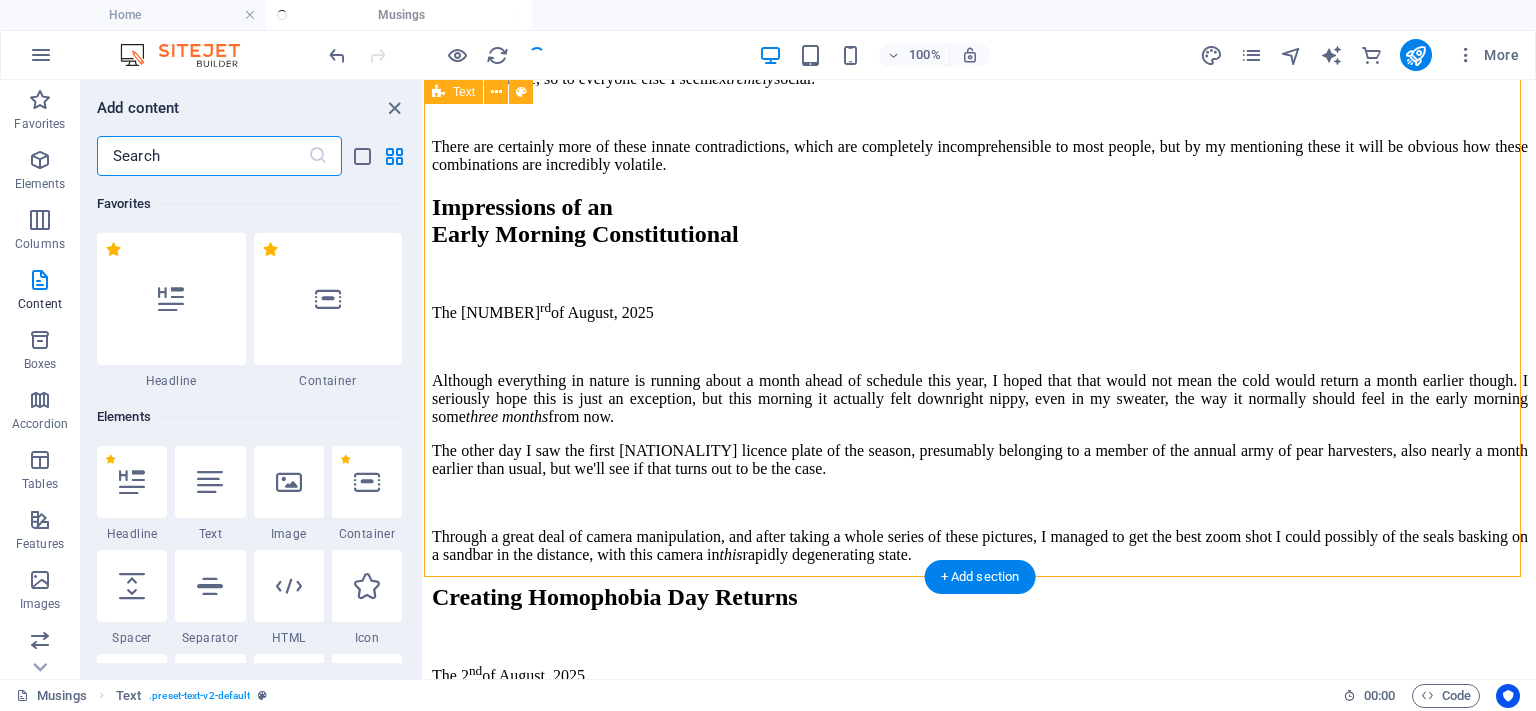 scroll, scrollTop: 2006, scrollLeft: 0, axis: vertical 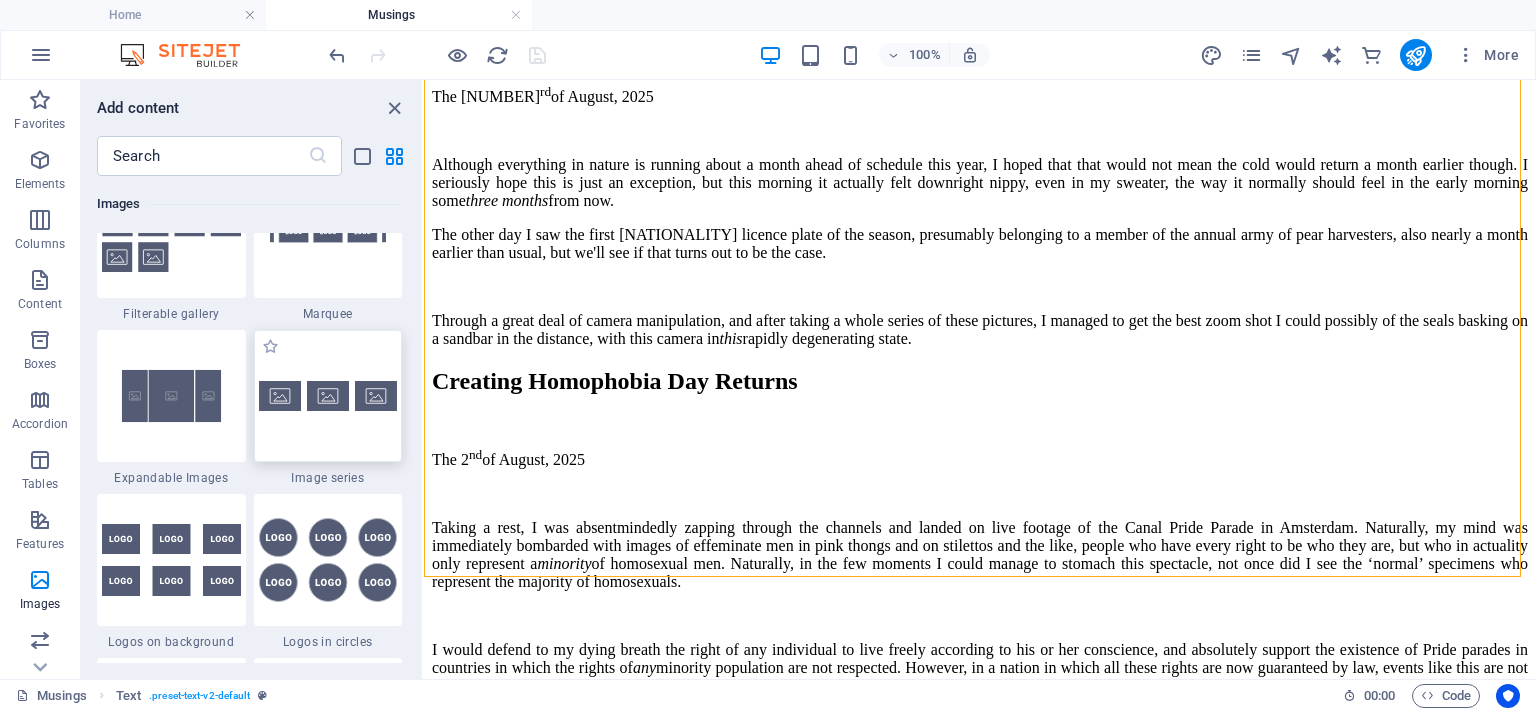 click at bounding box center [328, 396] 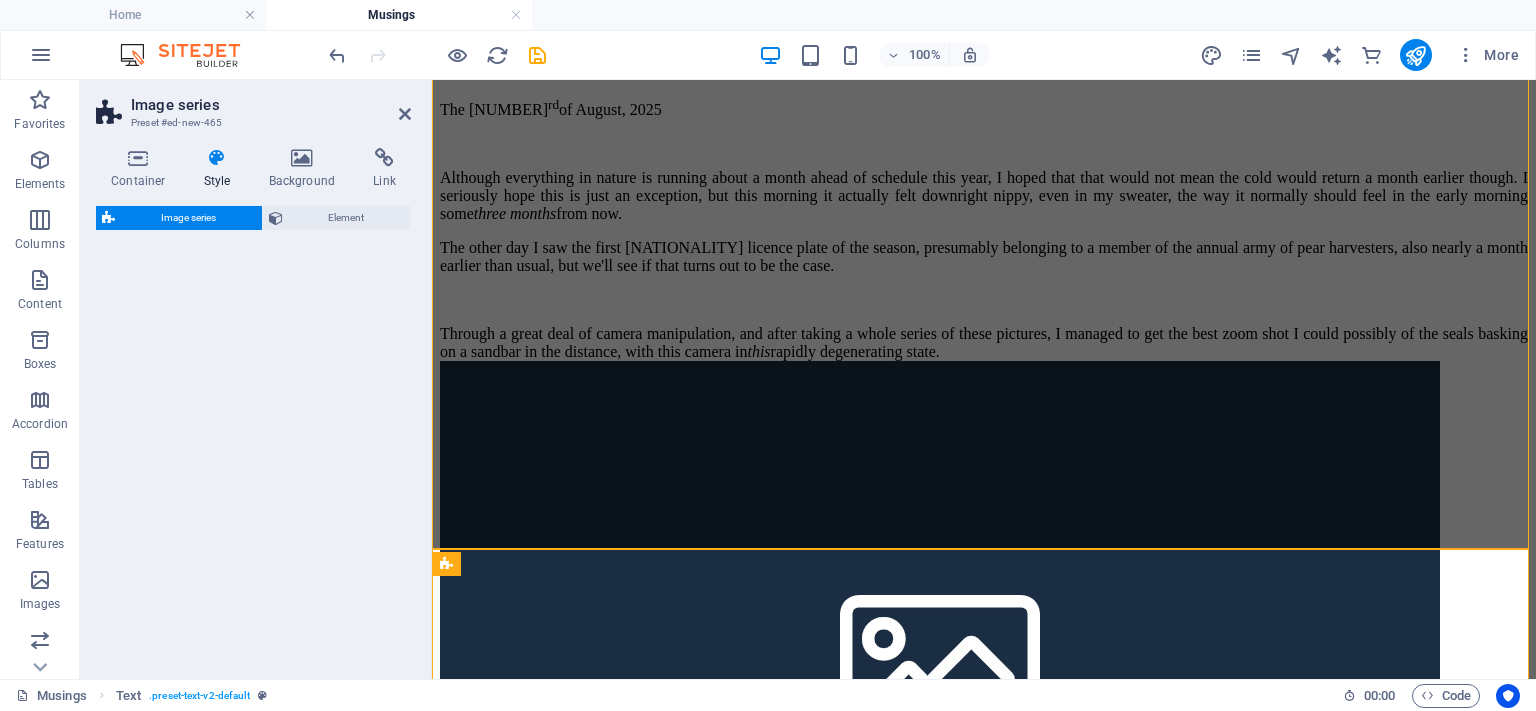 scroll, scrollTop: 2033, scrollLeft: 0, axis: vertical 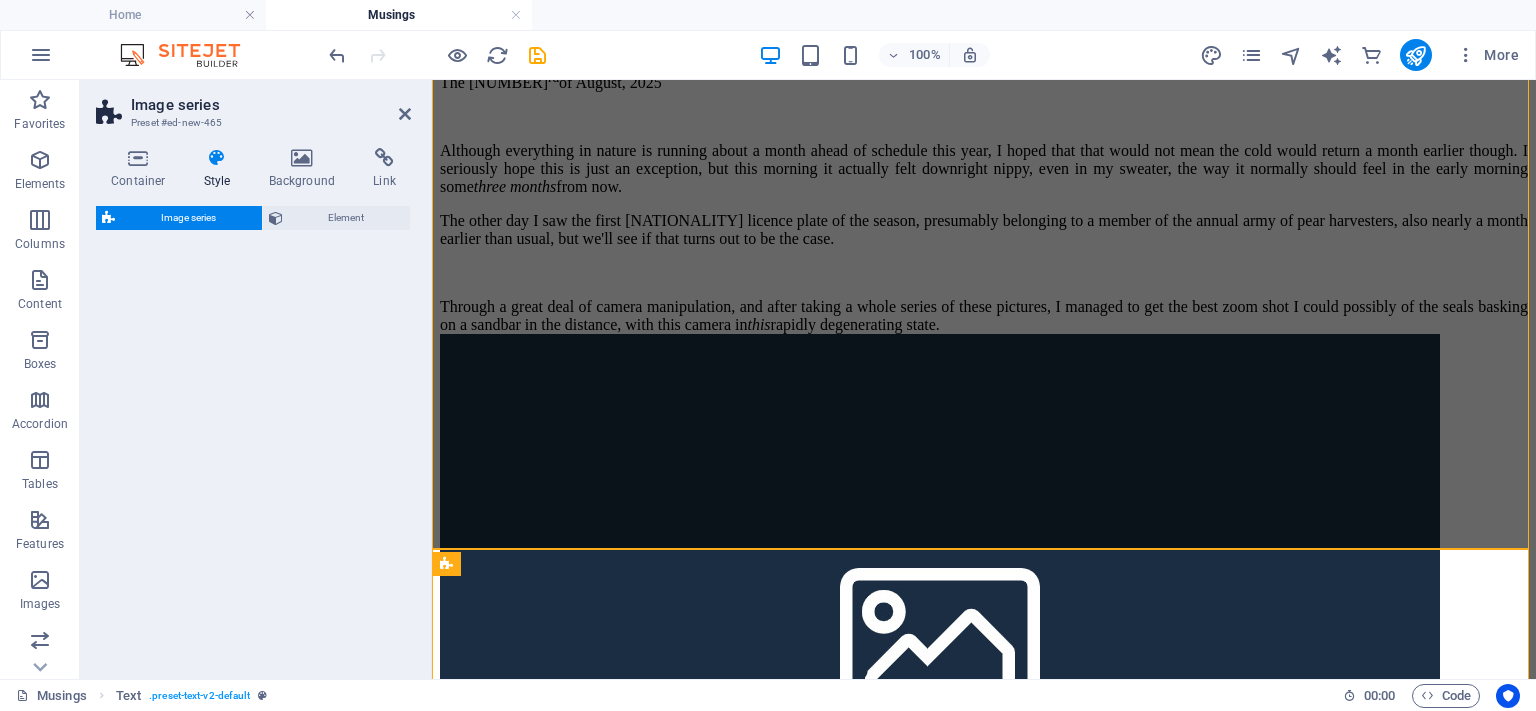 select on "rem" 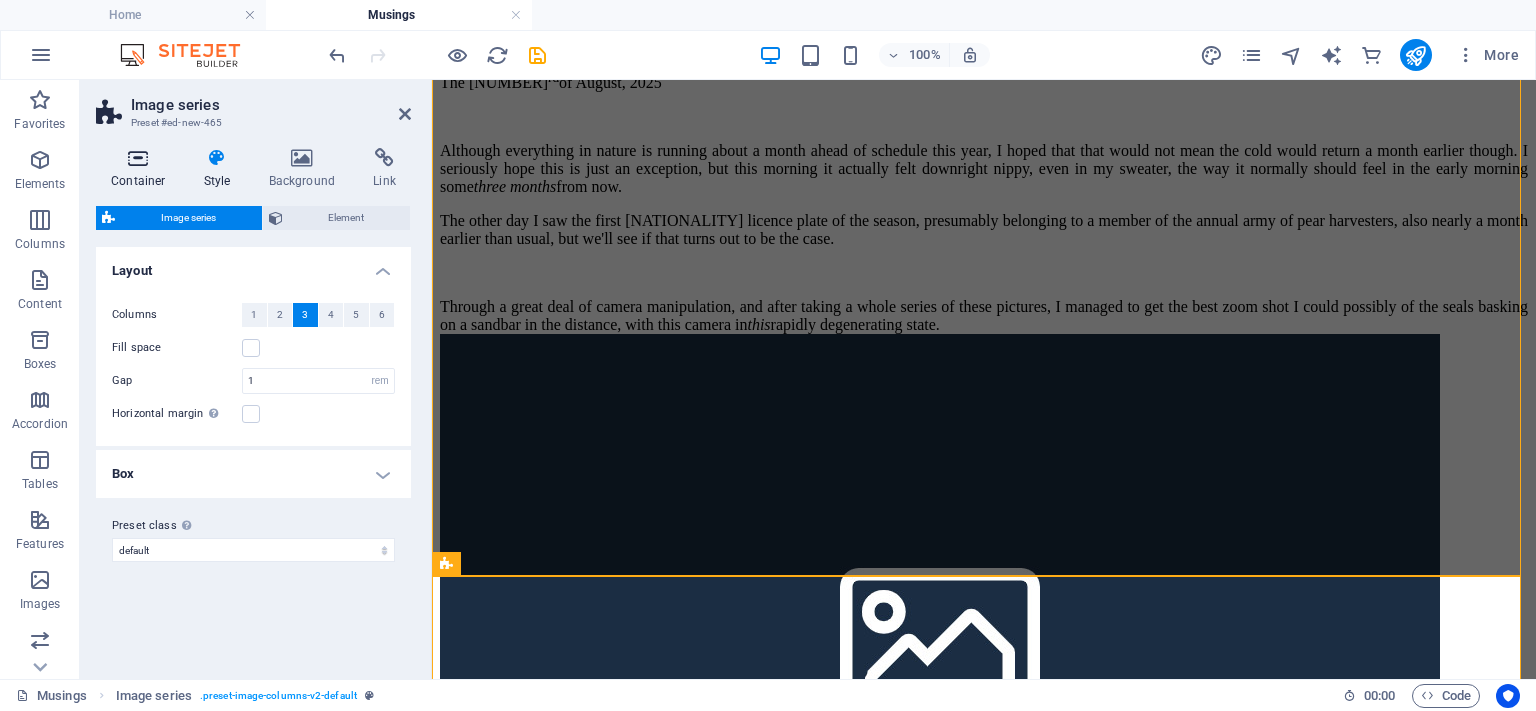click at bounding box center [138, 158] 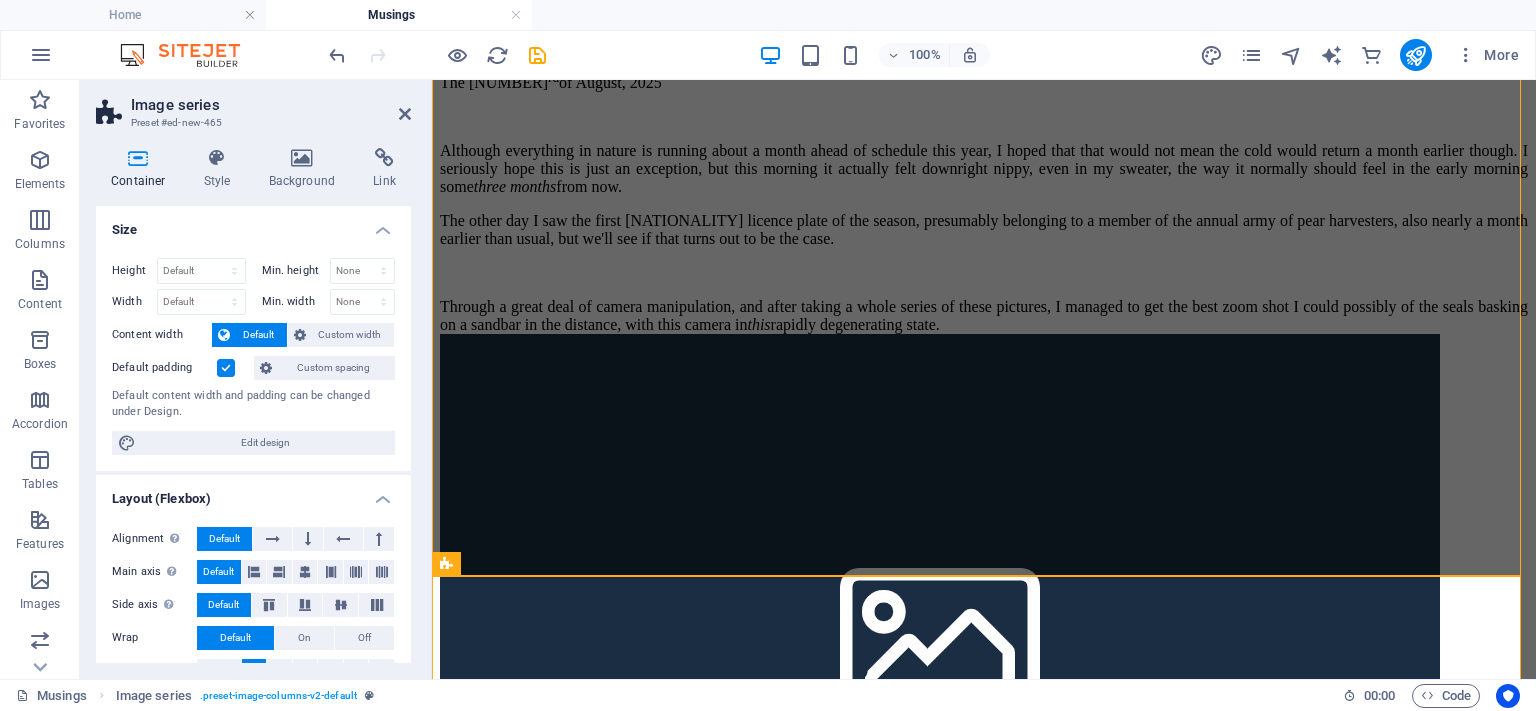 click on "Default padding" at bounding box center (180, 368) 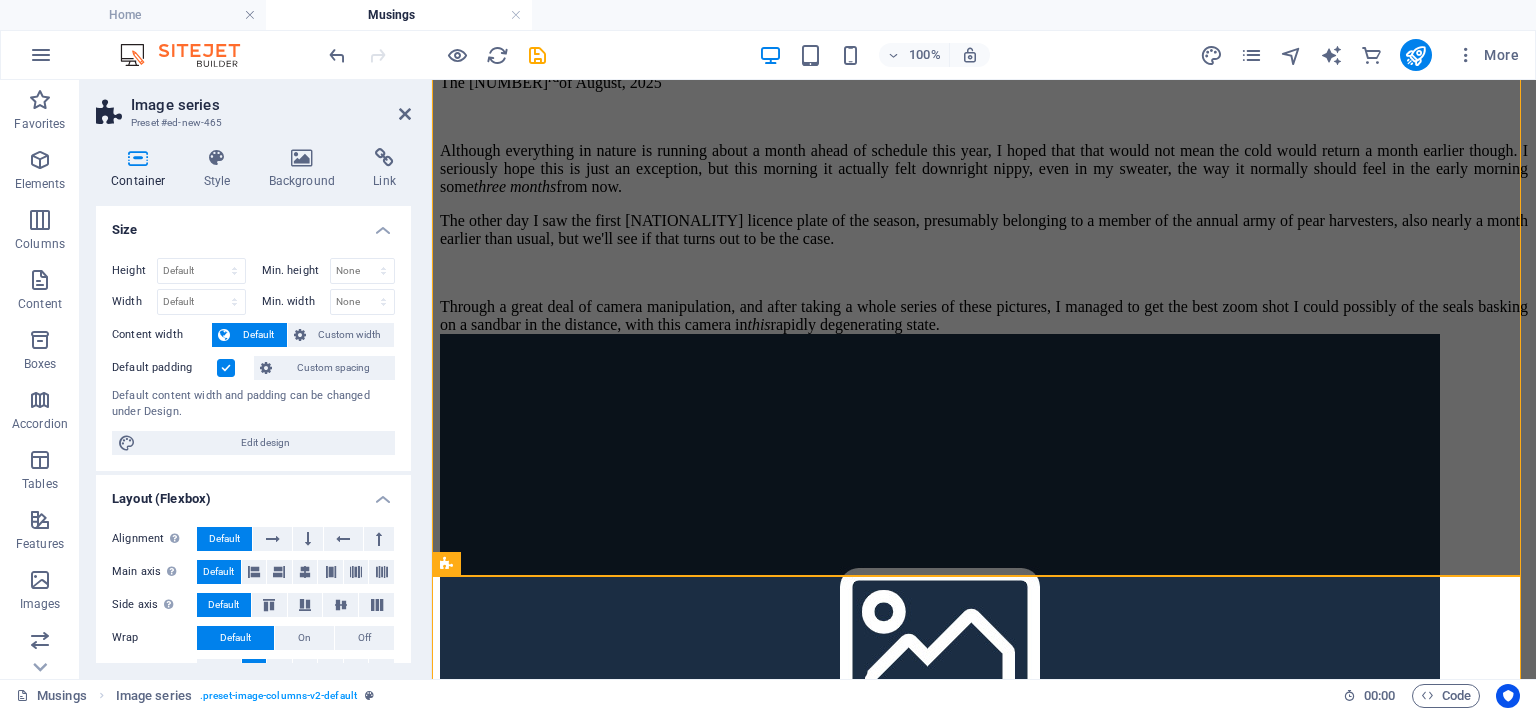 click at bounding box center [226, 368] 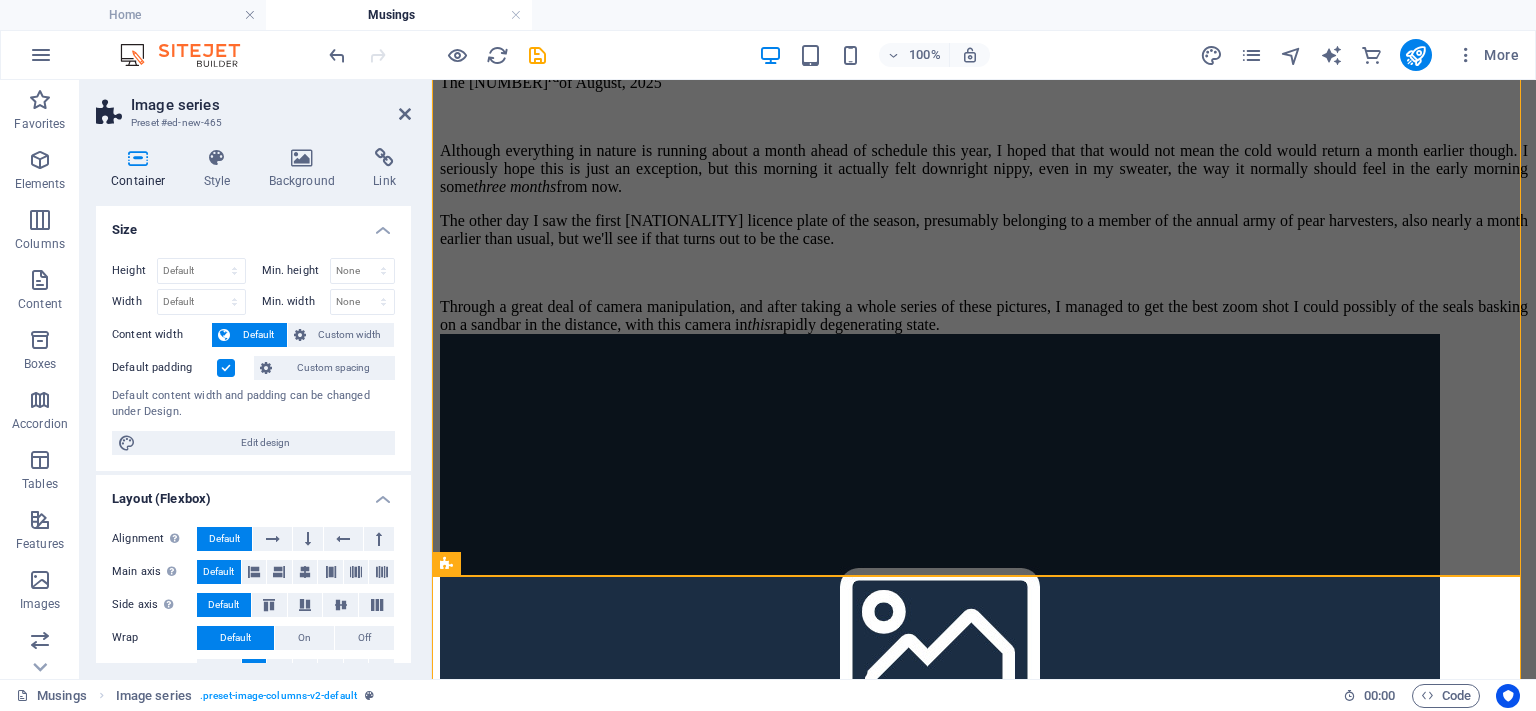 click on "Default padding" at bounding box center [0, 0] 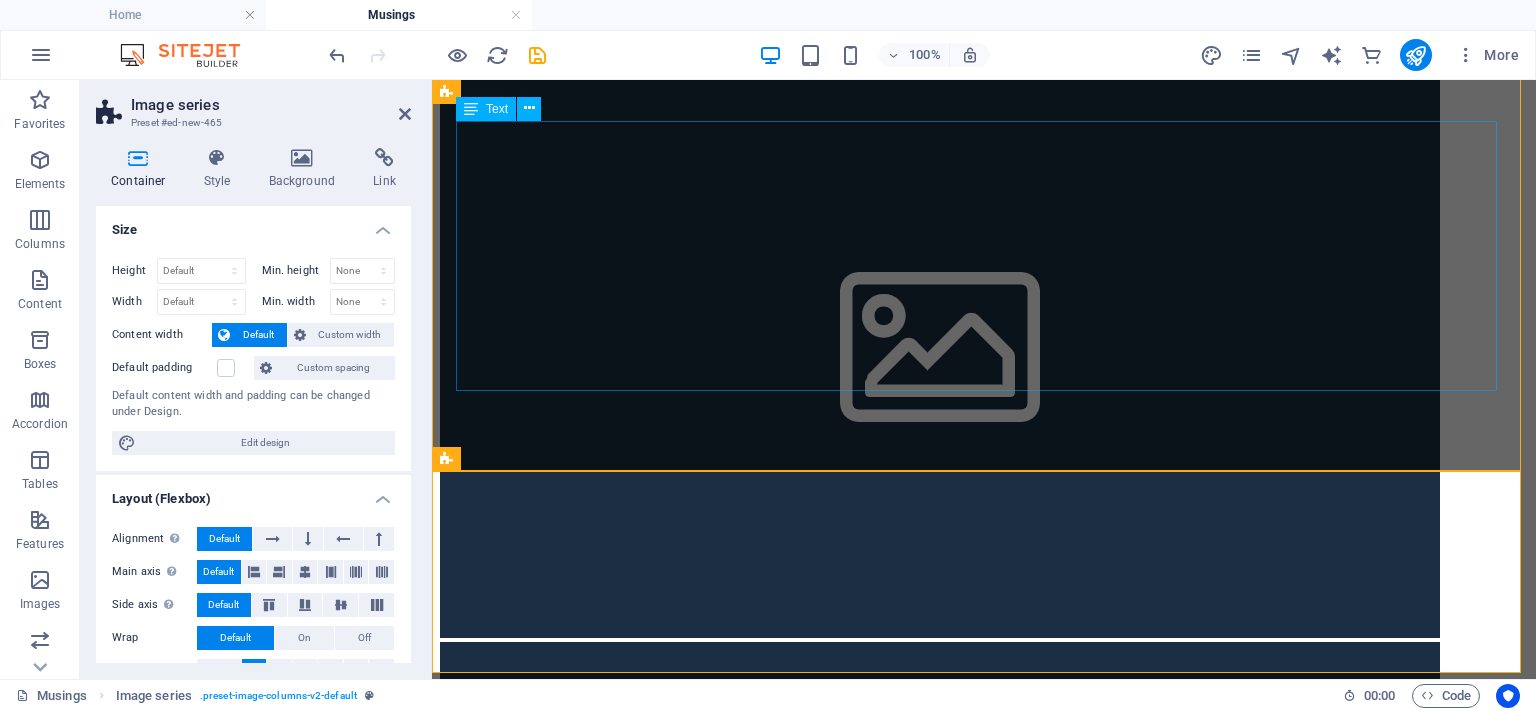 scroll, scrollTop: 2333, scrollLeft: 0, axis: vertical 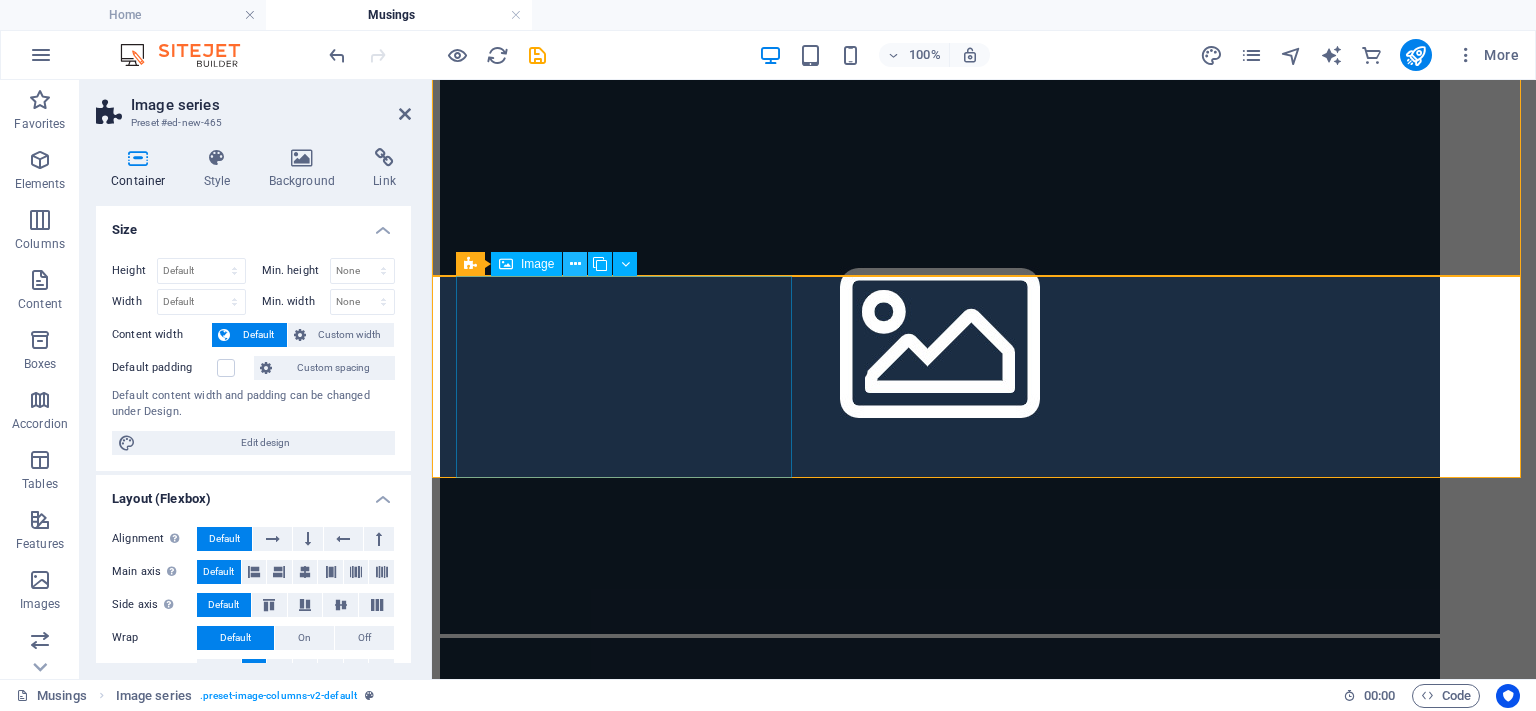 click at bounding box center (575, 264) 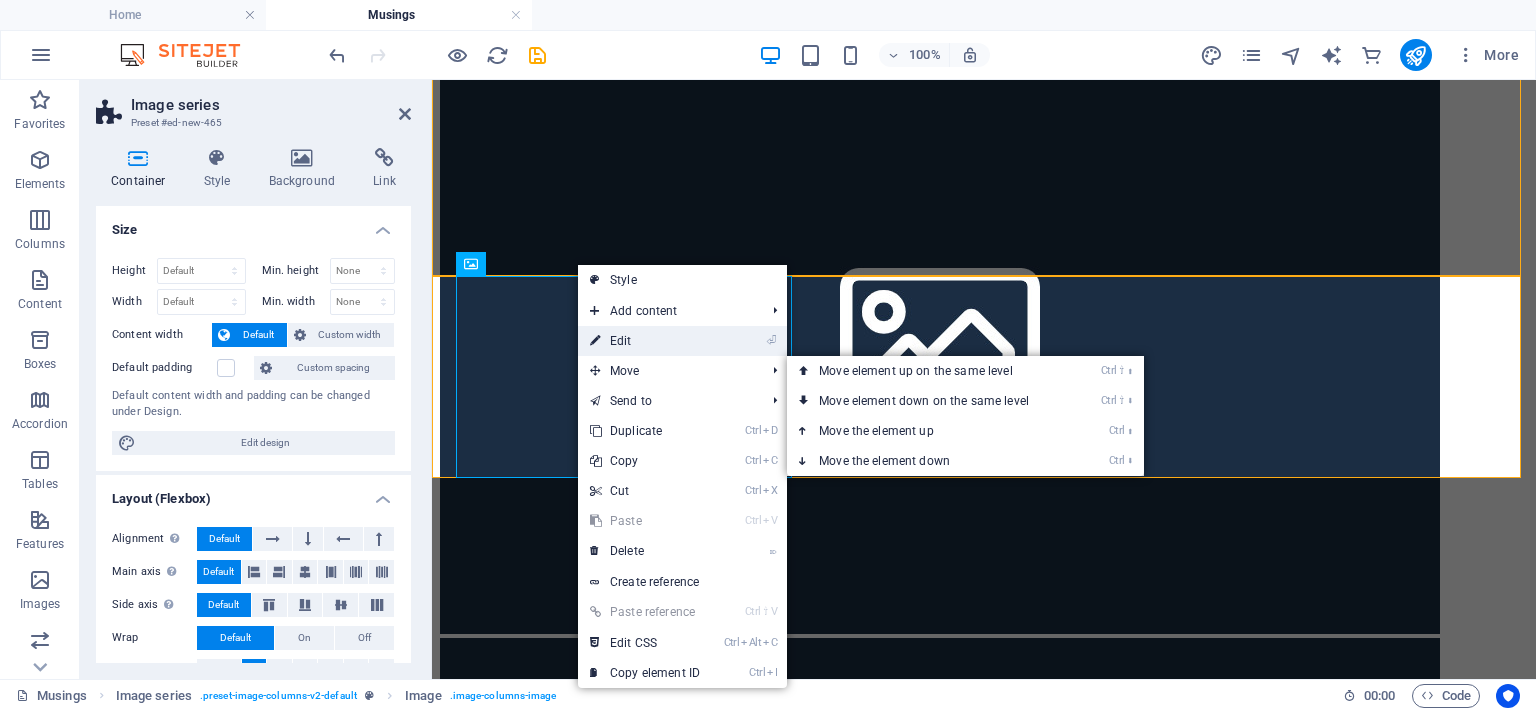 click on "⏎  Edit" at bounding box center [645, 341] 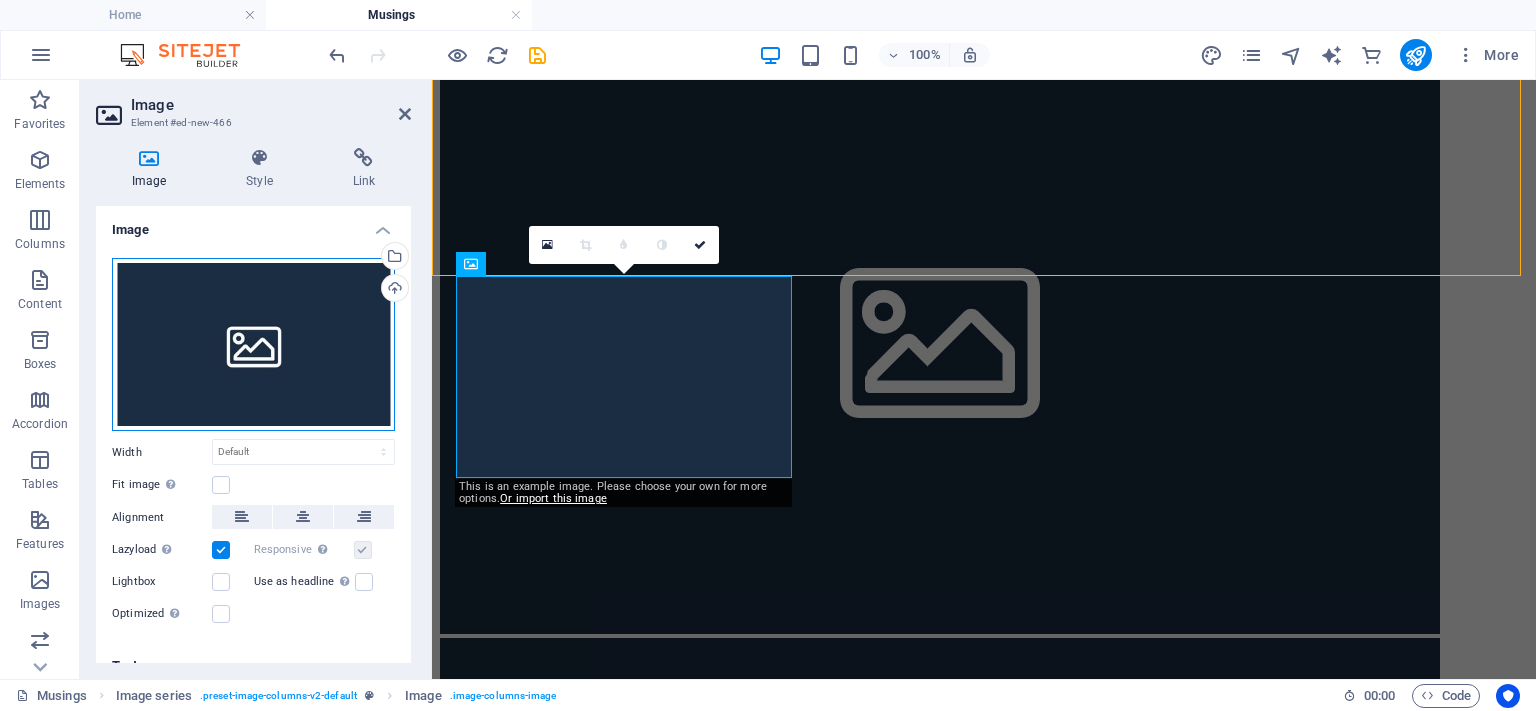 click on "Drag files here, click to choose files or select files from Files or our free stock photos & videos" at bounding box center [253, 345] 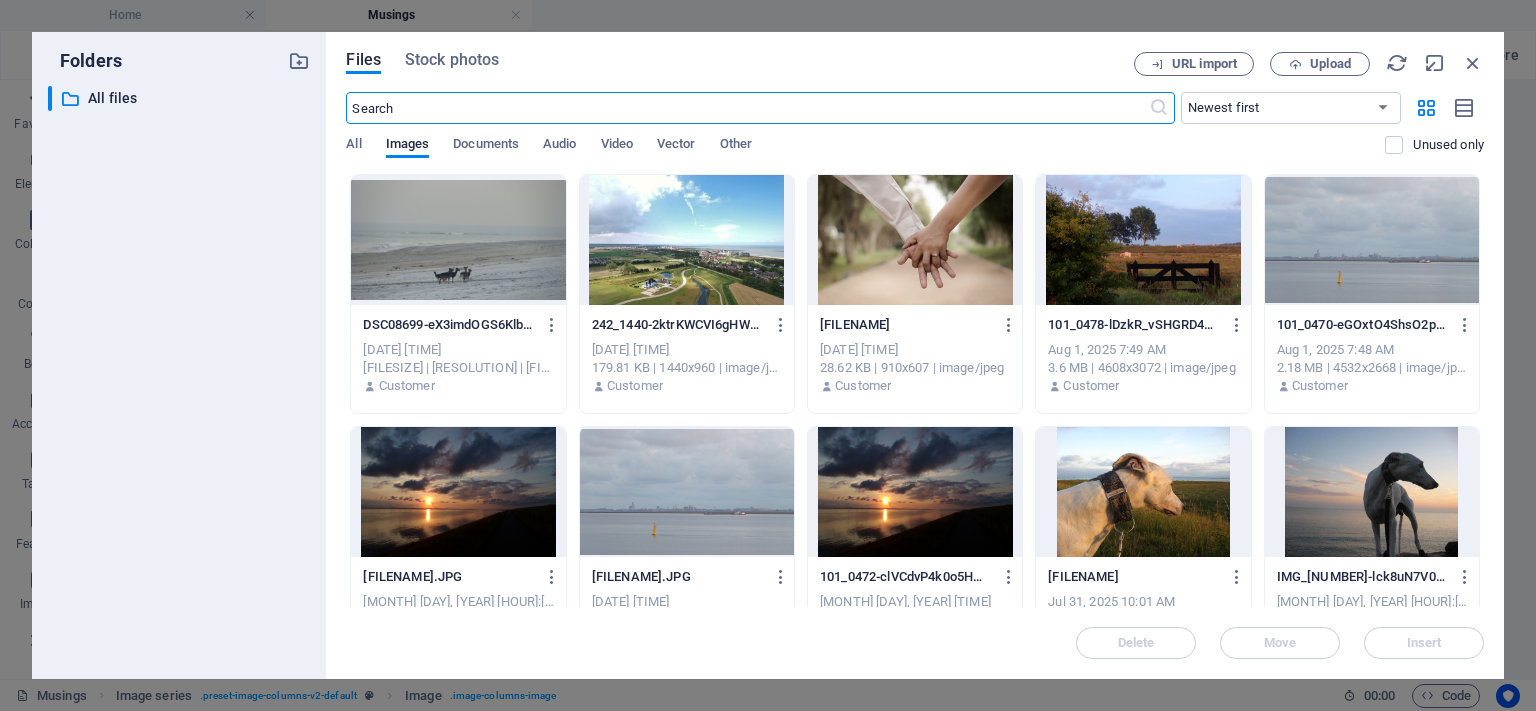 scroll, scrollTop: 2414, scrollLeft: 0, axis: vertical 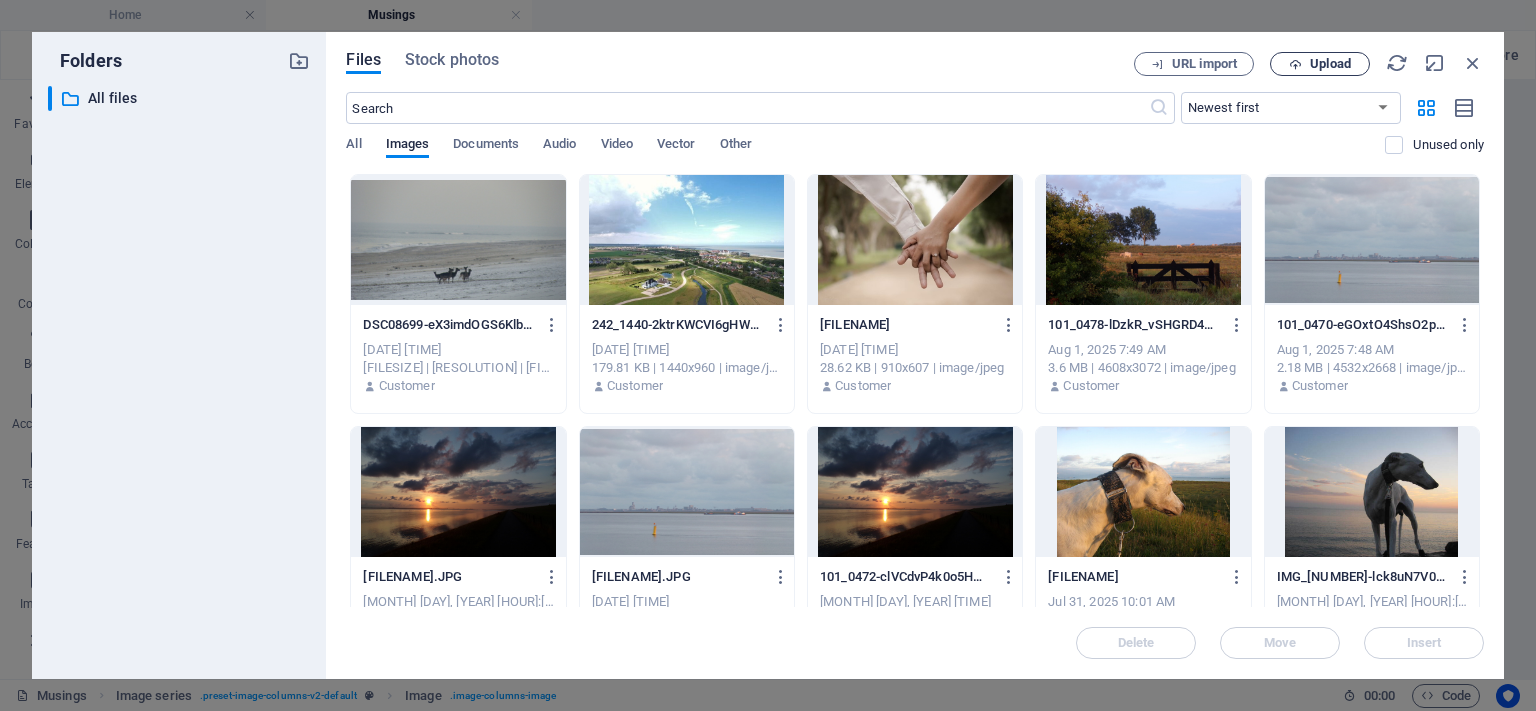 click on "Upload" at bounding box center (1330, 64) 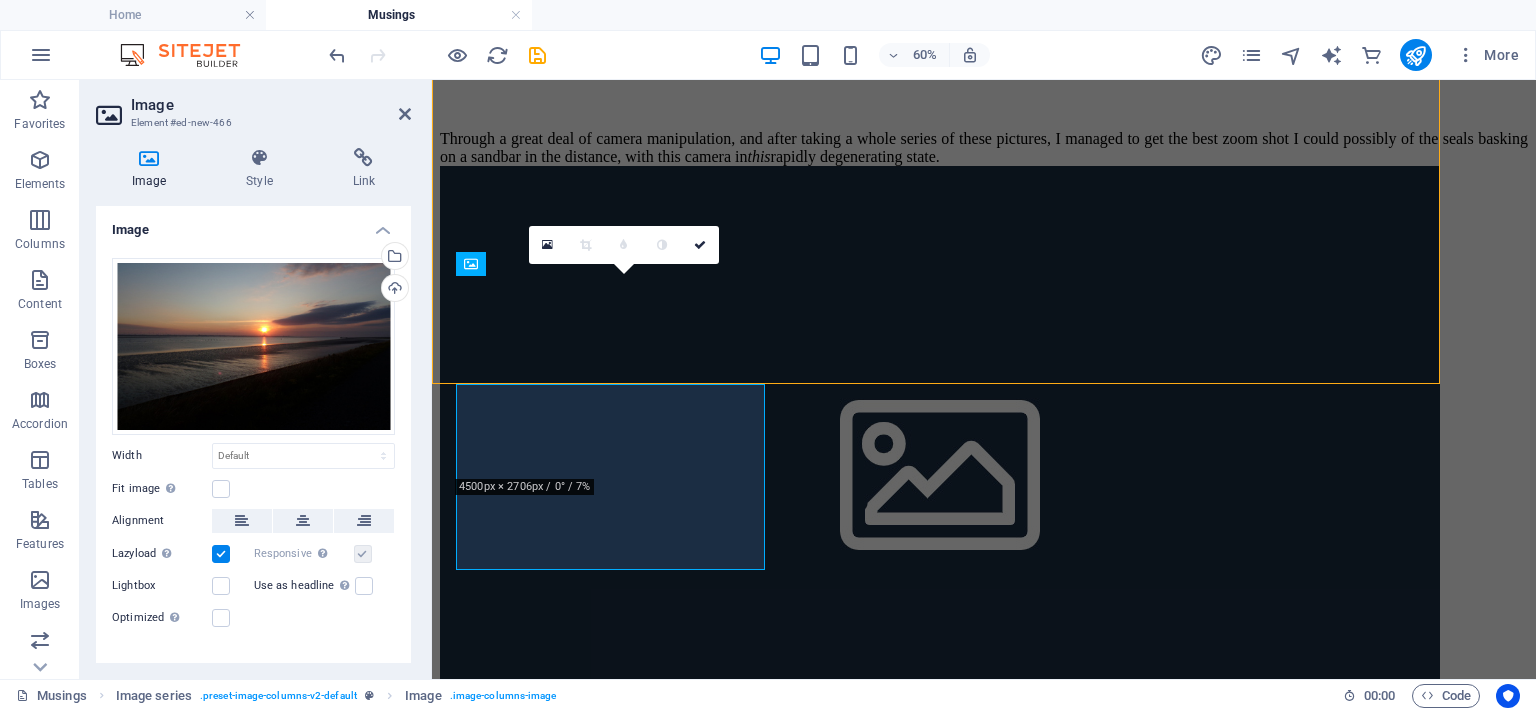 scroll, scrollTop: 2333, scrollLeft: 0, axis: vertical 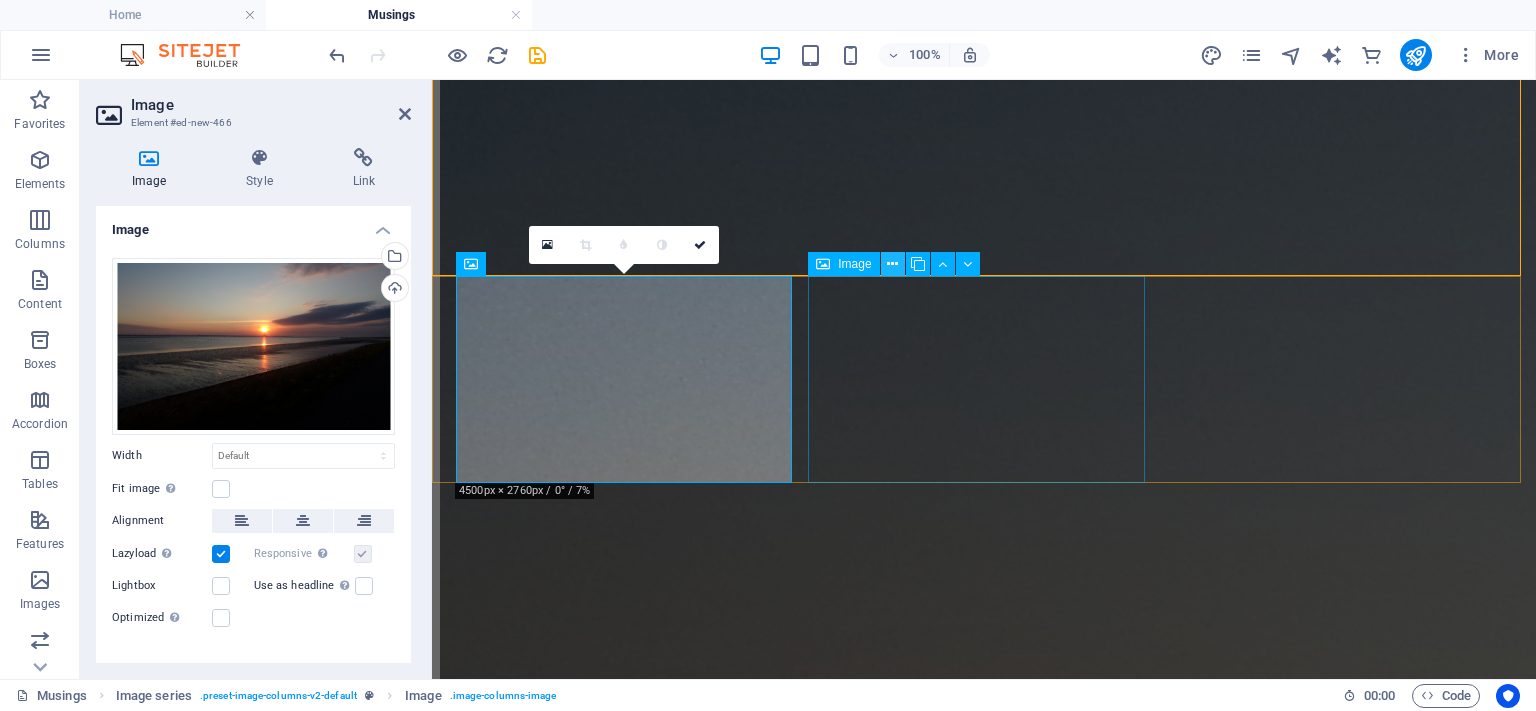 click at bounding box center [892, 264] 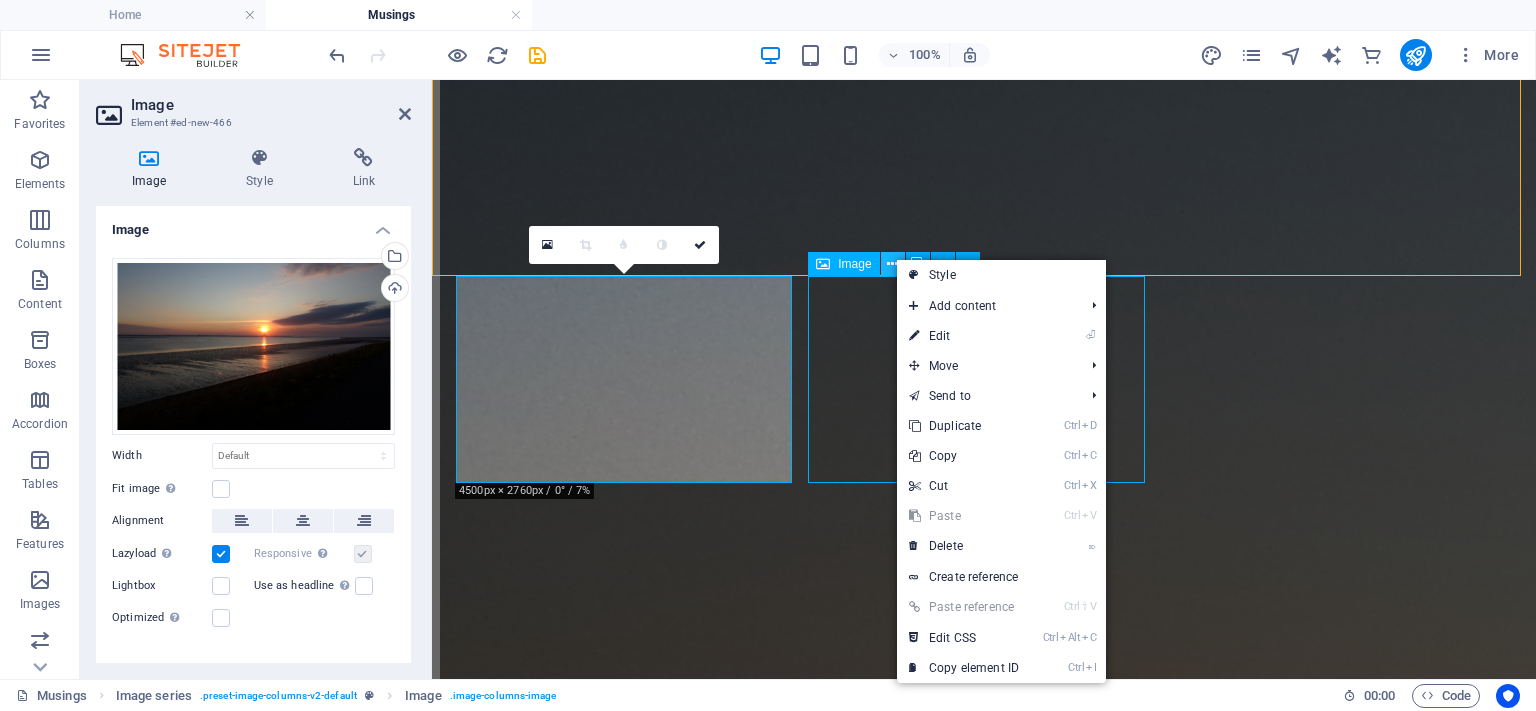 scroll, scrollTop: 2090, scrollLeft: 0, axis: vertical 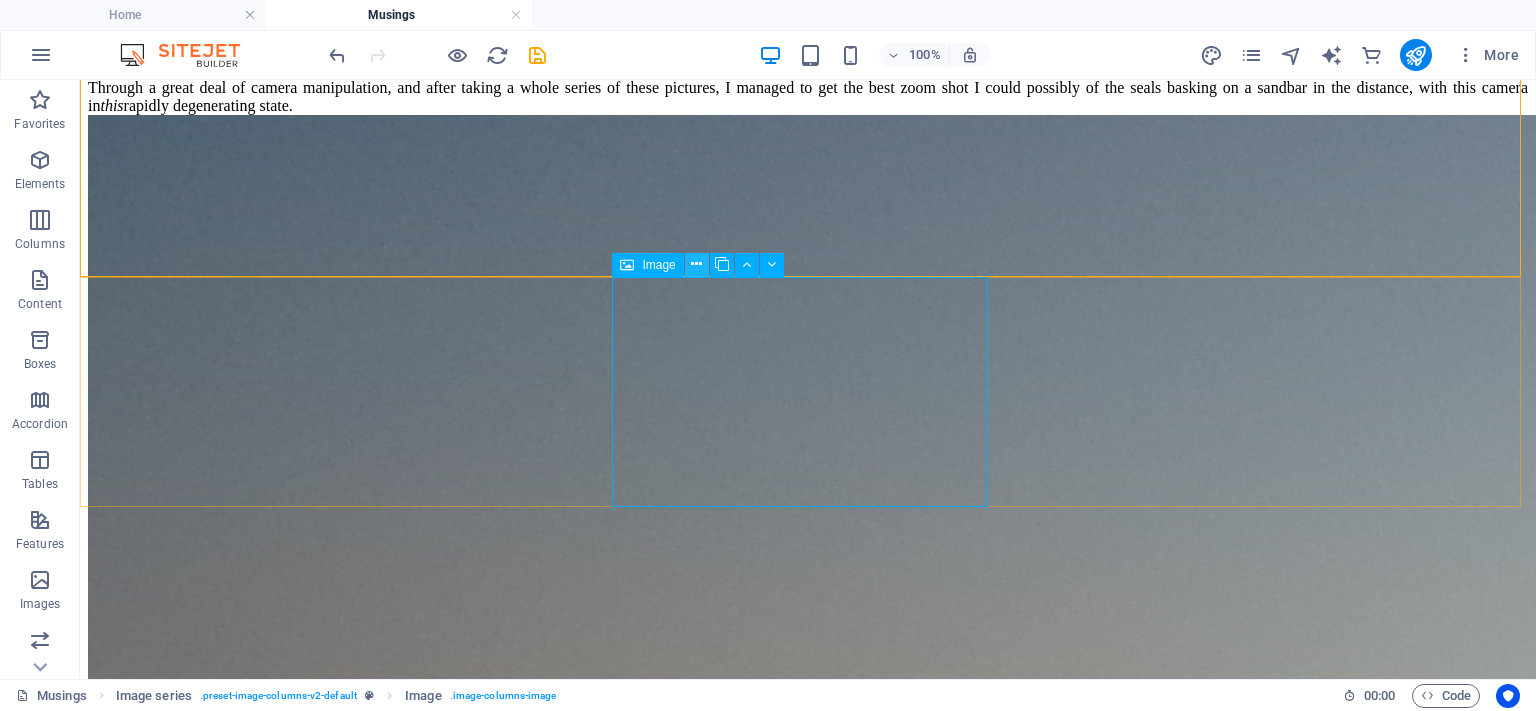 click at bounding box center [696, 264] 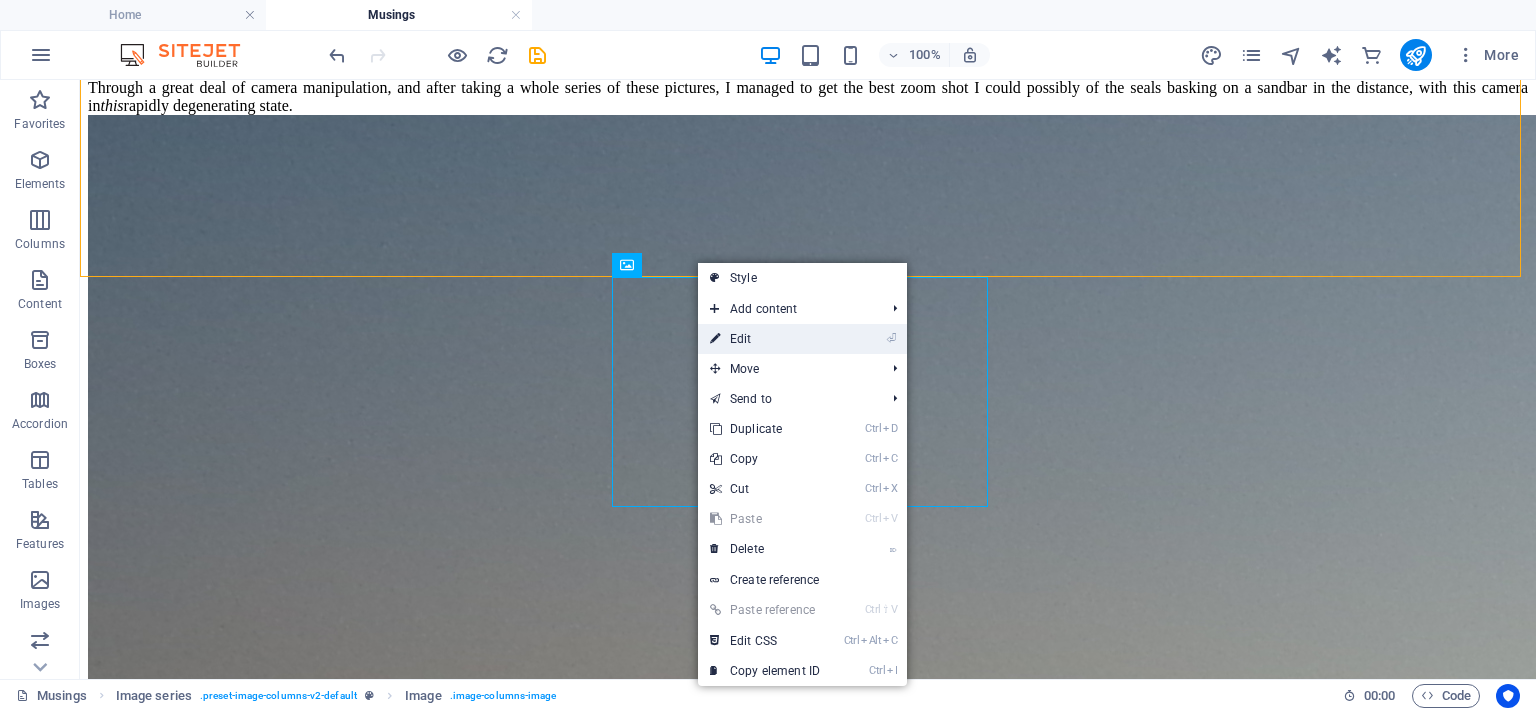 drag, startPoint x: 732, startPoint y: 347, endPoint x: 236, endPoint y: 255, distance: 504.4601 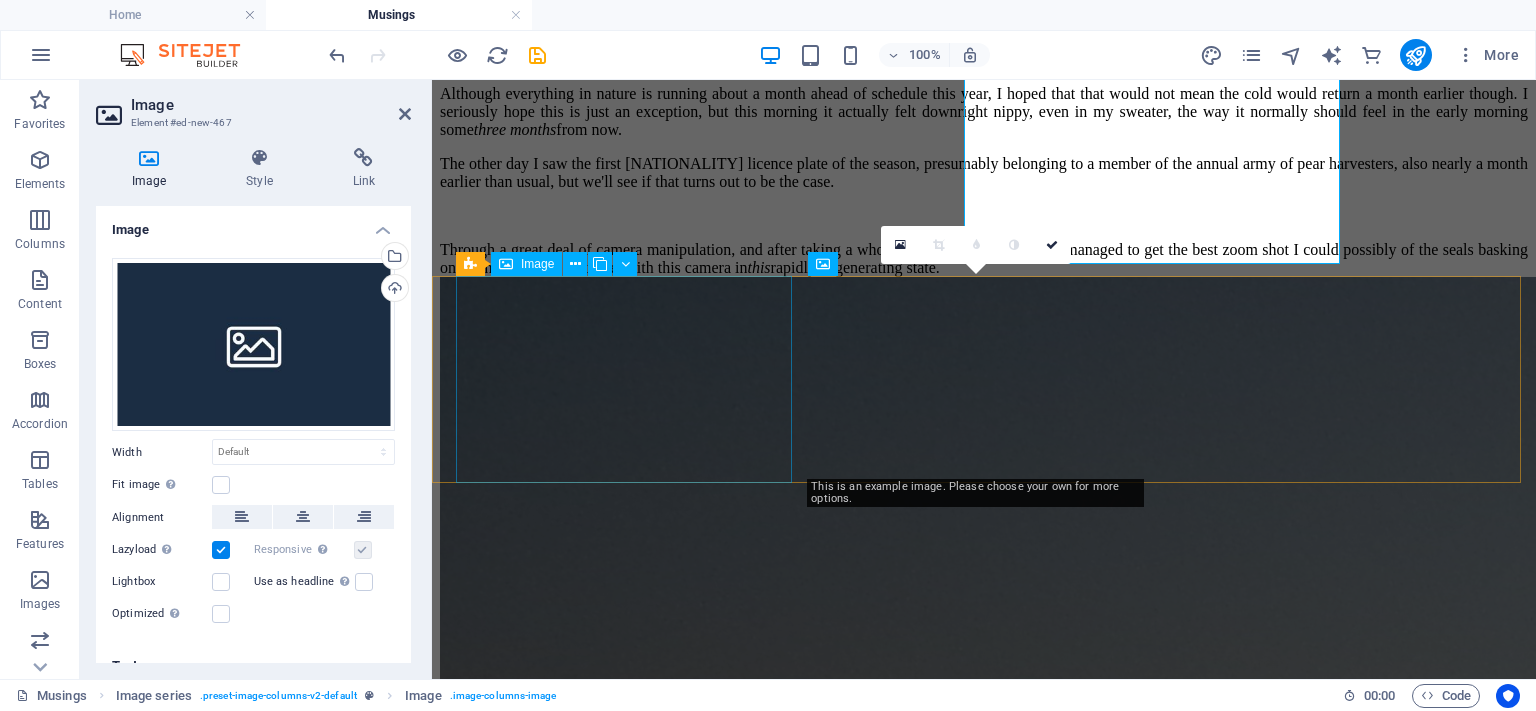 scroll, scrollTop: 2333, scrollLeft: 0, axis: vertical 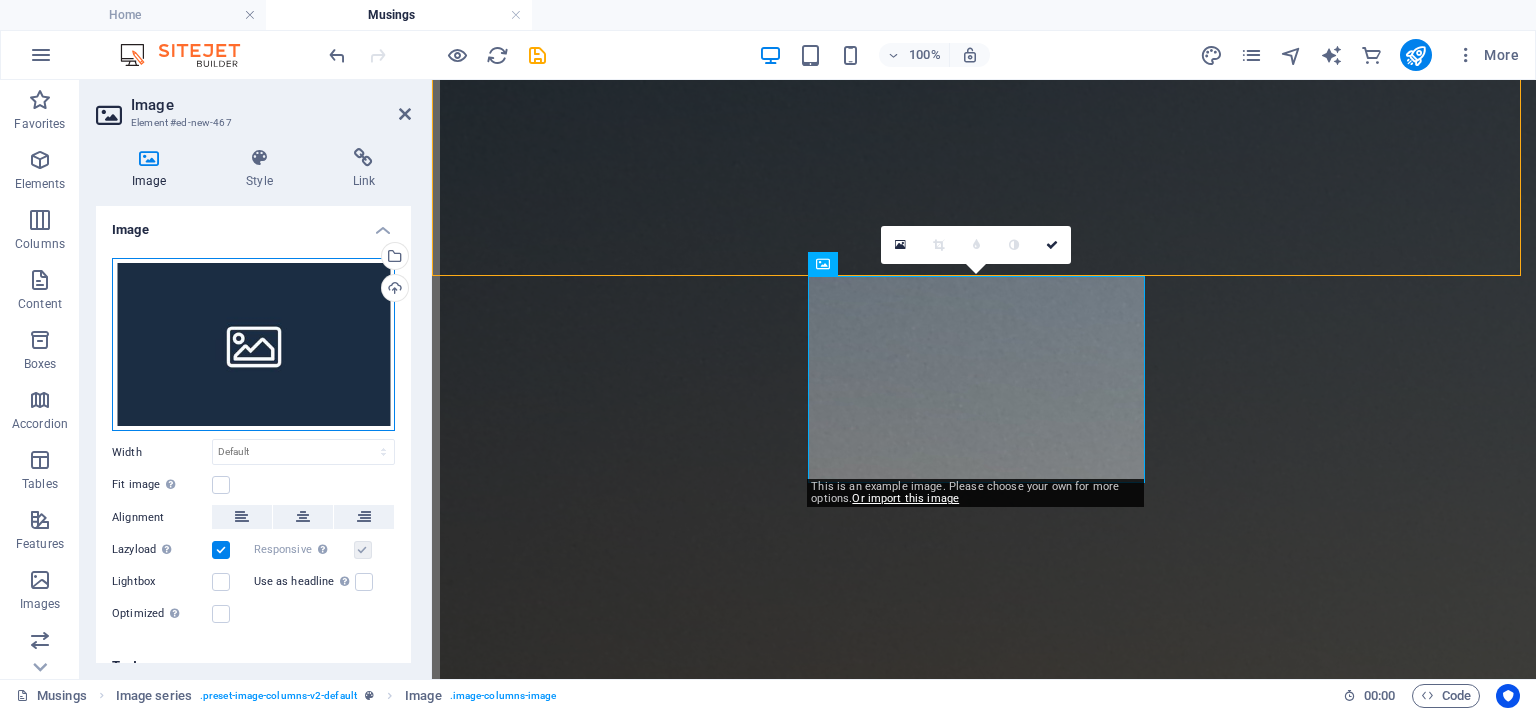 click on "Drag files here, click to choose files or select files from Files or our free stock photos & videos" at bounding box center [253, 345] 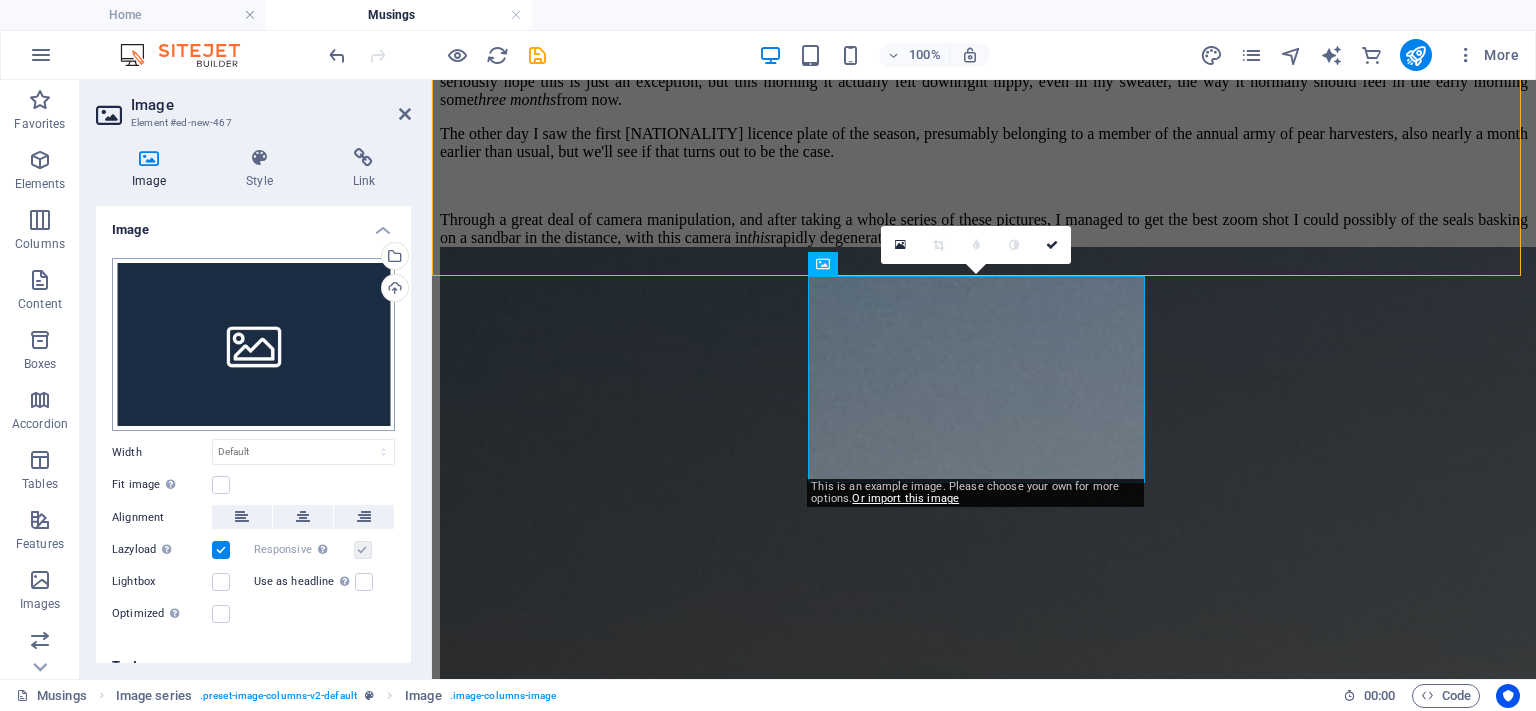 scroll, scrollTop: 2414, scrollLeft: 0, axis: vertical 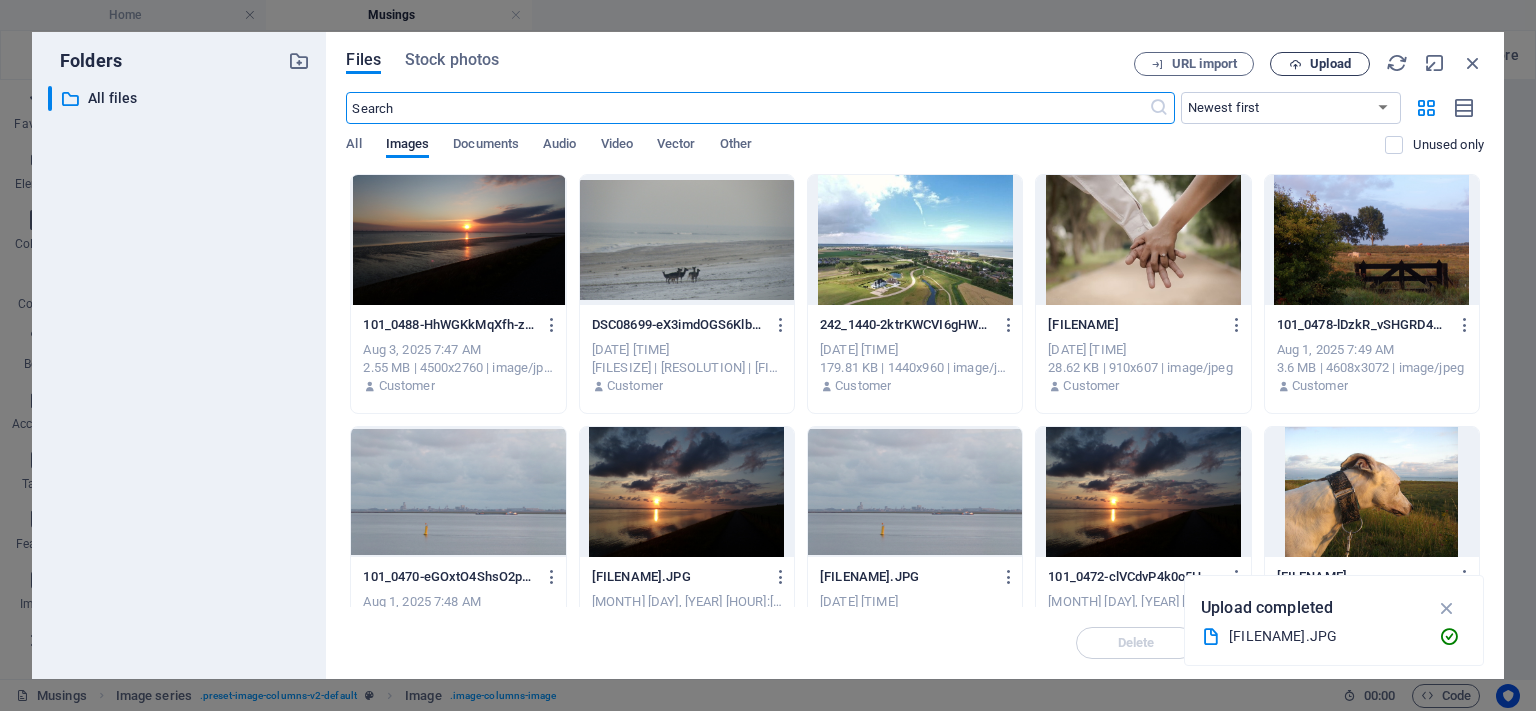 click on "Upload" at bounding box center [1330, 64] 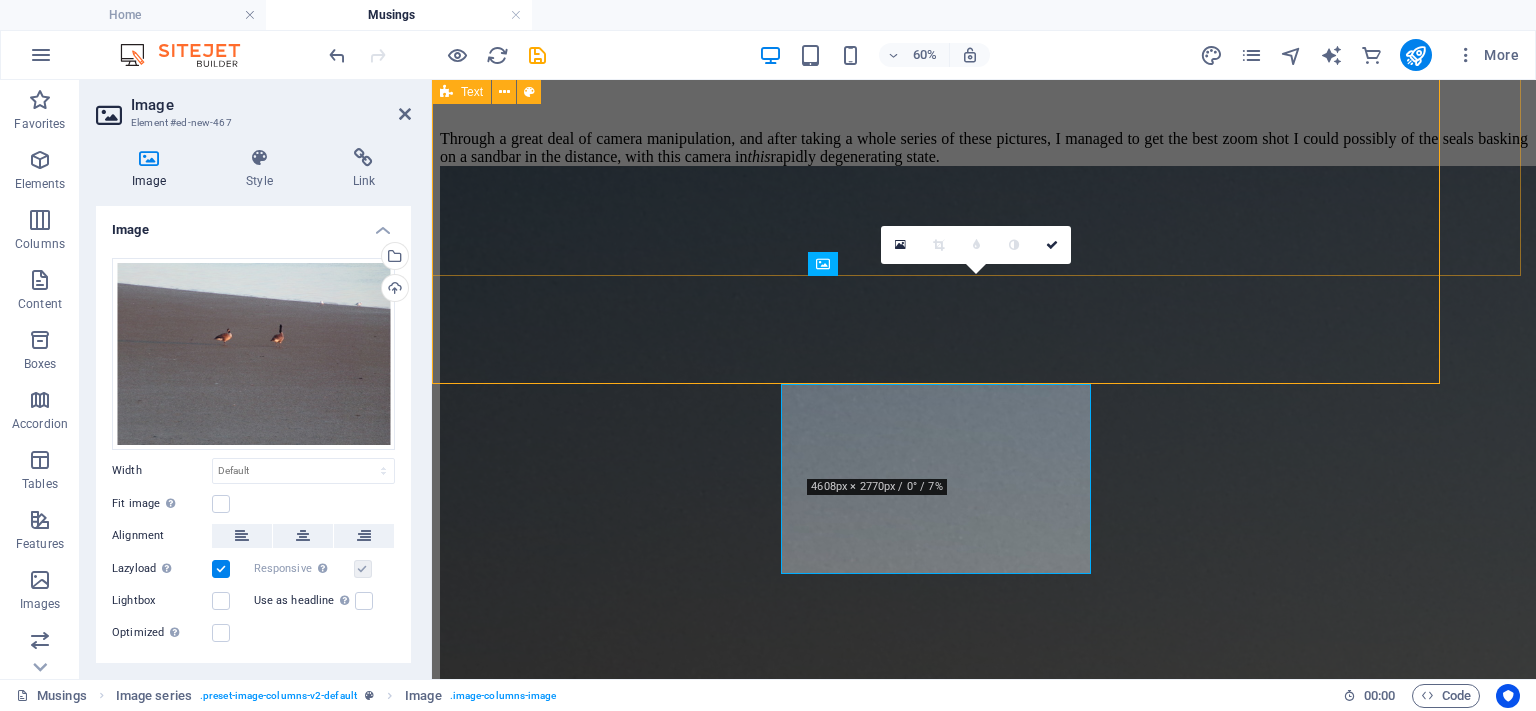 scroll, scrollTop: 2333, scrollLeft: 0, axis: vertical 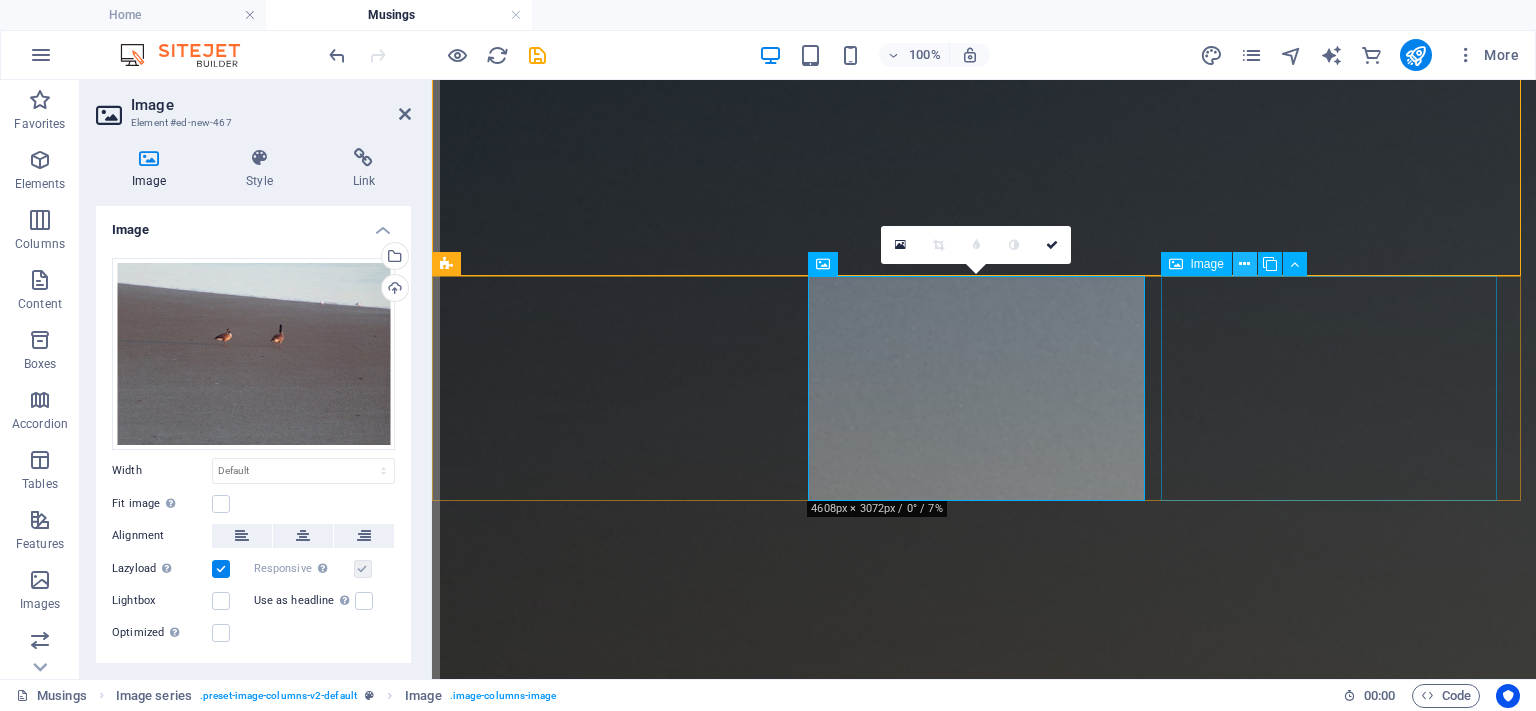 click at bounding box center [1244, 264] 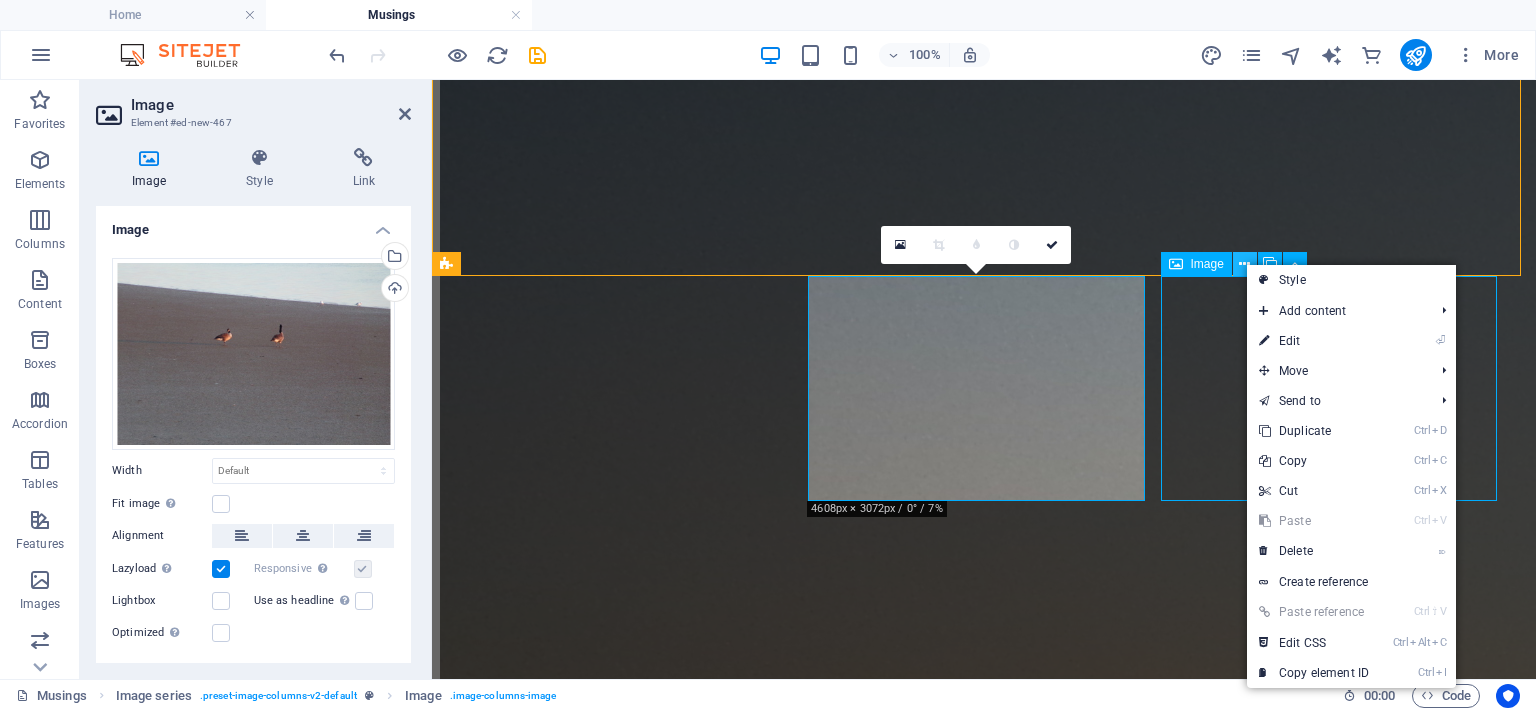 scroll, scrollTop: 2090, scrollLeft: 0, axis: vertical 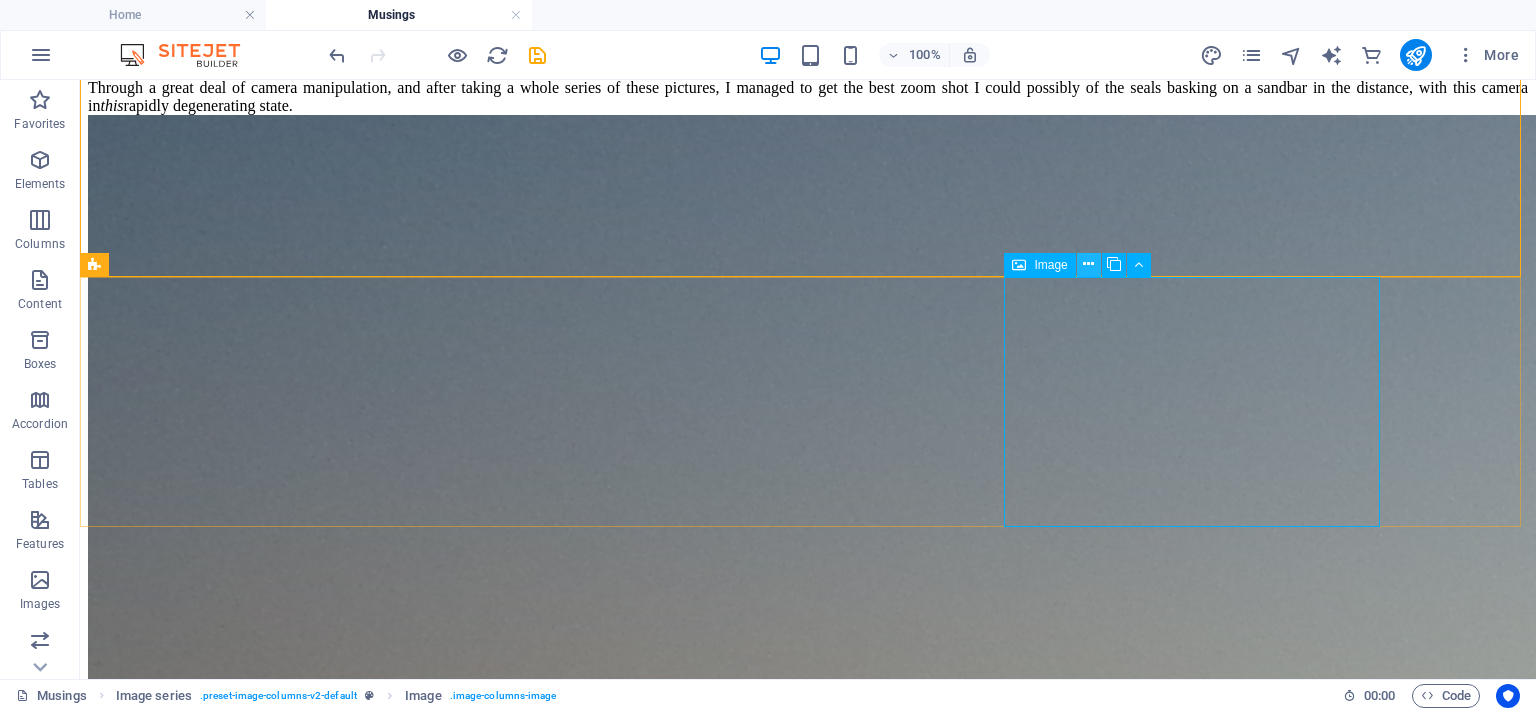 click at bounding box center [1088, 264] 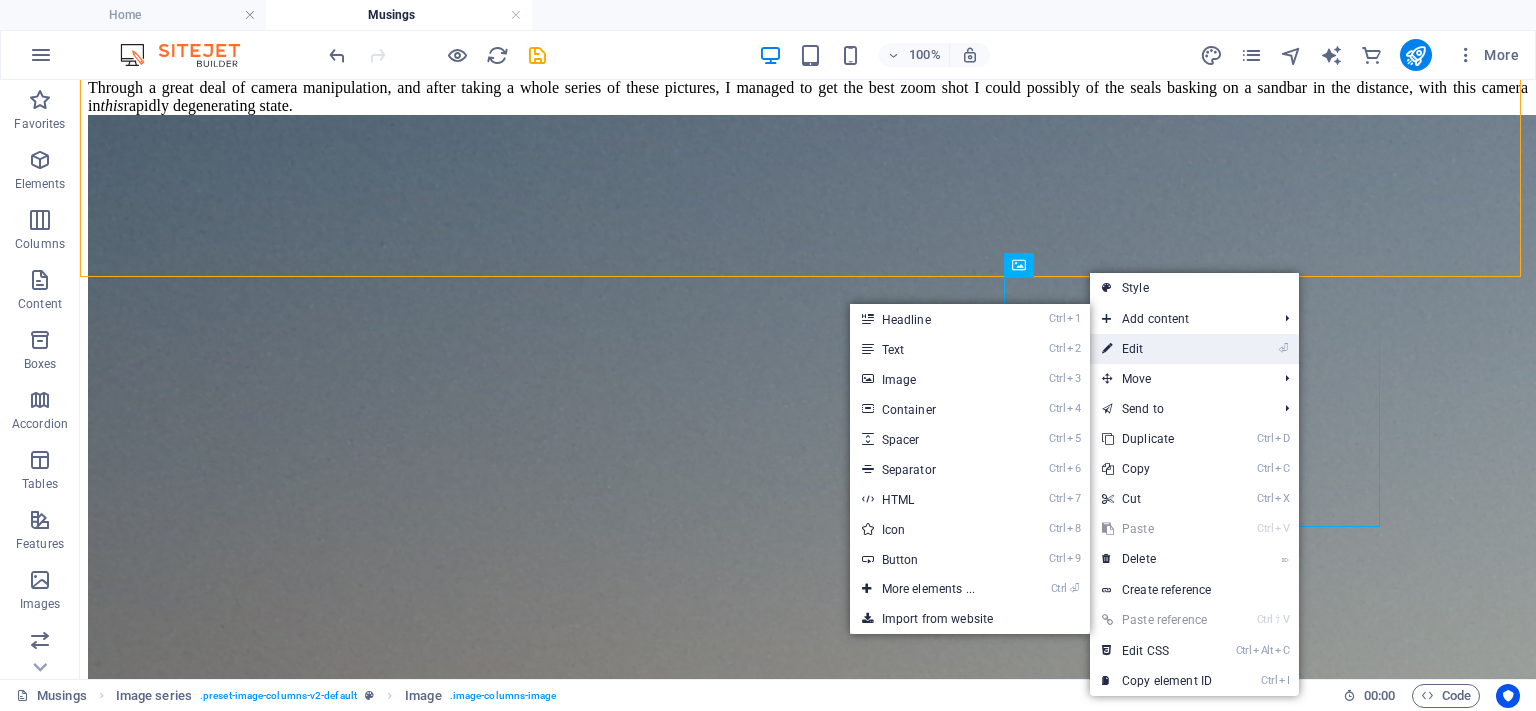 click on "⏎  Edit" at bounding box center [1157, 349] 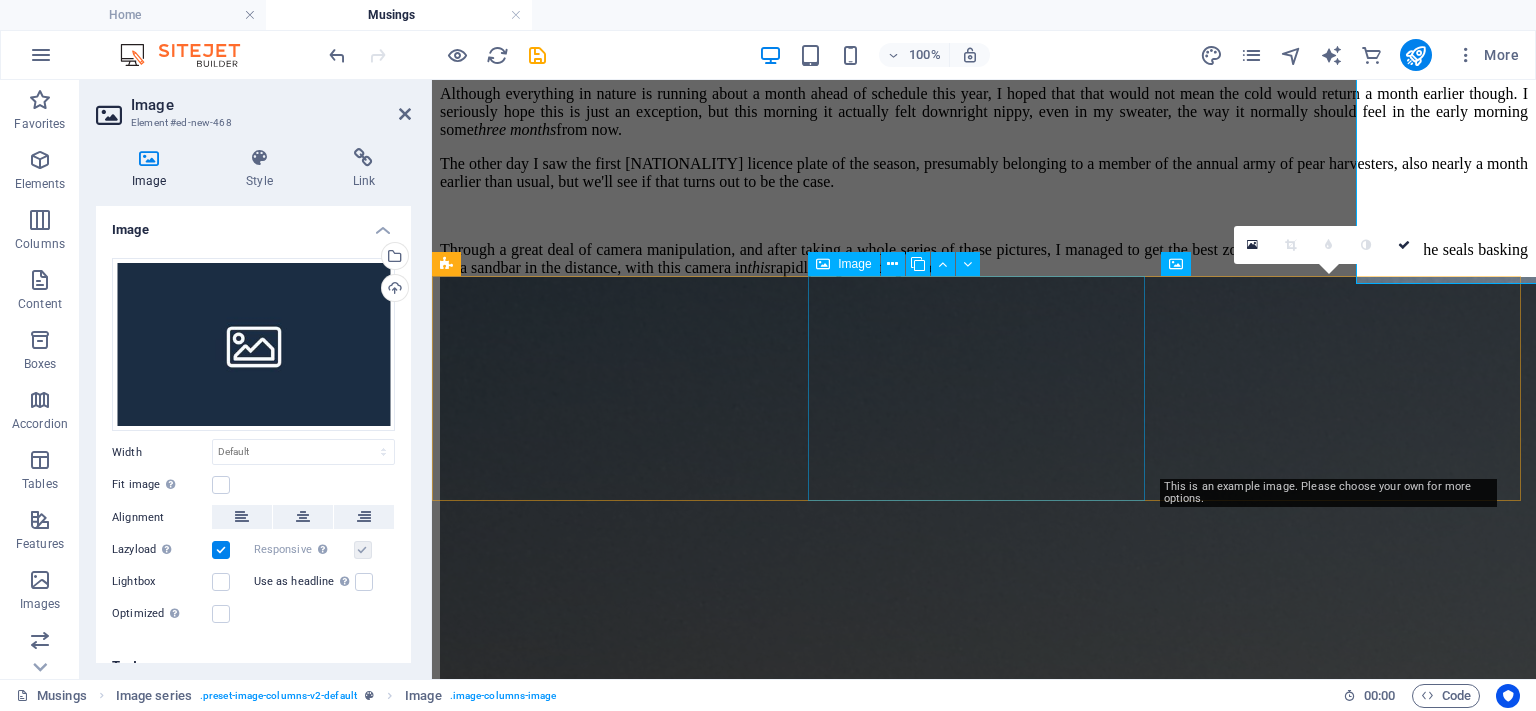 scroll, scrollTop: 2333, scrollLeft: 0, axis: vertical 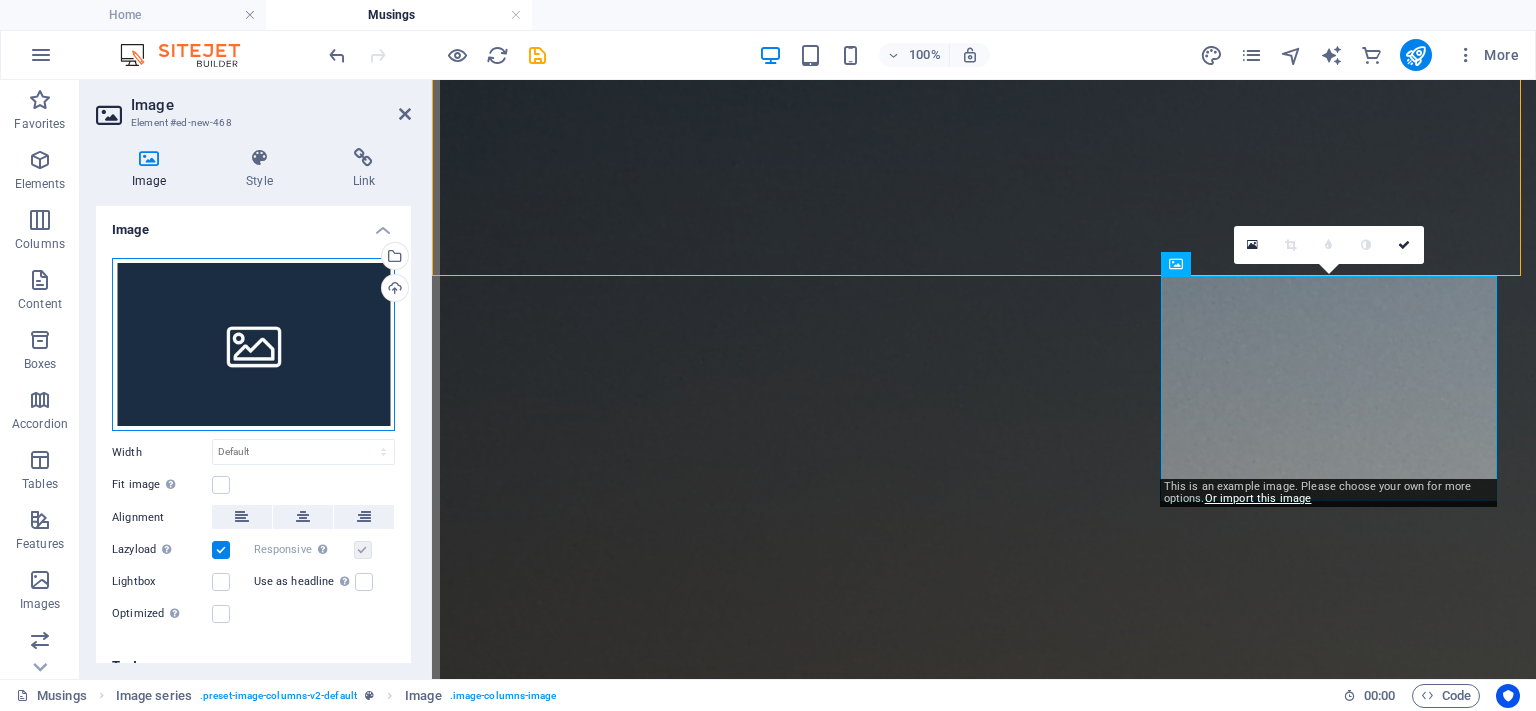 click on "Drag files here, click to choose files or select files from Files or our free stock photos & videos" at bounding box center [253, 345] 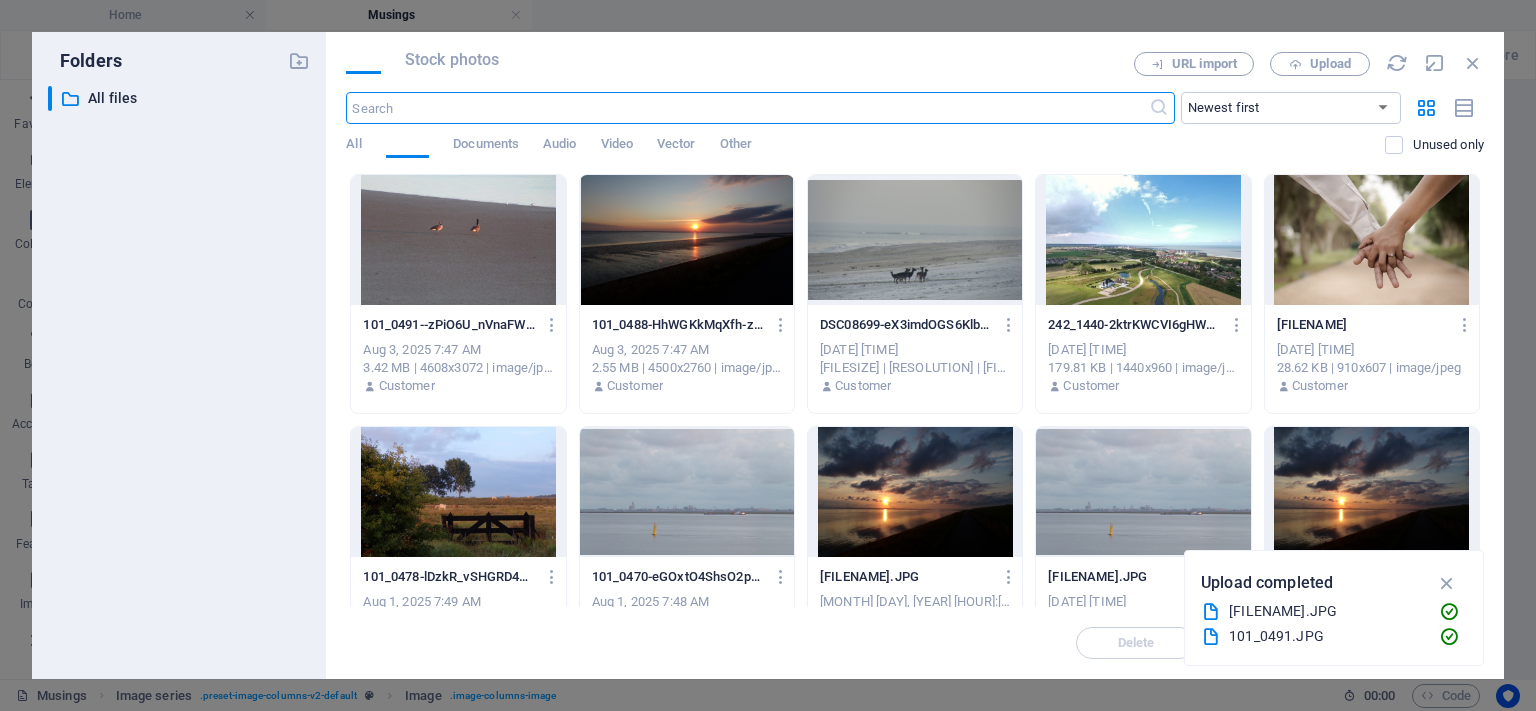 scroll, scrollTop: 2414, scrollLeft: 0, axis: vertical 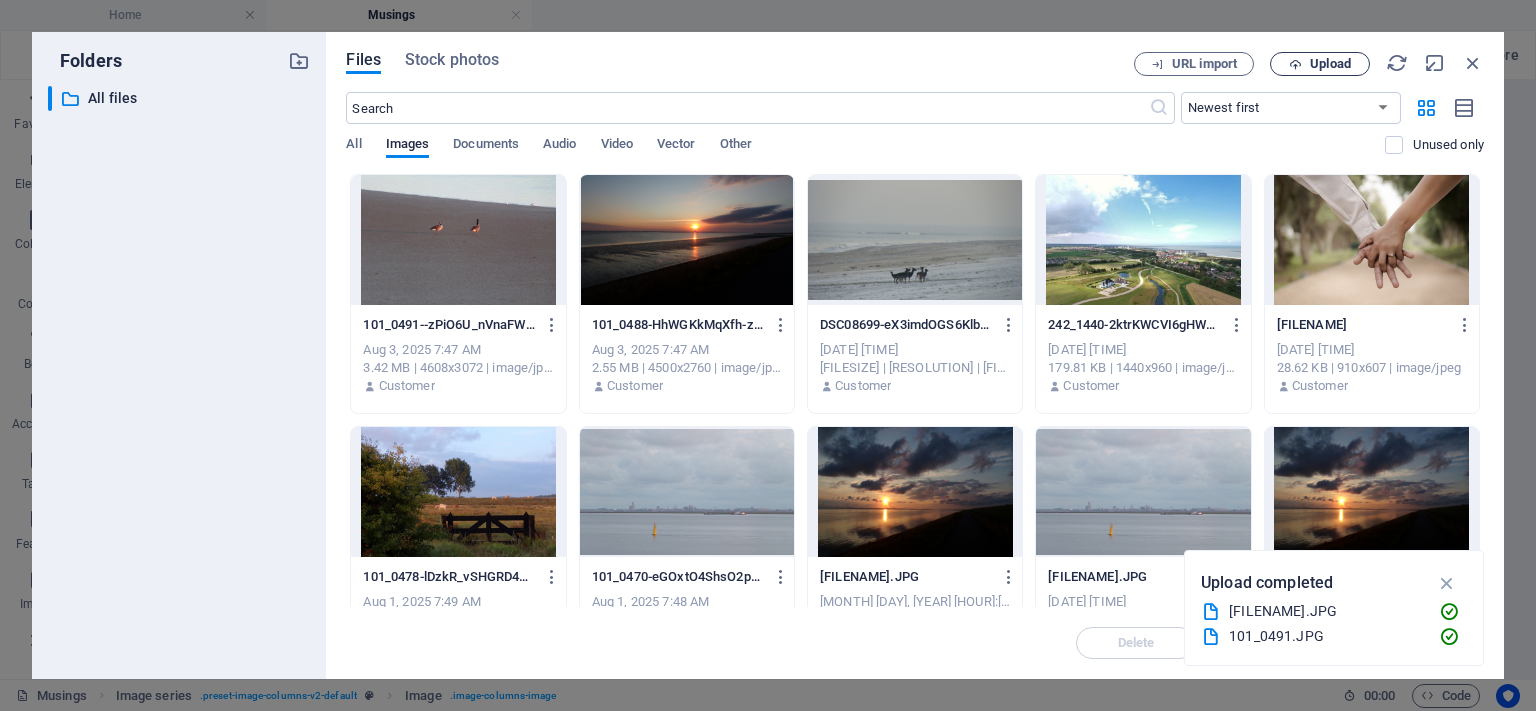 click on "Upload" at bounding box center (1330, 64) 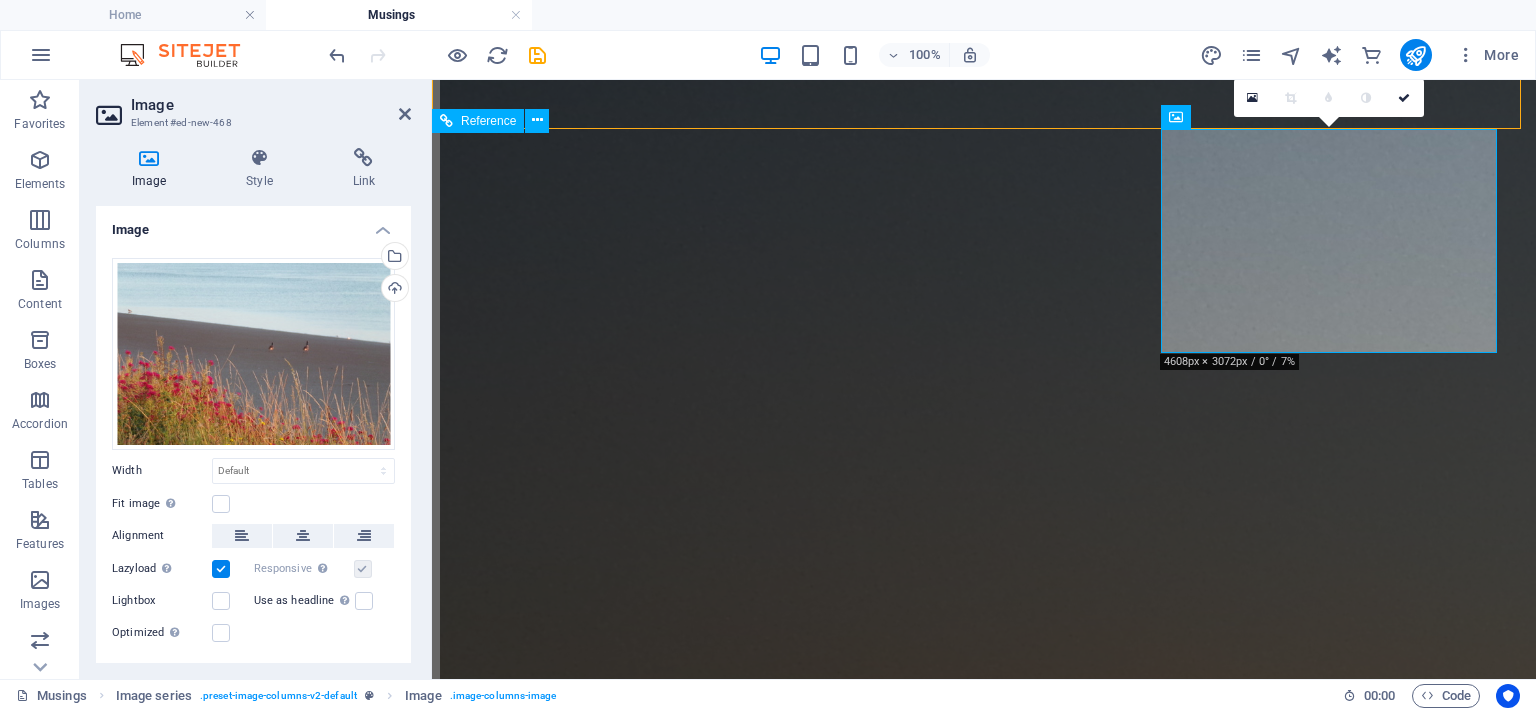 scroll, scrollTop: 2433, scrollLeft: 0, axis: vertical 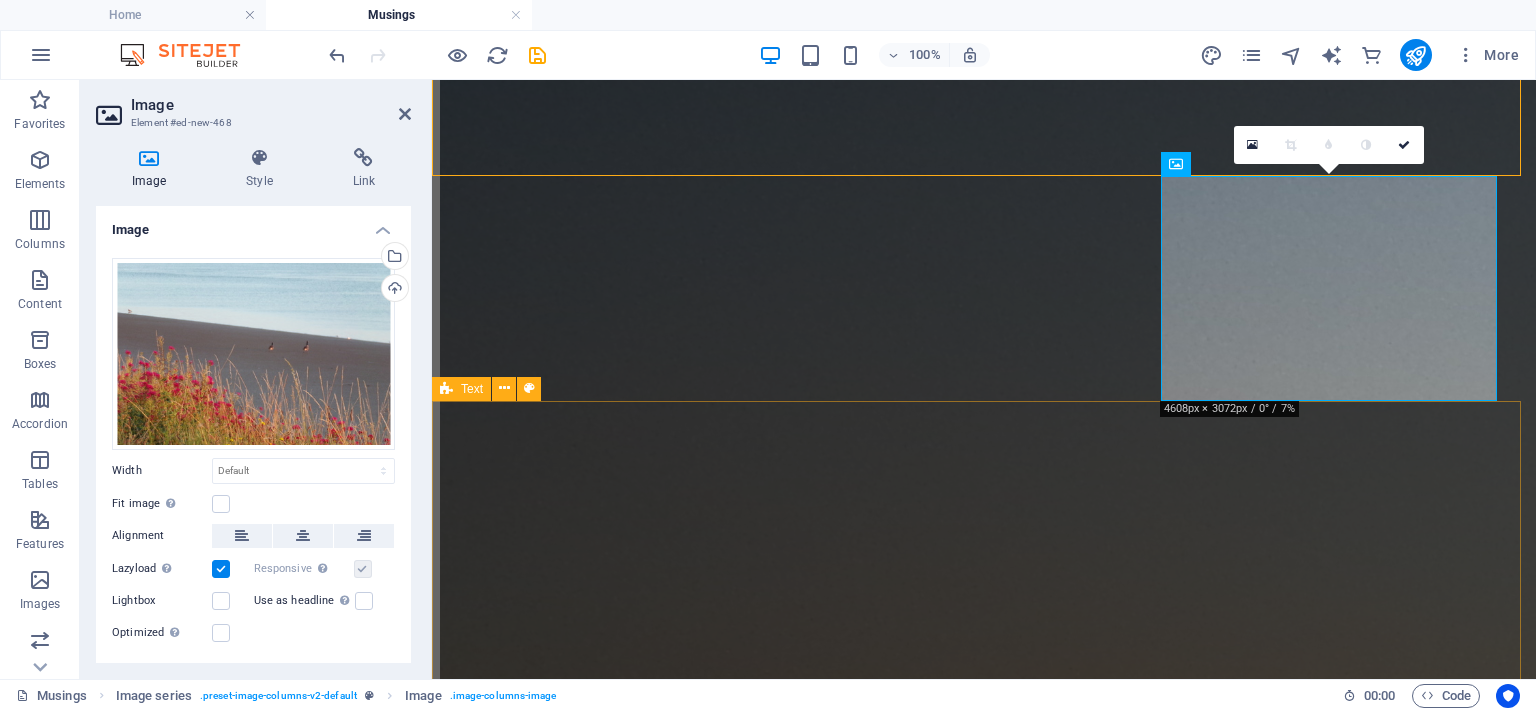 click on "Creating Homophobia Day Returns The 2 nd  of August, 2025 Taking a rest, I was absentmindedly zapping through the channels and landed on live footage of the Canal Pride Parade in Amsterdam. Naturally, my mind was immediately bombarded with images of effeminate men in pink thongs and on stilettos and the like, people who have every right to be who they are, but who in actuality only represent a  minority  of homosexual men. Naturally, in the few moments I could manage to stomach this spectacle, not once did I see the ‘normal’ specimens who represent the majority of homosexuals. I would defend to my dying breath the right of any individual to live freely according to his or her conscience, and absolutely support the existence of Pride parades in countries in which the rights of  any  minority population are not respected. However, in a nation in which all these rights are now guaranteed by law, events like this are not necessary anymore.  whip up homophobia begin to hate  creates  places importing I" at bounding box center (984, 9114) 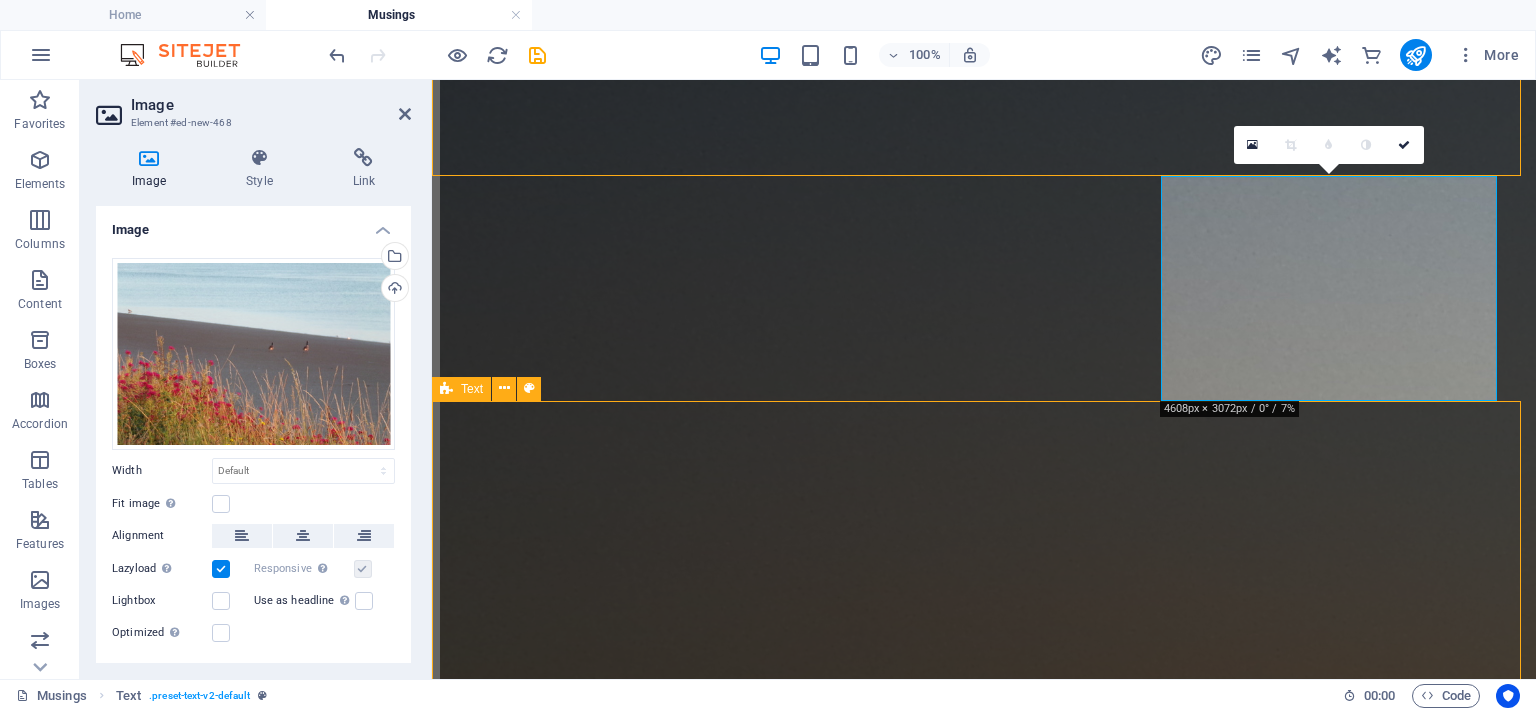 scroll, scrollTop: 2190, scrollLeft: 0, axis: vertical 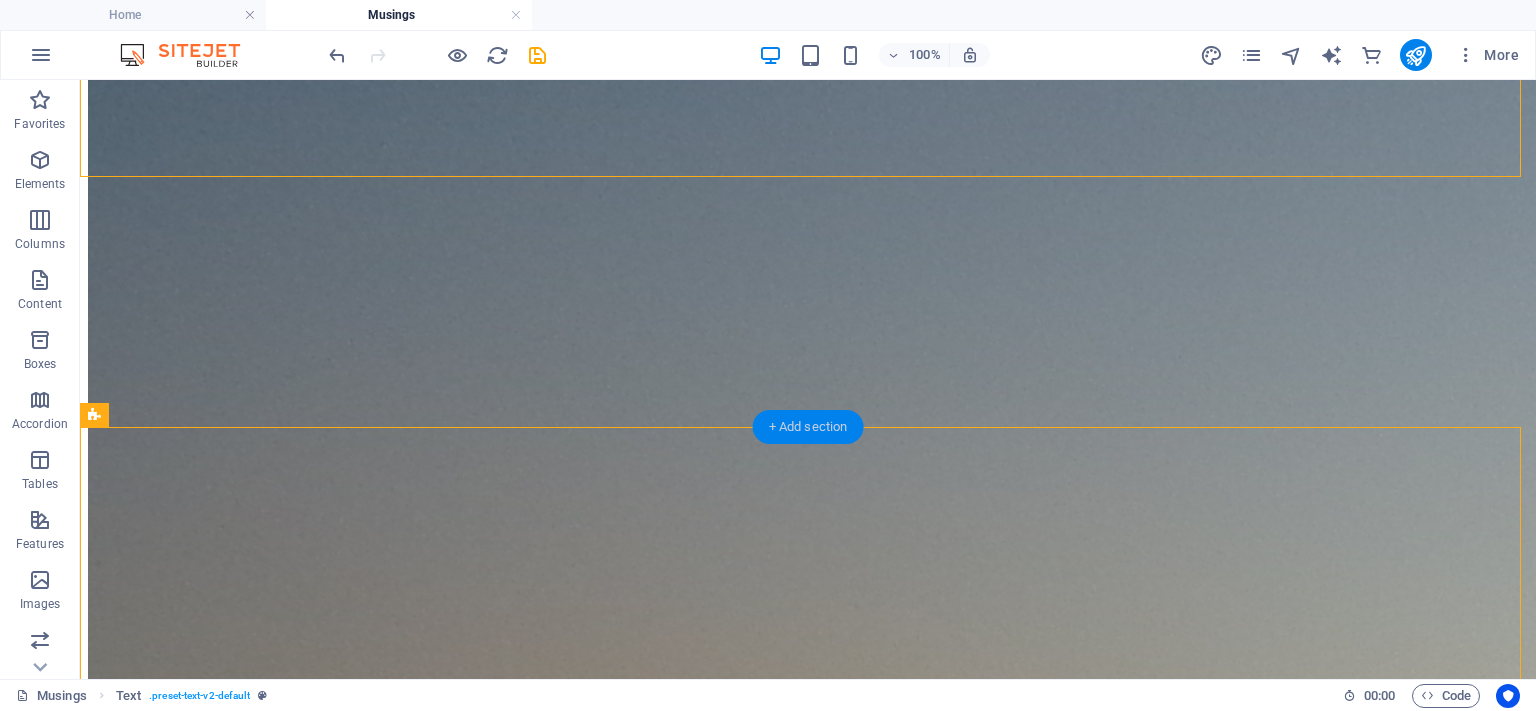 click on "+ Add section" at bounding box center [808, 427] 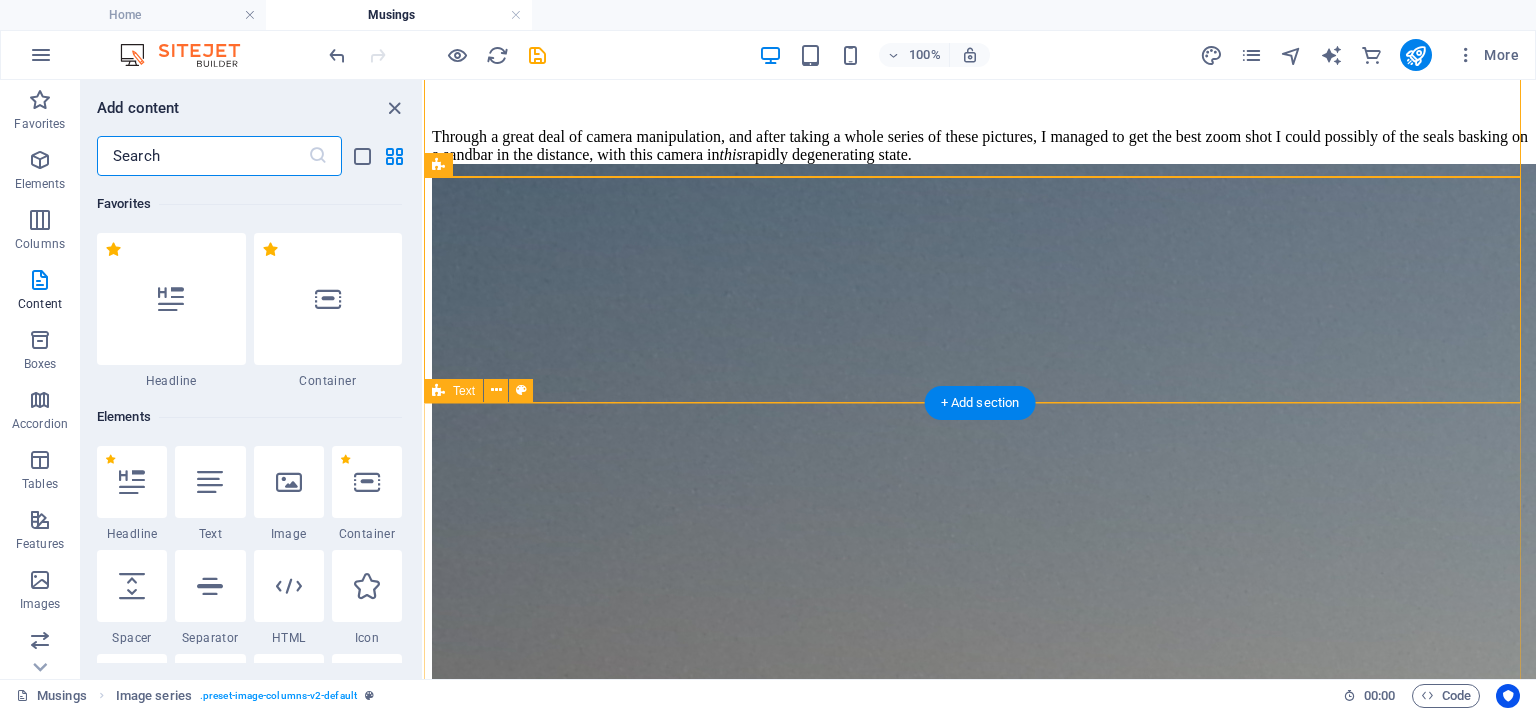 scroll, scrollTop: 2406, scrollLeft: 0, axis: vertical 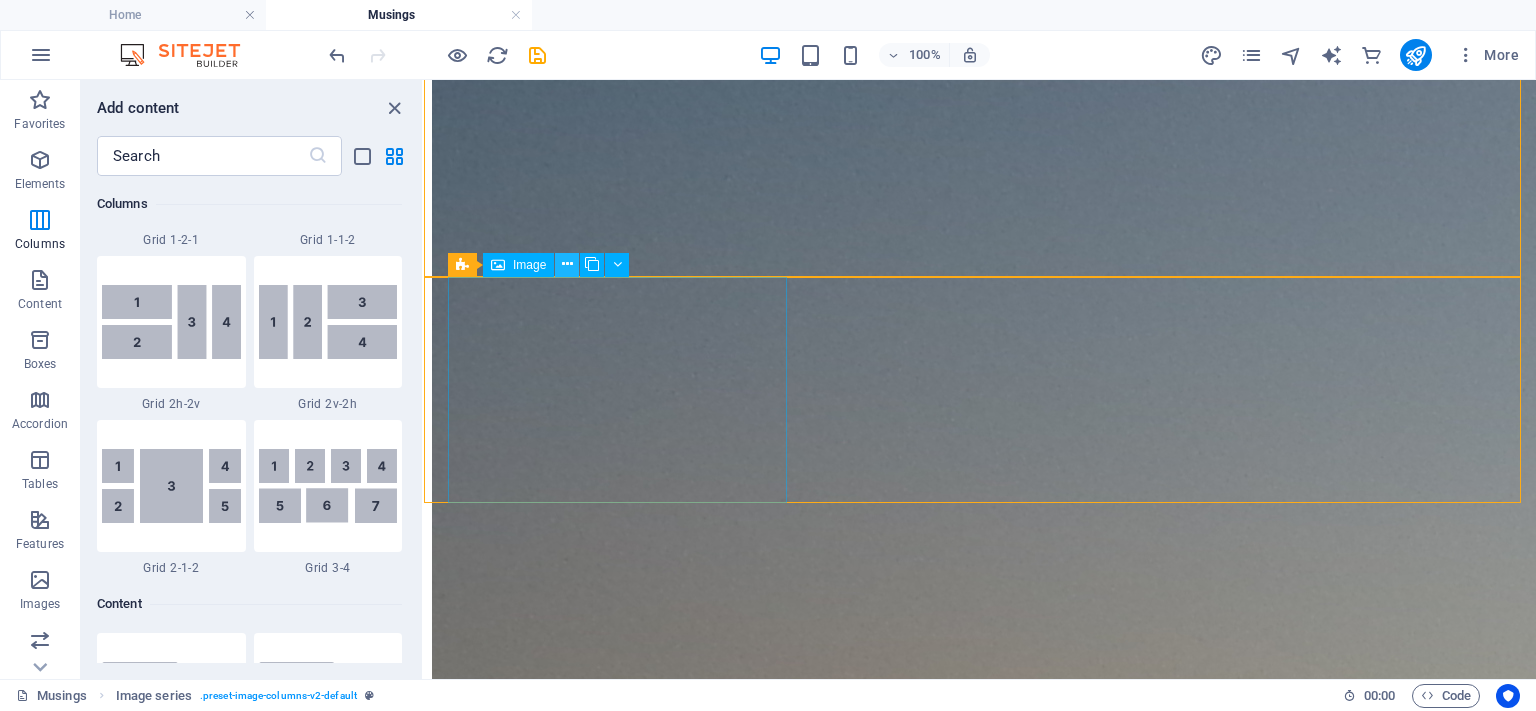 click at bounding box center (567, 264) 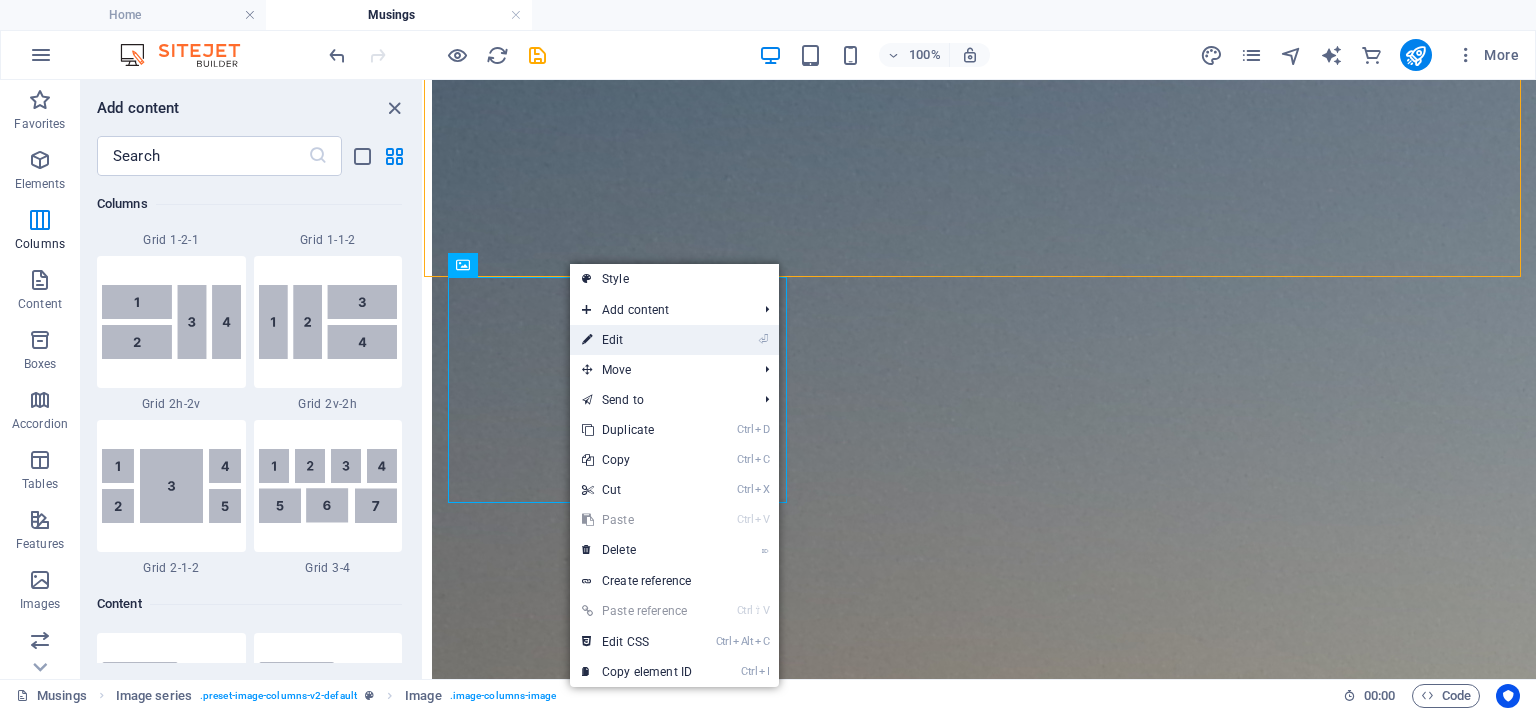 drag, startPoint x: 616, startPoint y: 334, endPoint x: 180, endPoint y: 239, distance: 446.22977 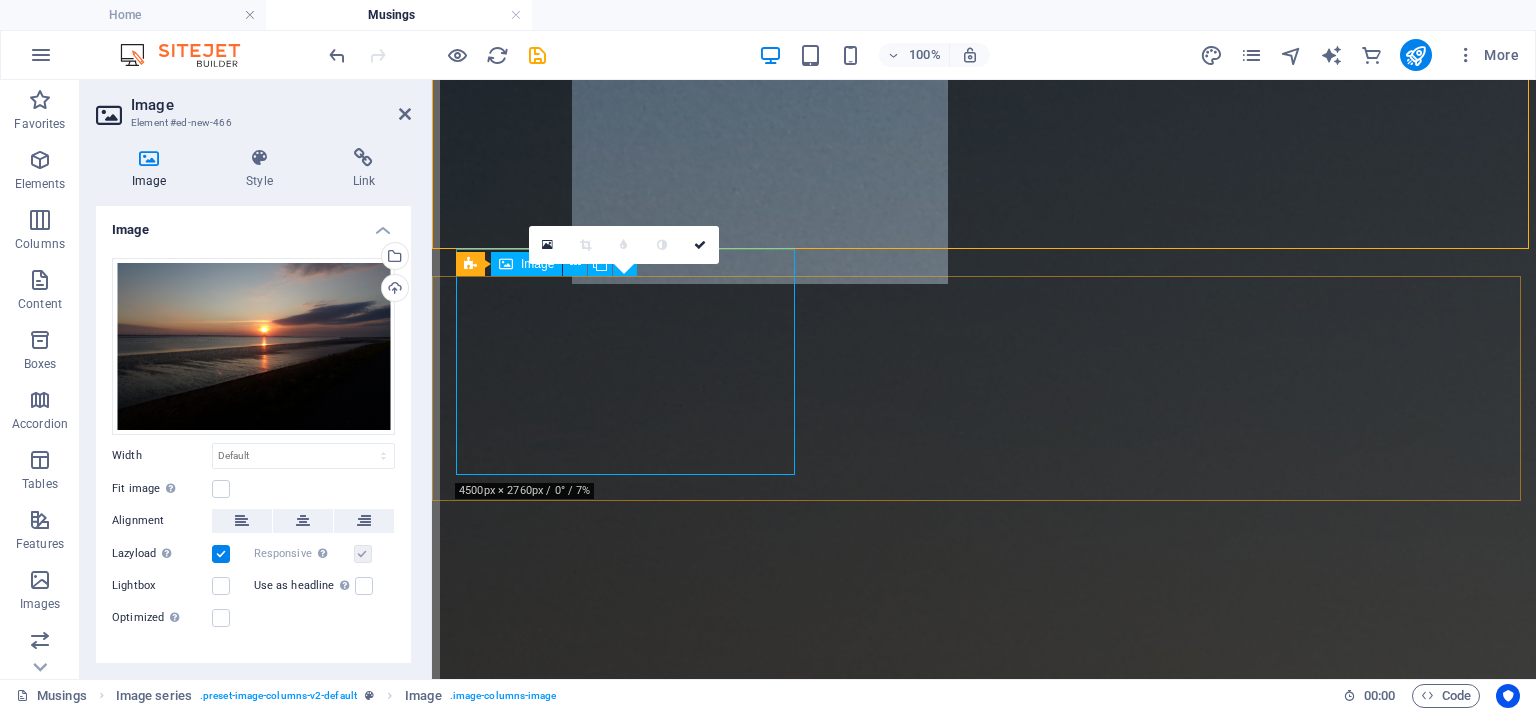 scroll, scrollTop: 2333, scrollLeft: 0, axis: vertical 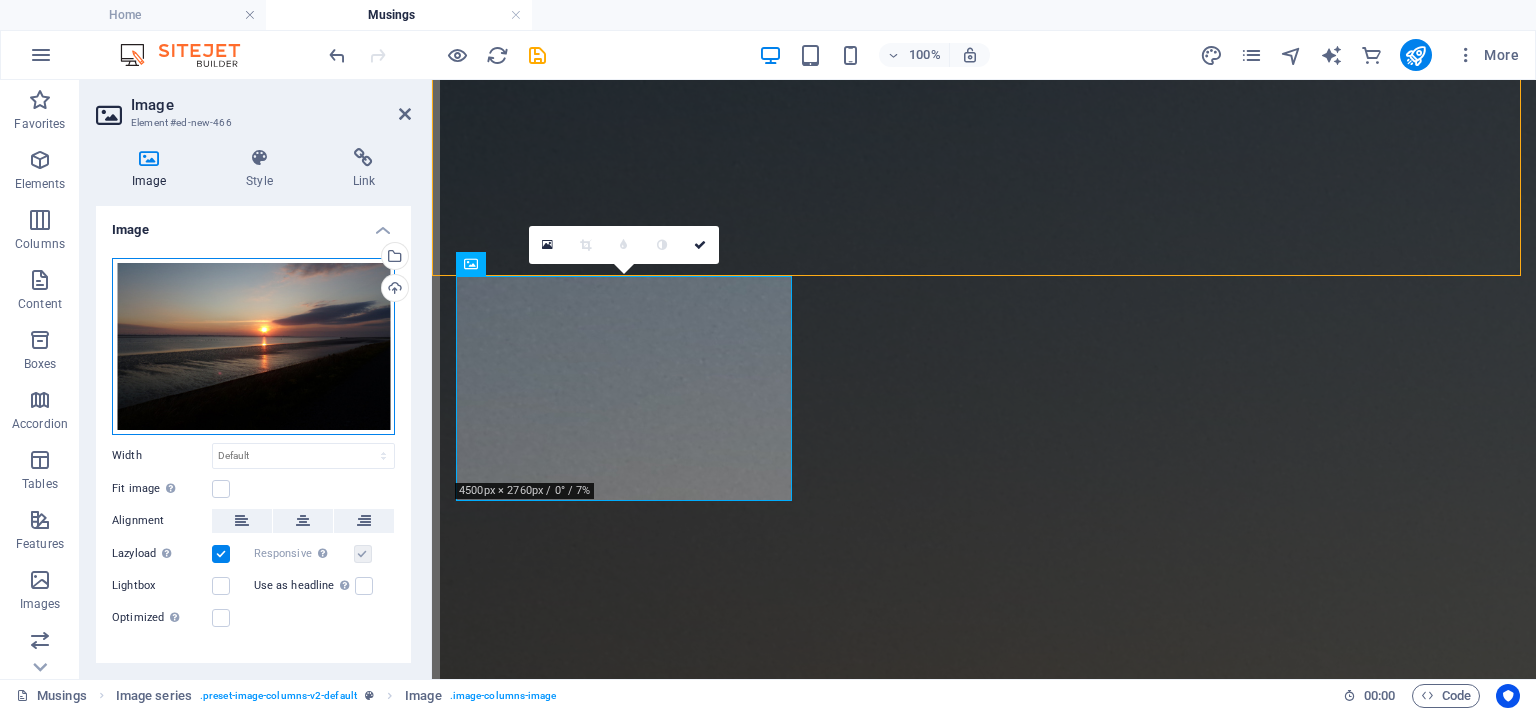 click on "Drag files here, click to choose files or select files from Files or our free stock photos & videos" at bounding box center [253, 346] 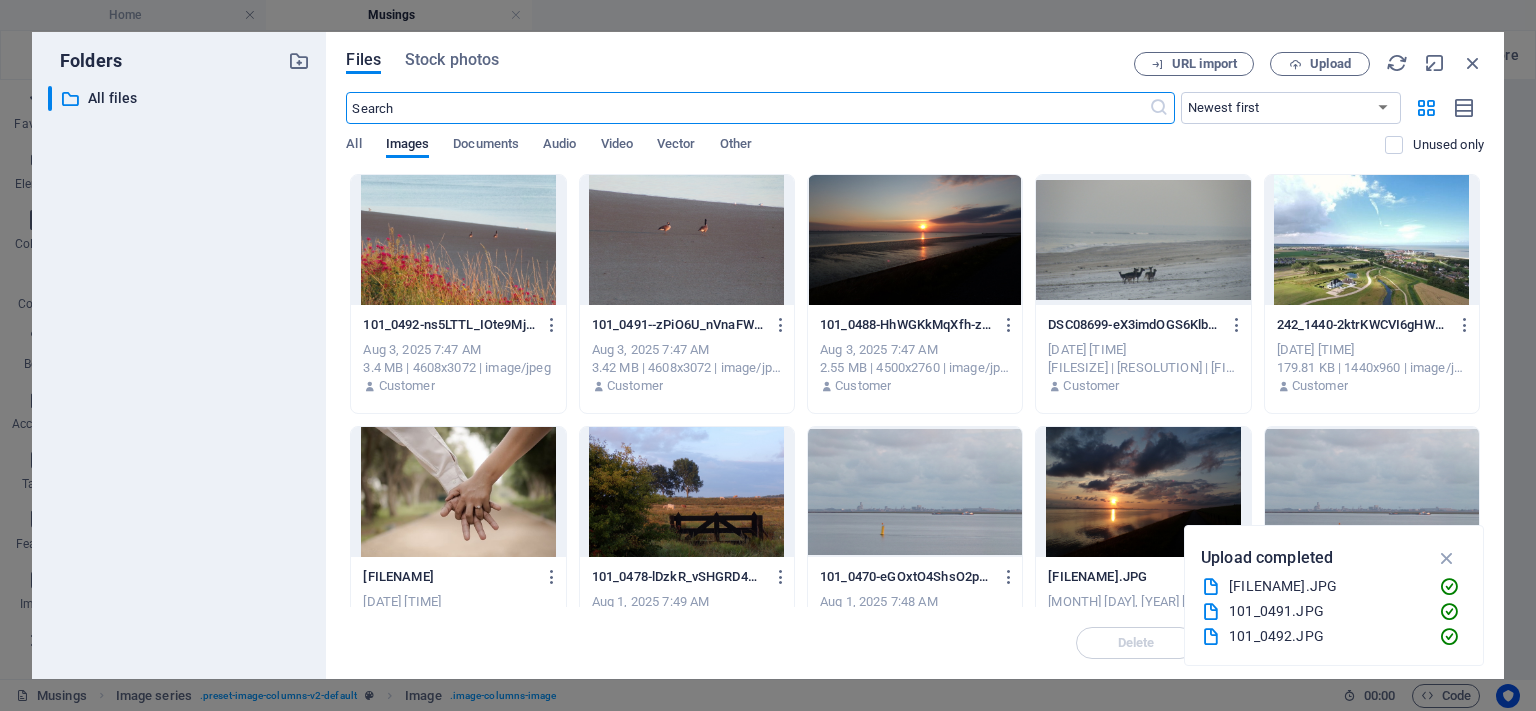 scroll, scrollTop: 2414, scrollLeft: 0, axis: vertical 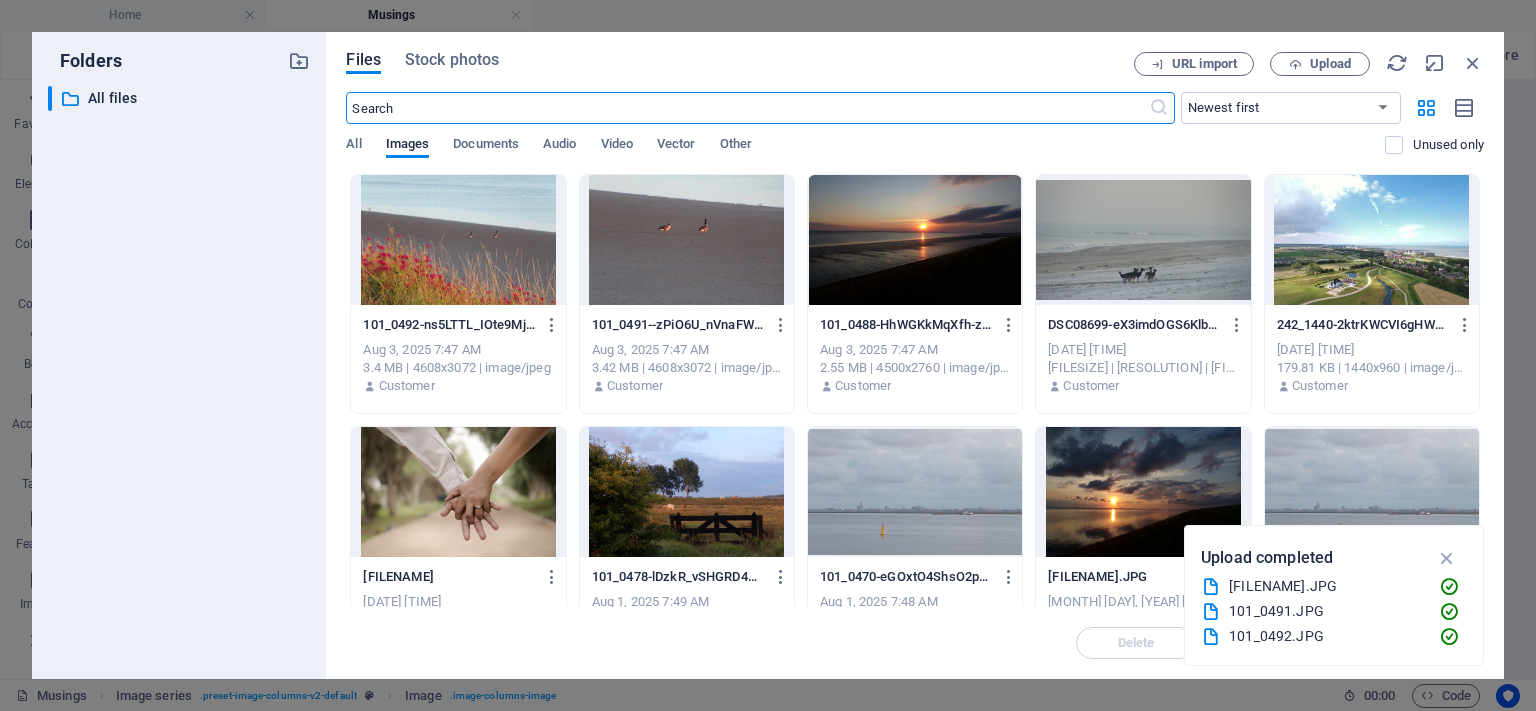 click at bounding box center (687, 240) 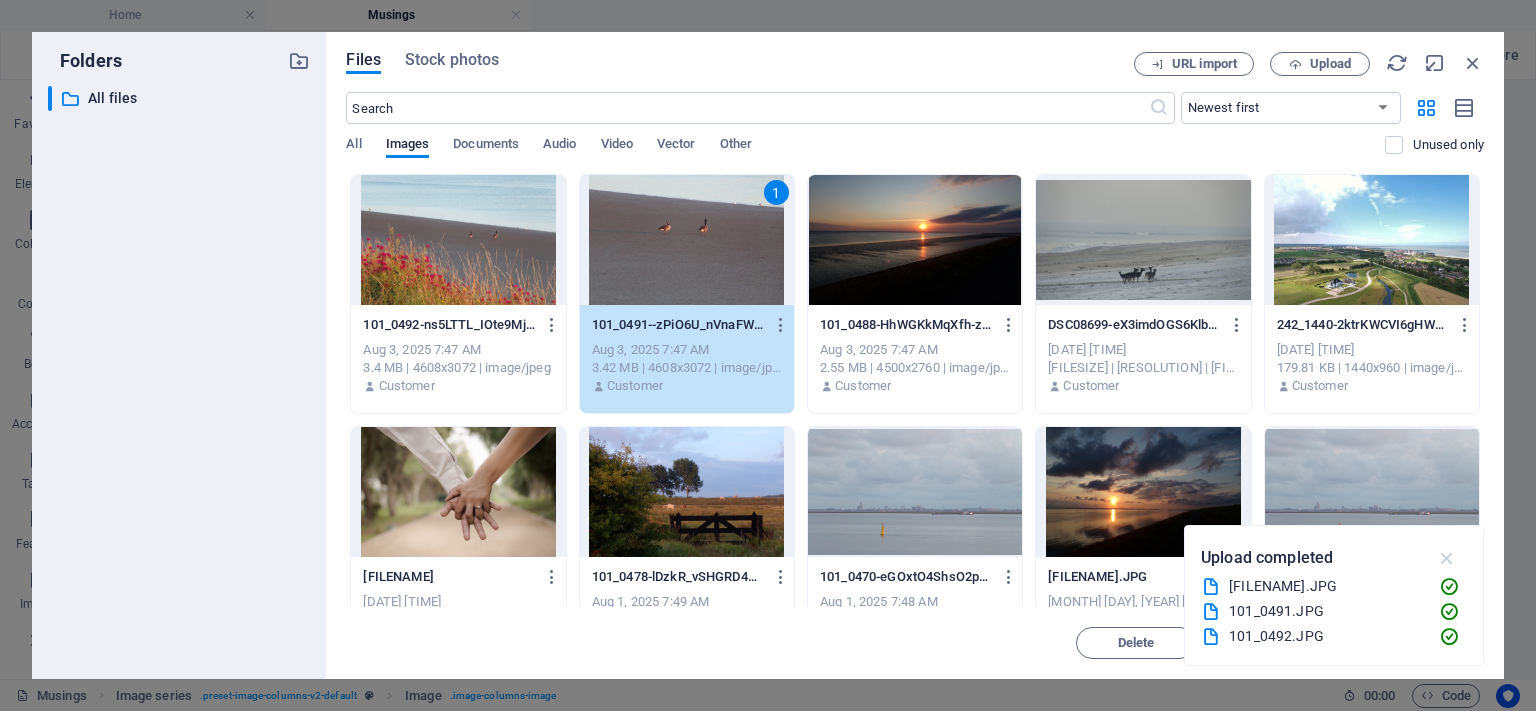 click at bounding box center (1447, 558) 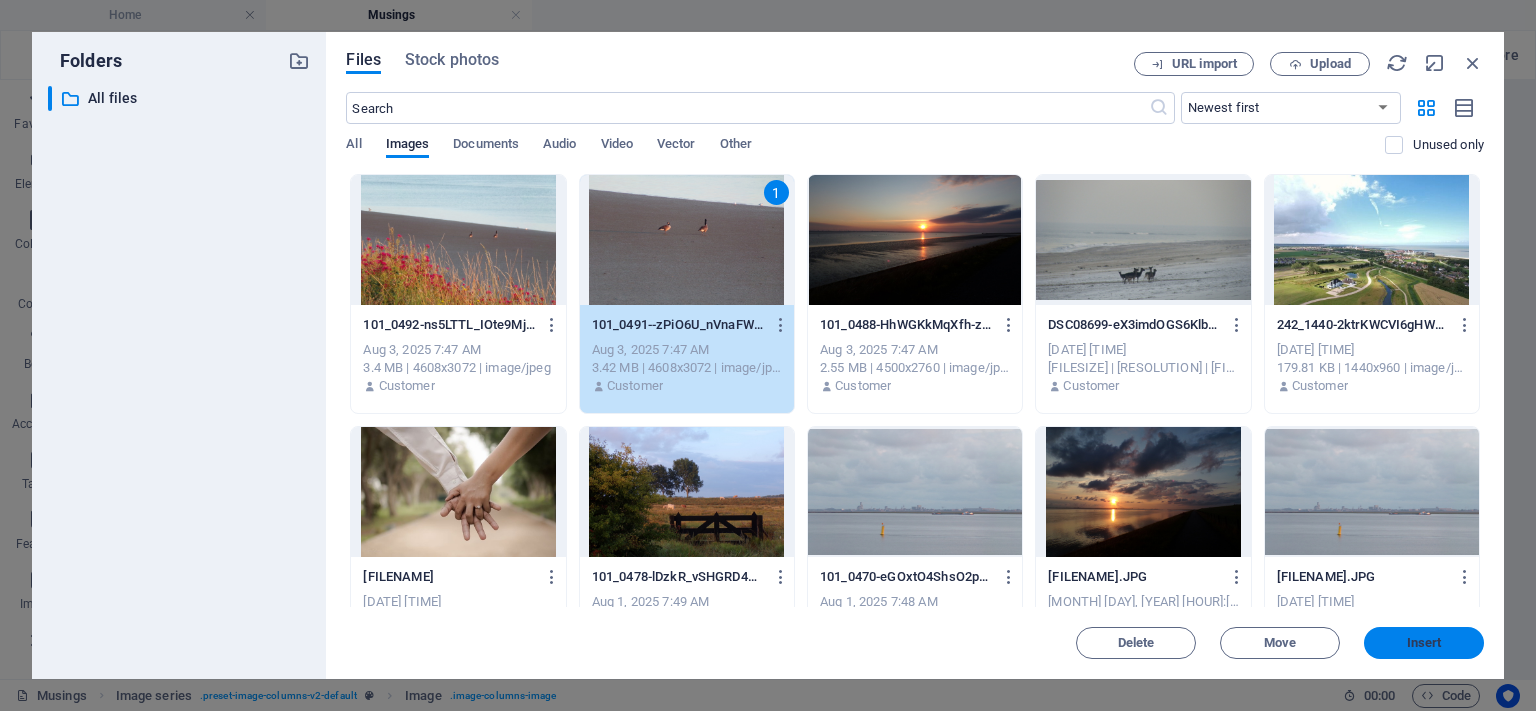 drag, startPoint x: 1422, startPoint y: 639, endPoint x: 957, endPoint y: 529, distance: 477.83365 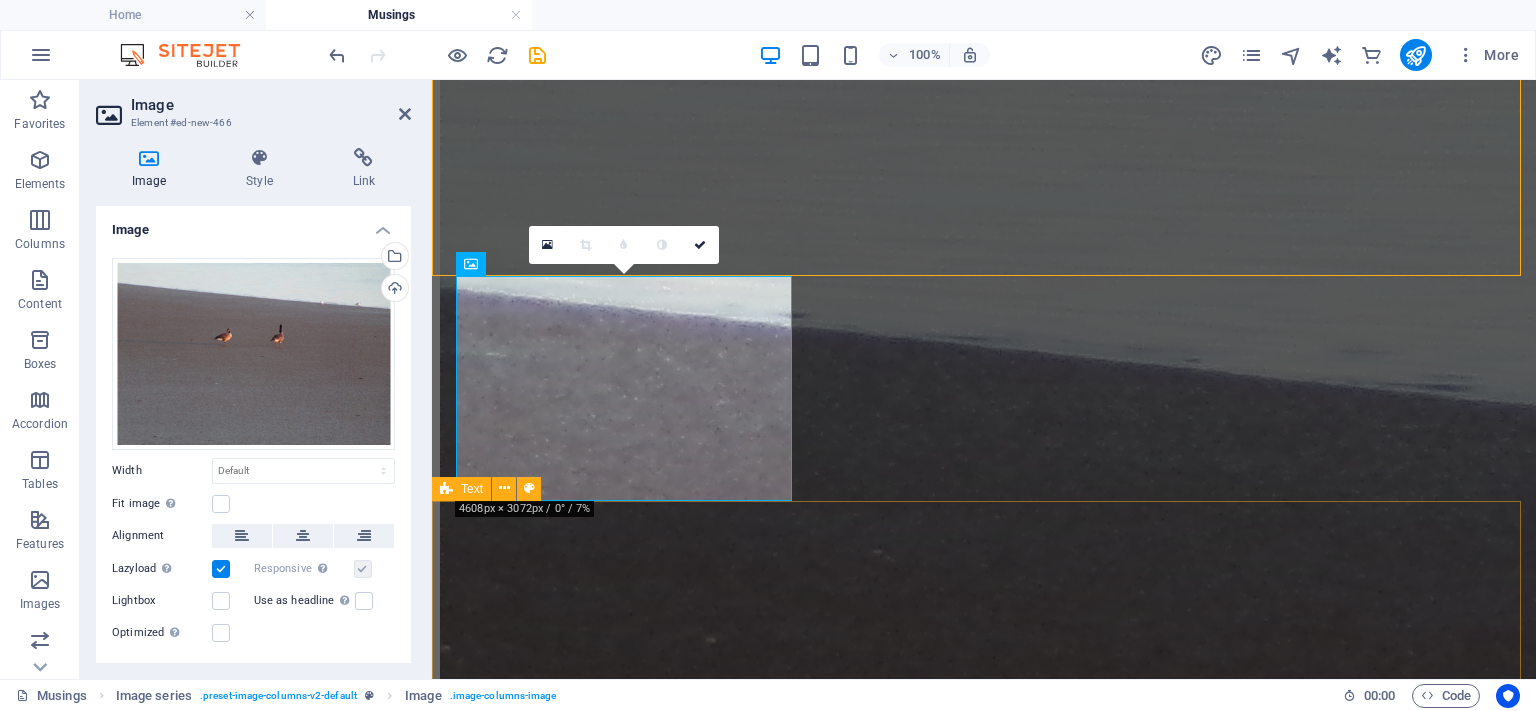 scroll, scrollTop: 2333, scrollLeft: 0, axis: vertical 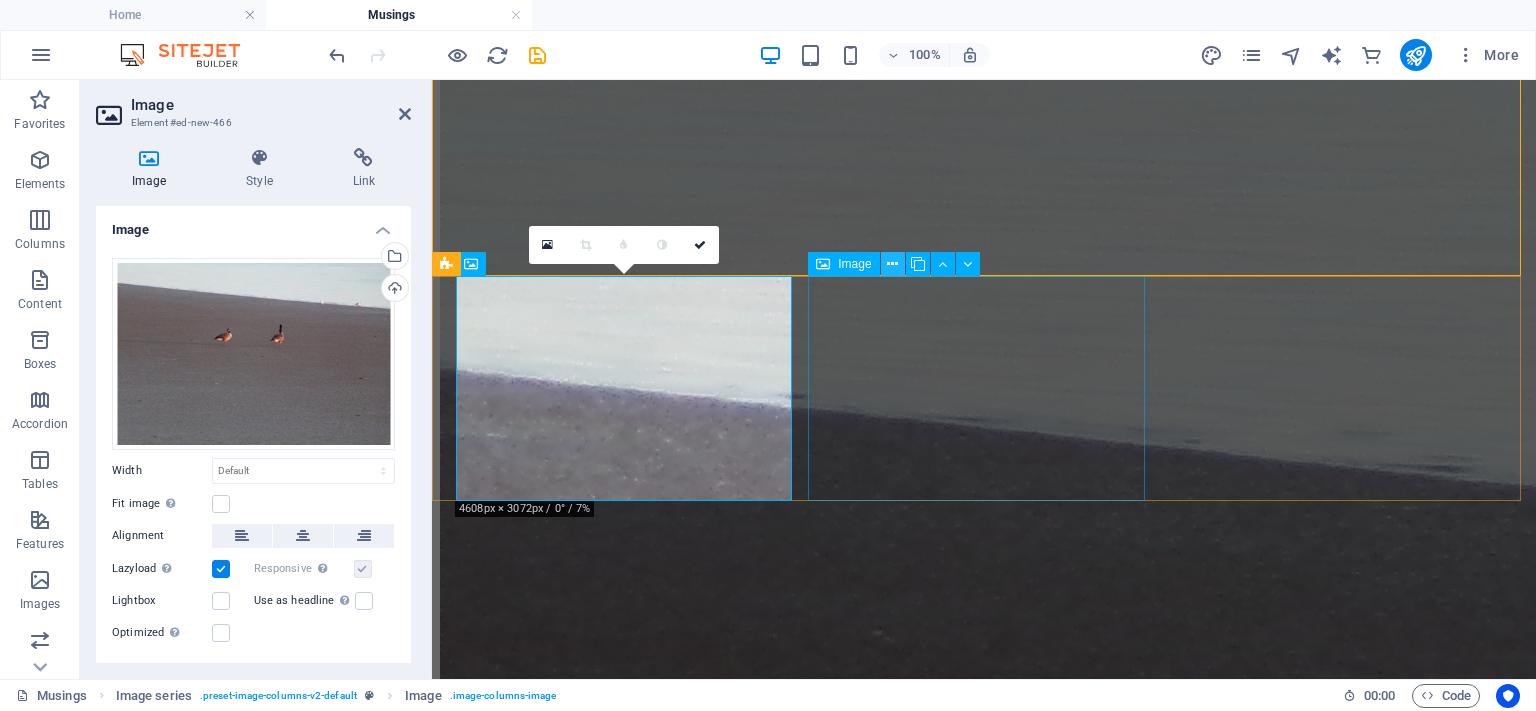 click at bounding box center (892, 264) 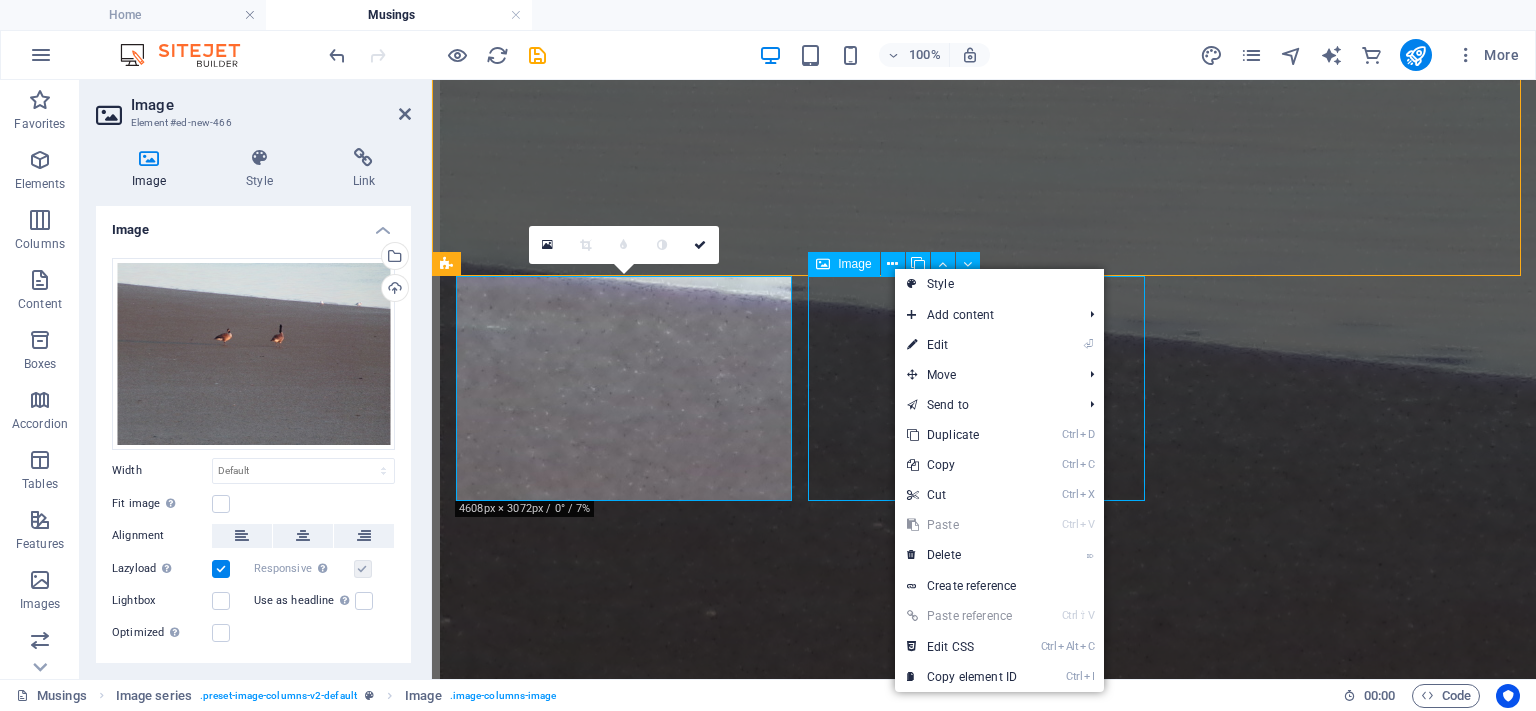 scroll, scrollTop: 2090, scrollLeft: 0, axis: vertical 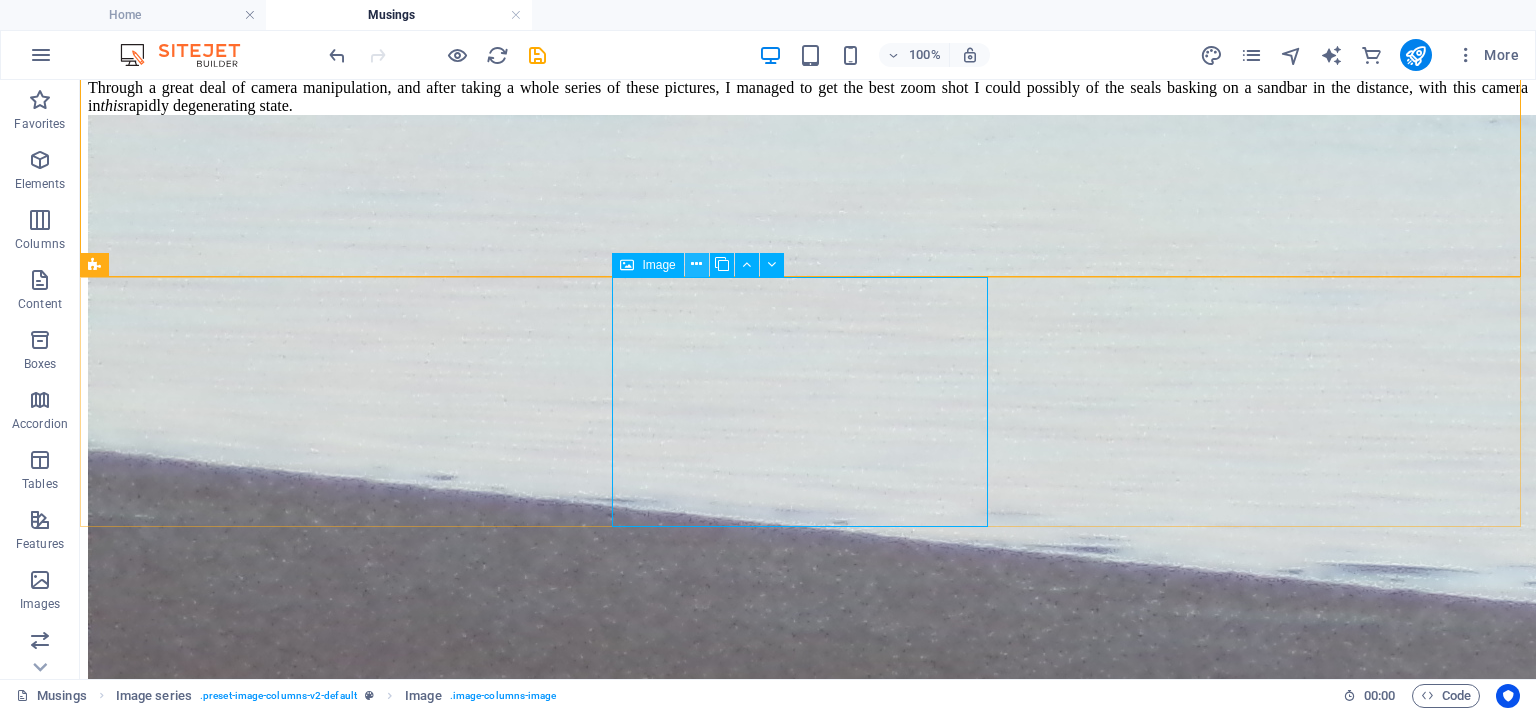 click at bounding box center [696, 264] 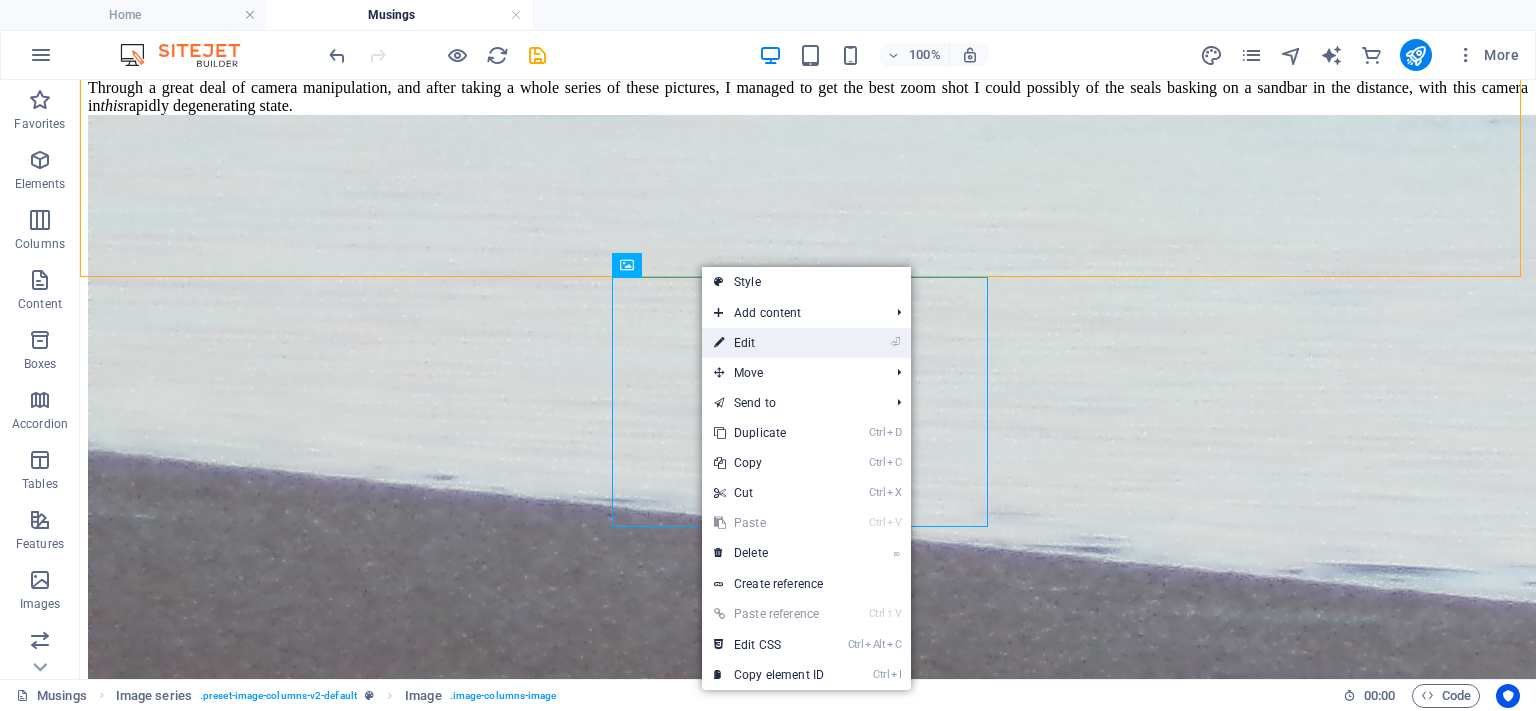 drag, startPoint x: 736, startPoint y: 334, endPoint x: 284, endPoint y: 242, distance: 461.26782 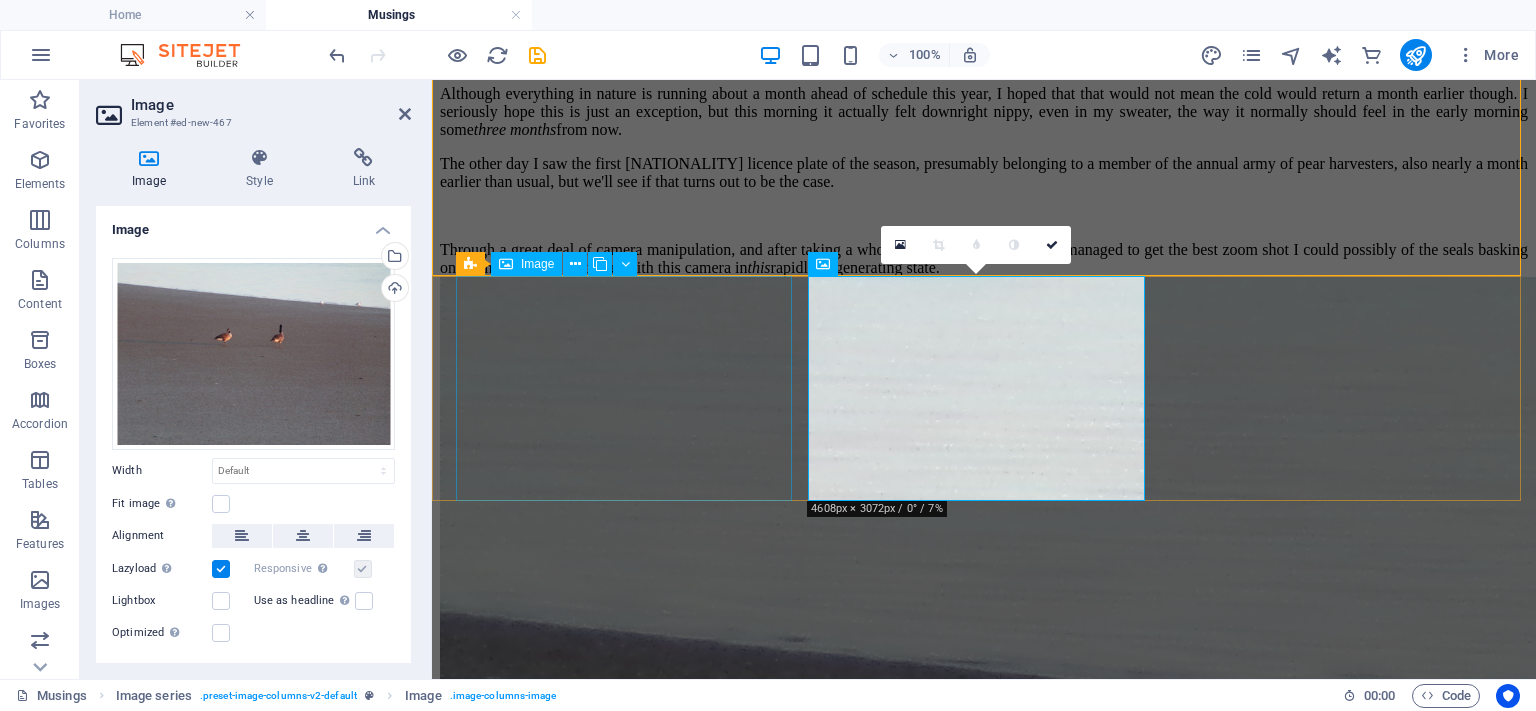 scroll, scrollTop: 2333, scrollLeft: 0, axis: vertical 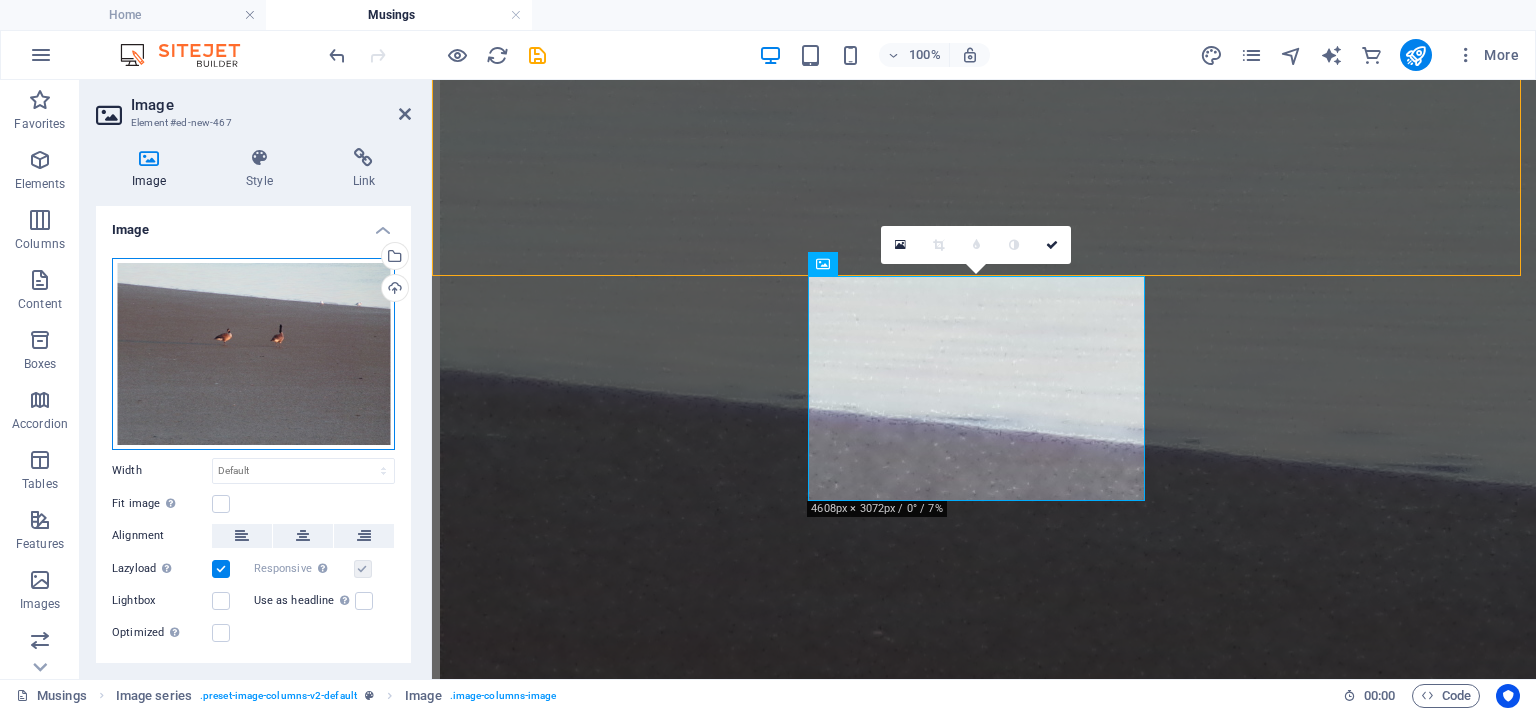 click on "Drag files here, click to choose files or select files from Files or our free stock photos & videos" at bounding box center [253, 354] 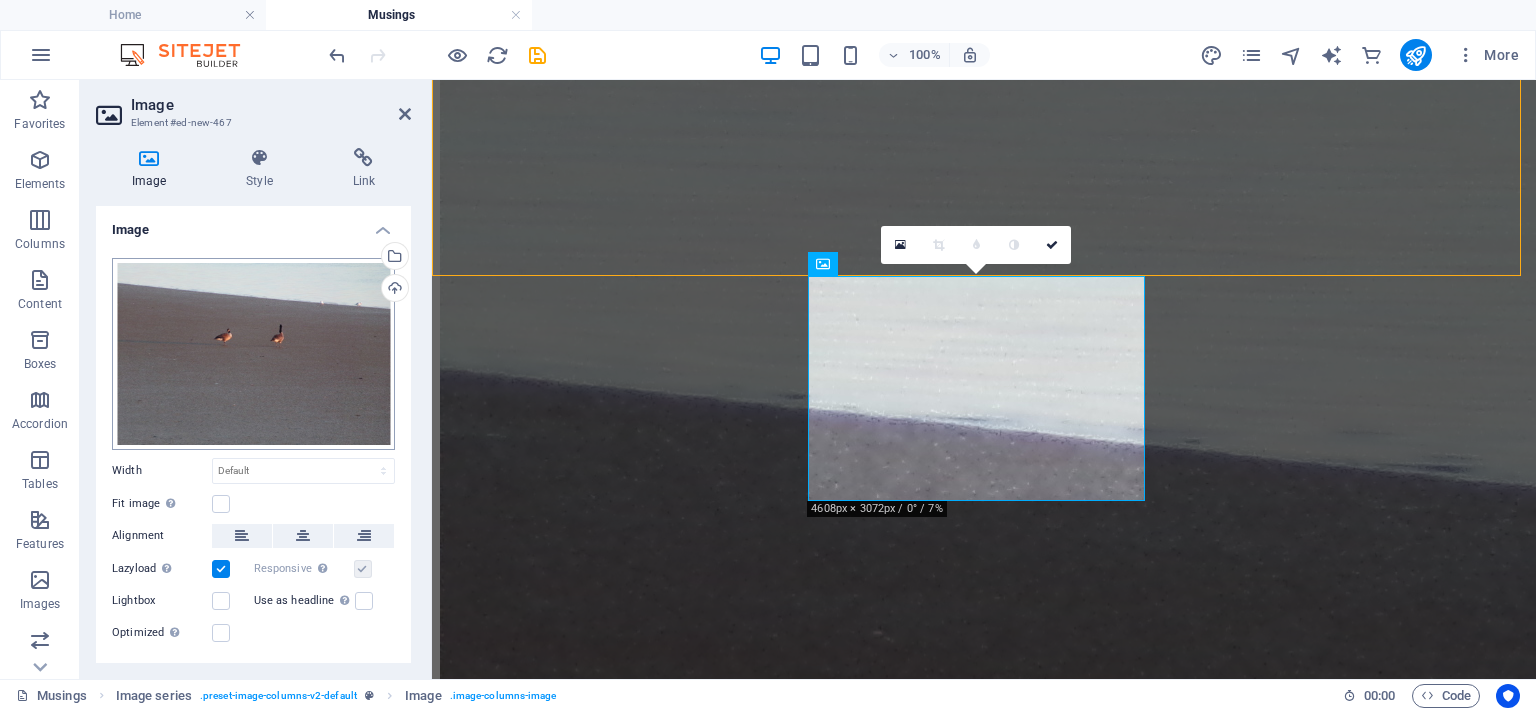 scroll, scrollTop: 2414, scrollLeft: 0, axis: vertical 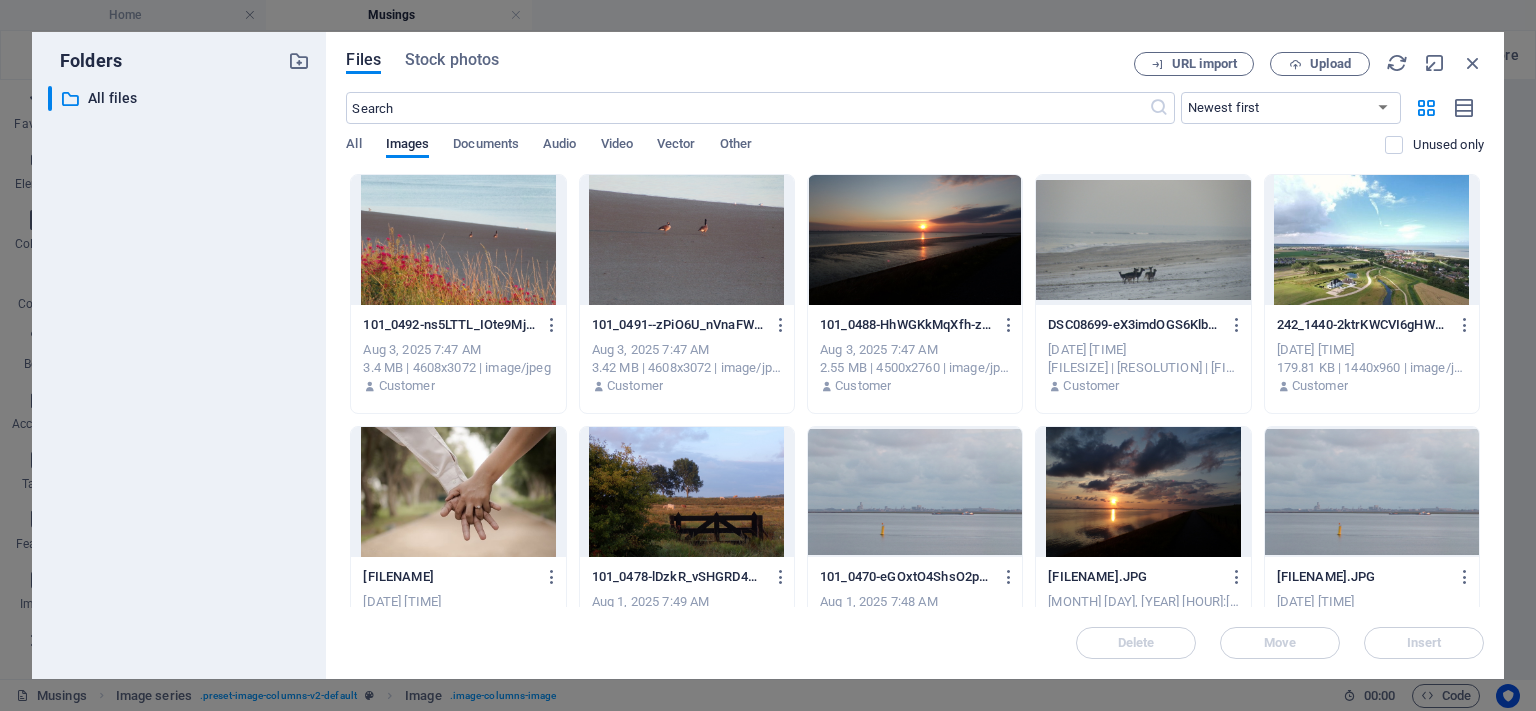 click at bounding box center [915, 240] 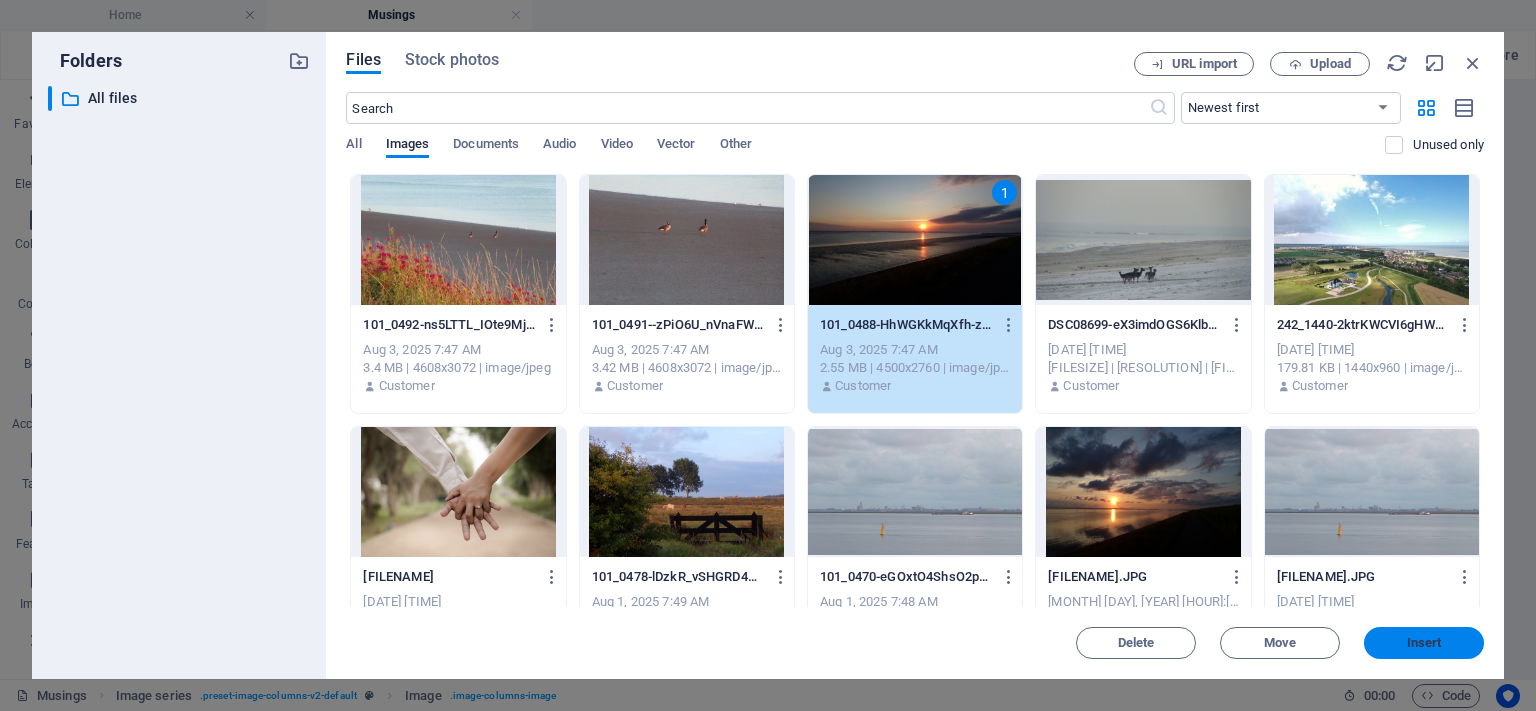 click on "Insert" at bounding box center (1424, 643) 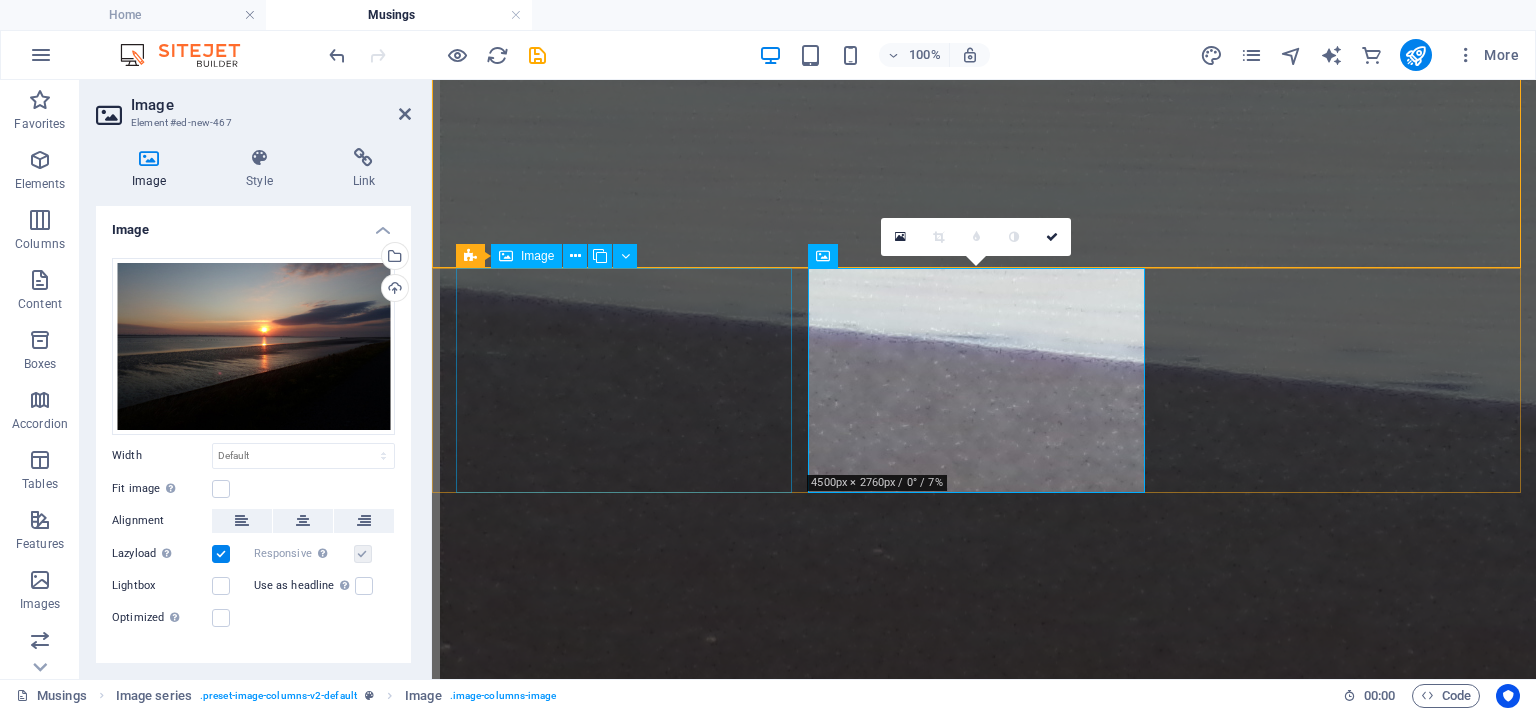 scroll, scrollTop: 2433, scrollLeft: 0, axis: vertical 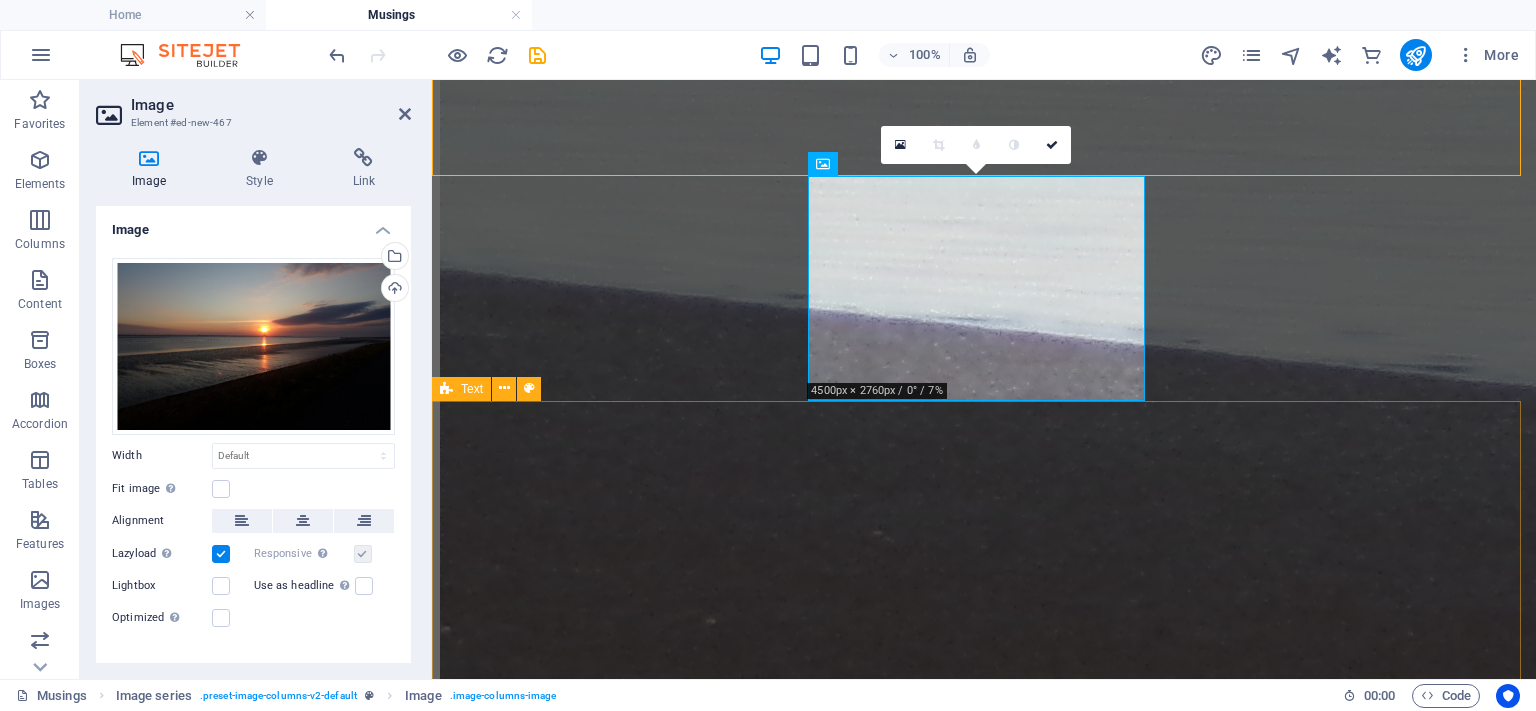 click on "Creating Homophobia Day Returns The 2 nd  of August, 2025 Taking a rest, I was absentmindedly zapping through the channels and landed on live footage of the Canal Pride Parade in Amsterdam. Naturally, my mind was immediately bombarded with images of effeminate men in pink thongs and on stilettos and the like, people who have every right to be who they are, but who in actuality only represent a  minority  of homosexual men. Naturally, in the few moments I could manage to stomach this spectacle, not once did I see the ‘normal’ specimens who represent the majority of homosexuals. I would defend to my dying breath the right of any individual to live freely according to his or her conscience, and absolutely support the existence of Pride parades in countries in which the rights of  any  minority population are not respected. However, in a nation in which all these rights are now guaranteed by law, events like this are not necessary anymore.  whip up homophobia begin to hate  creates  places importing I" at bounding box center (984, 9114) 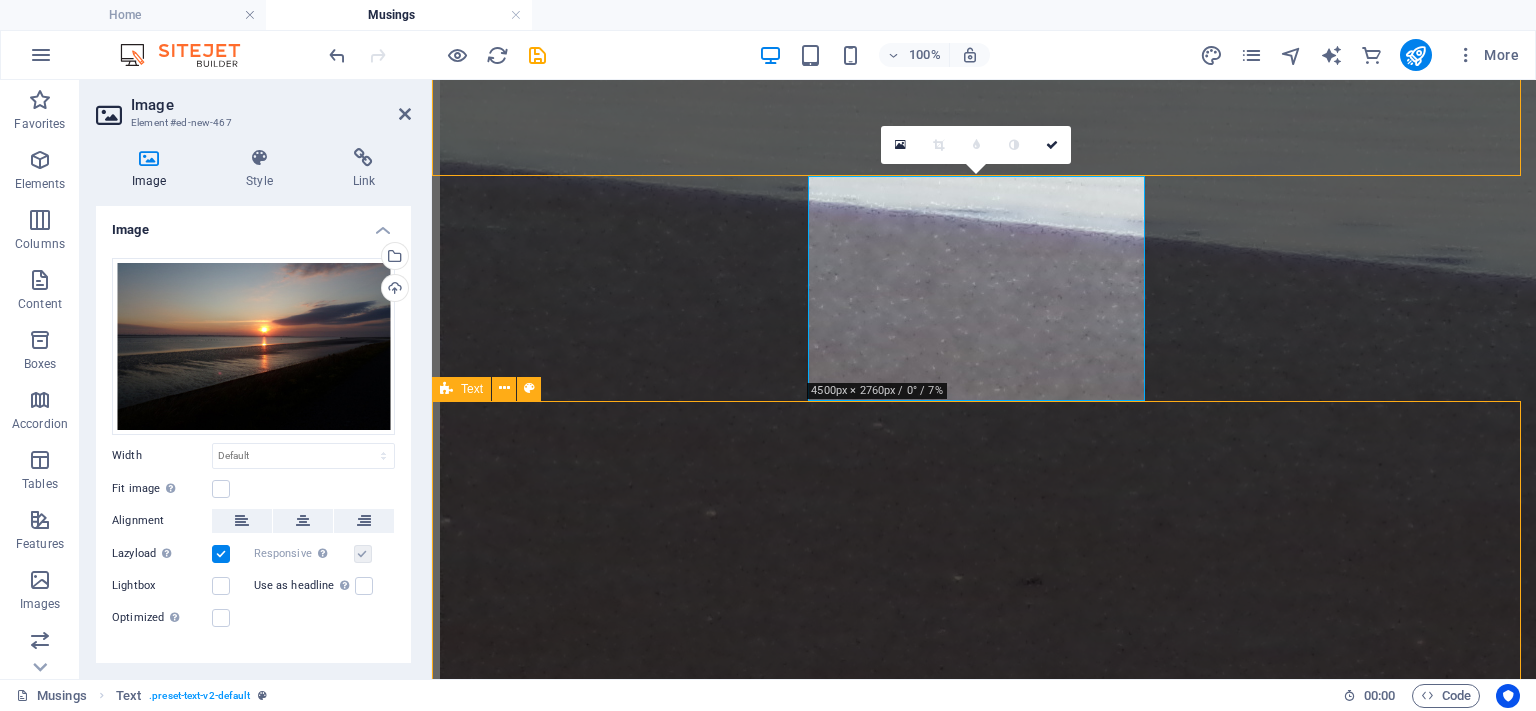 scroll, scrollTop: 2190, scrollLeft: 0, axis: vertical 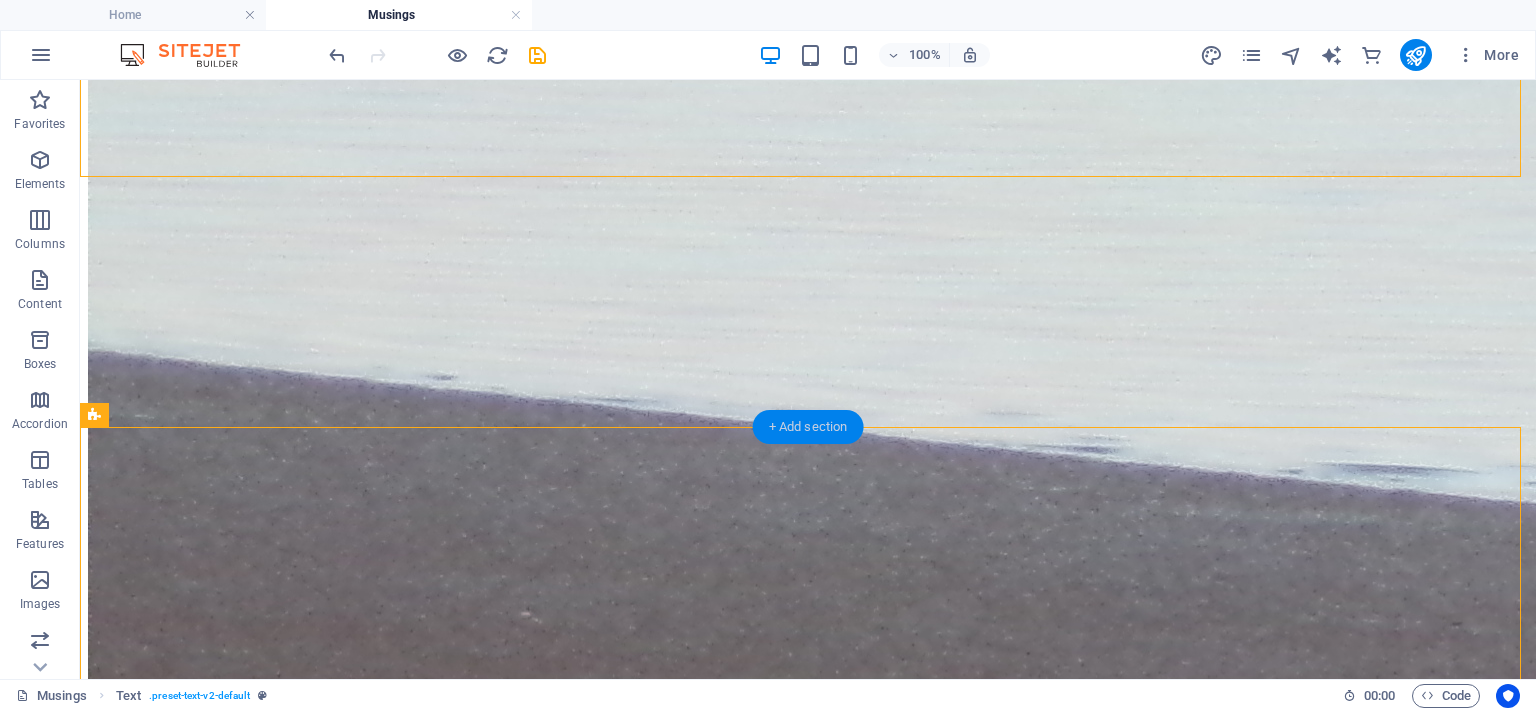drag, startPoint x: 831, startPoint y: 424, endPoint x: 349, endPoint y: 299, distance: 497.94476 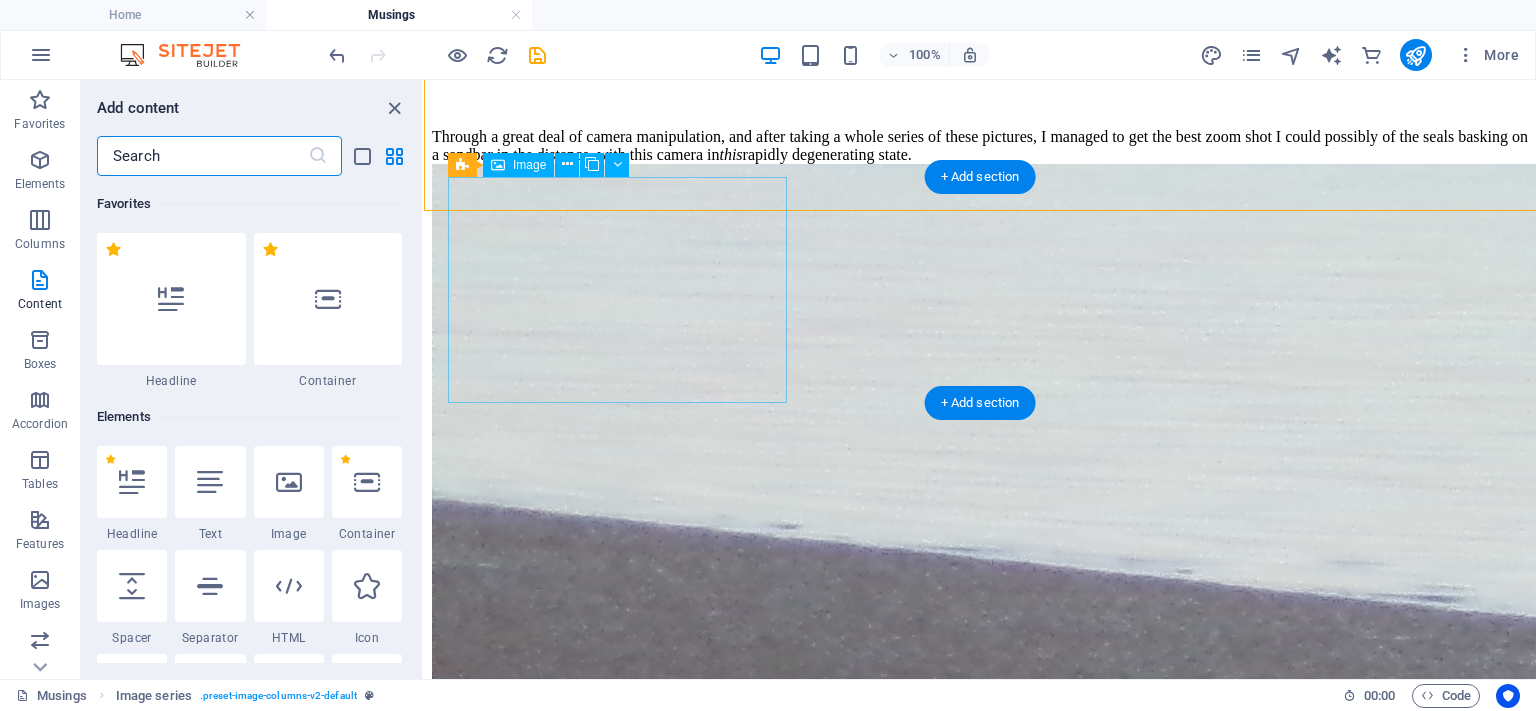 scroll, scrollTop: 2406, scrollLeft: 0, axis: vertical 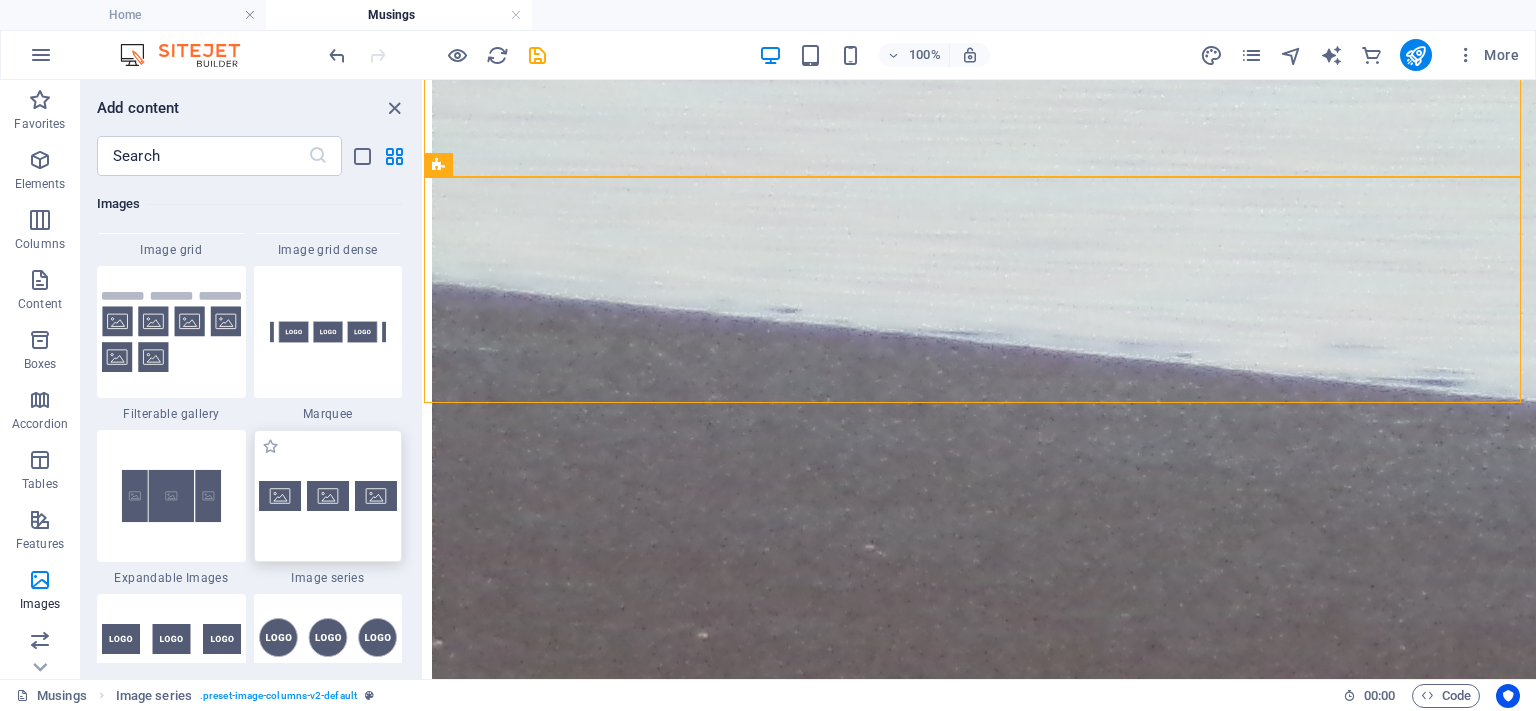 click at bounding box center (328, 496) 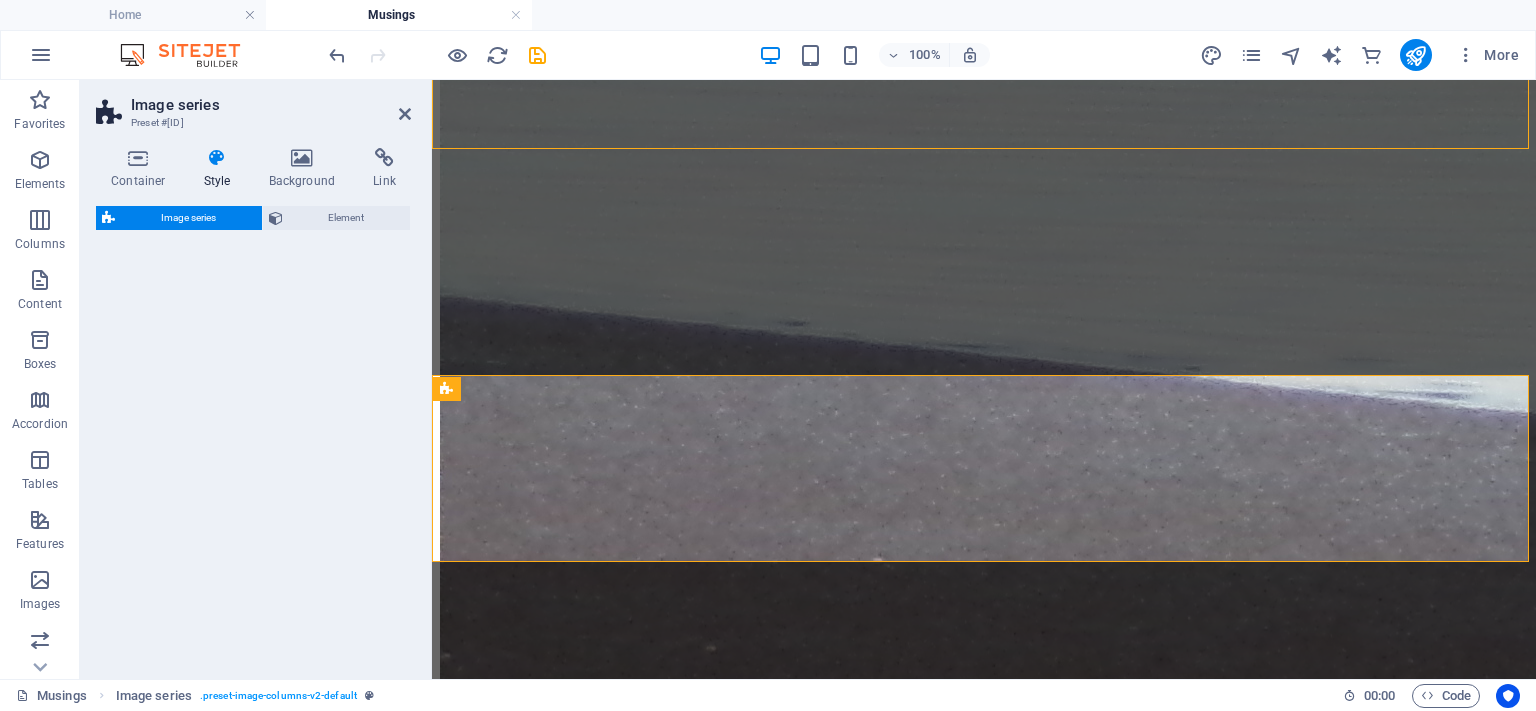 select on "rem" 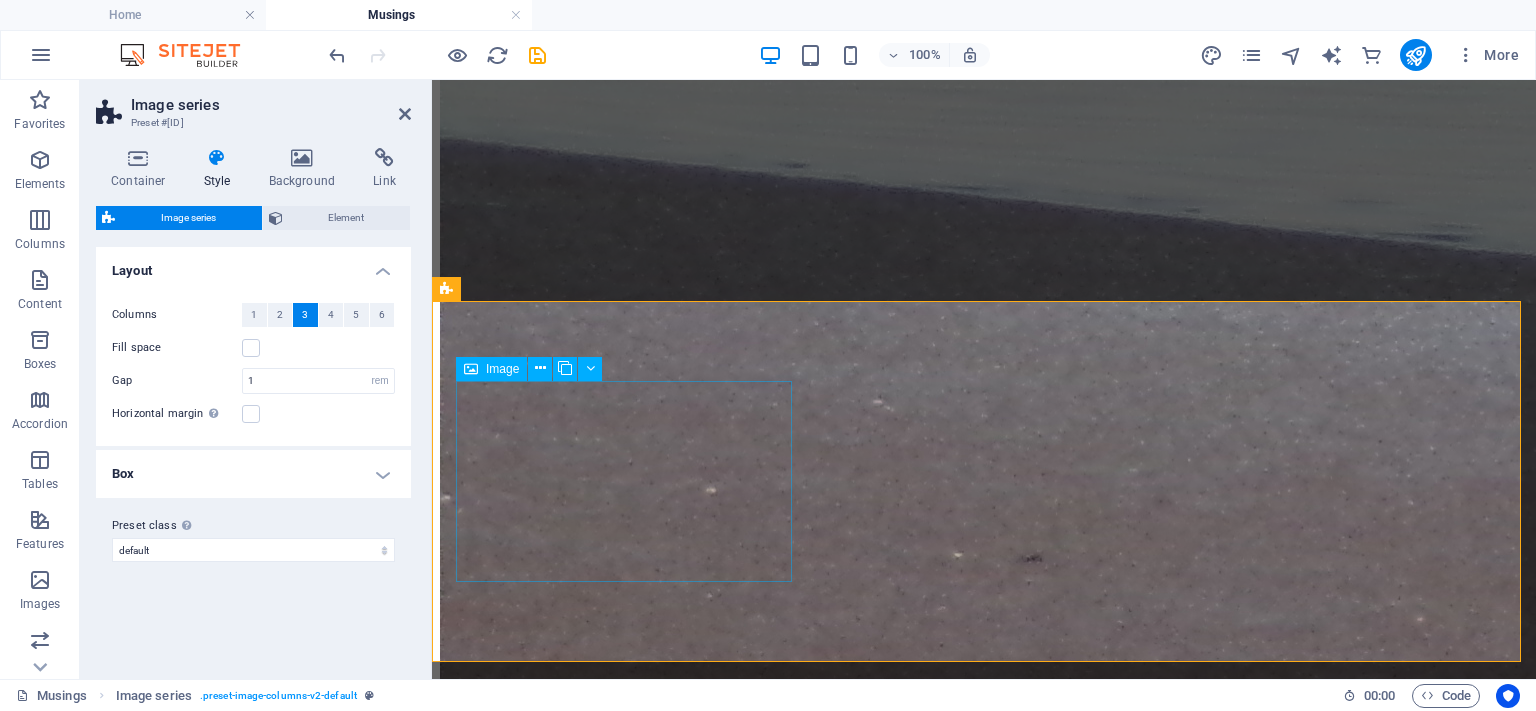 scroll, scrollTop: 2533, scrollLeft: 0, axis: vertical 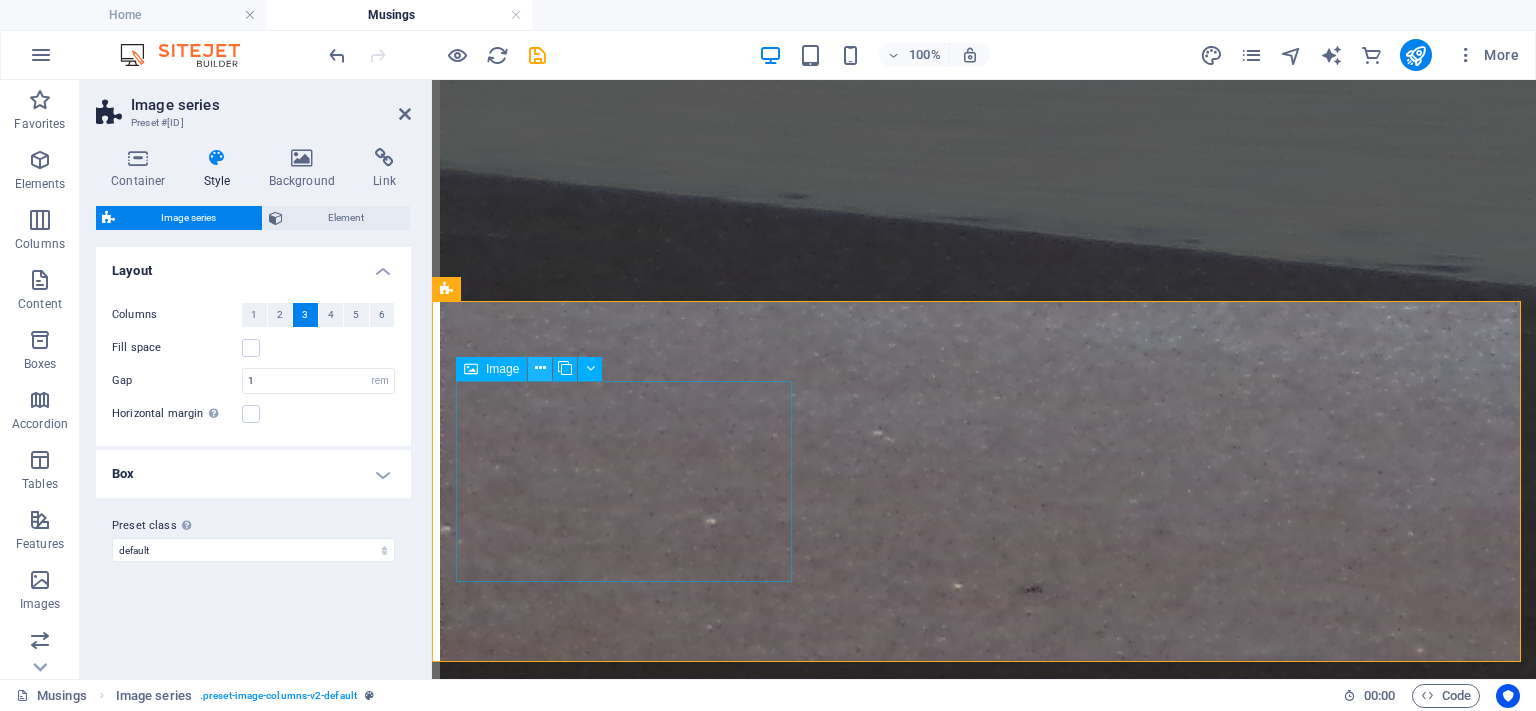 click at bounding box center [540, 368] 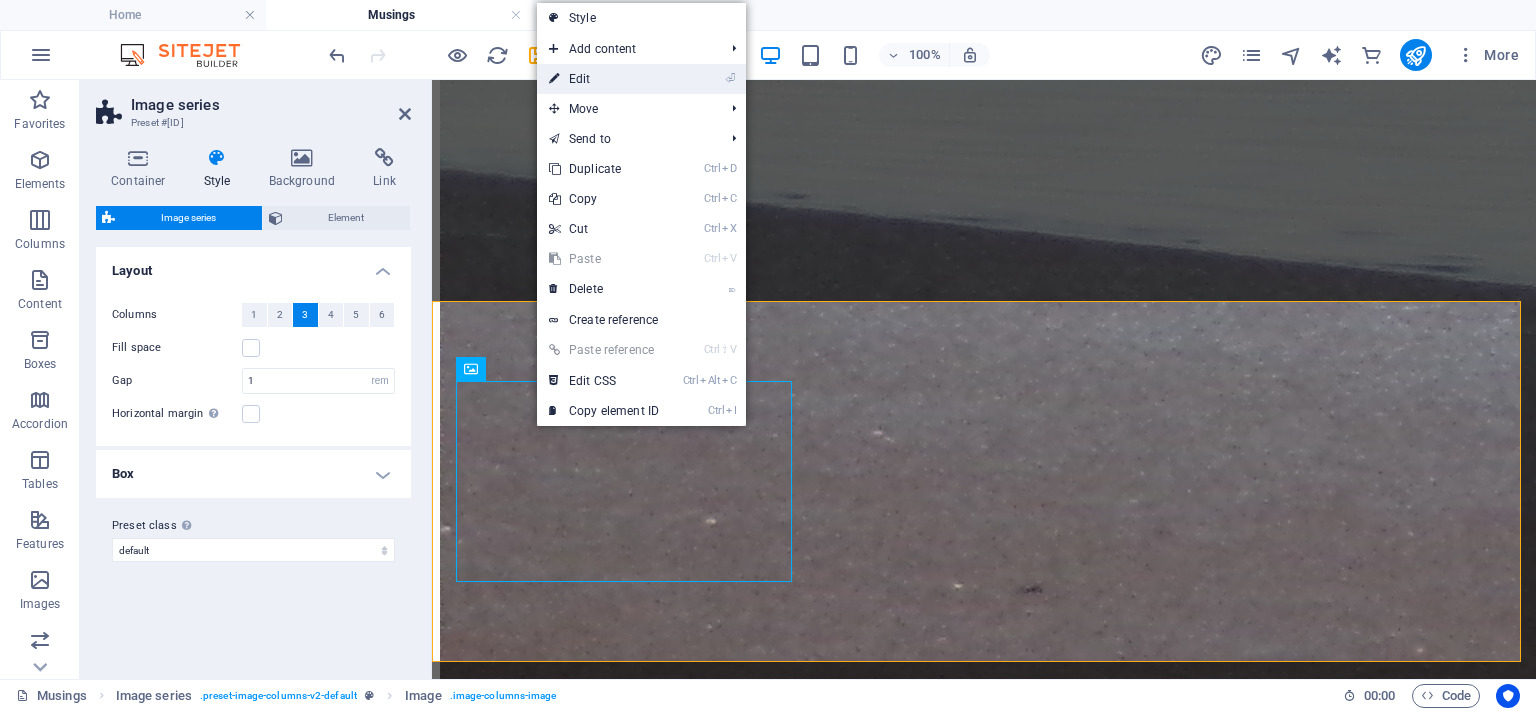 click on "⏎  Edit" at bounding box center [604, 79] 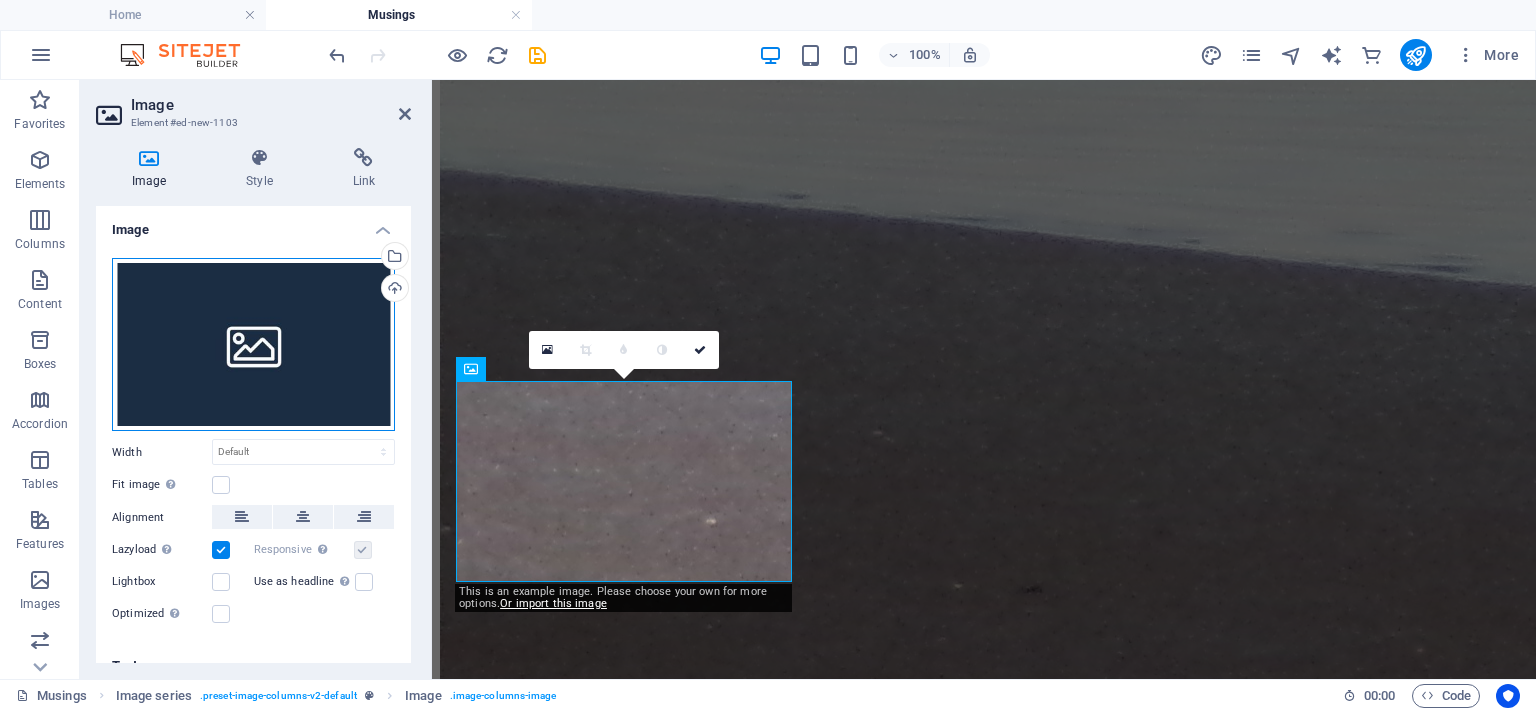 click on "Drag files here, click to choose files or select files from Files or our free stock photos & videos" at bounding box center [253, 345] 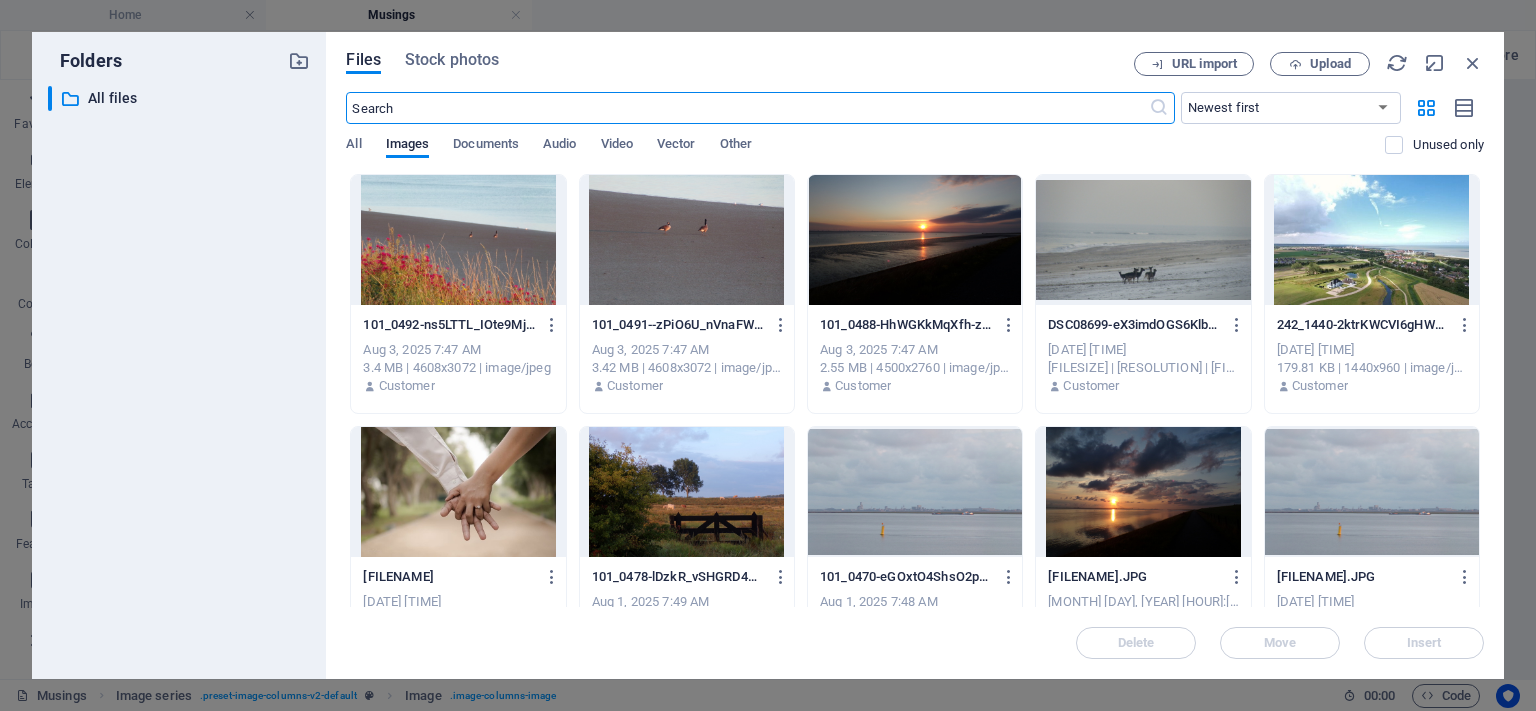 scroll, scrollTop: 2641, scrollLeft: 0, axis: vertical 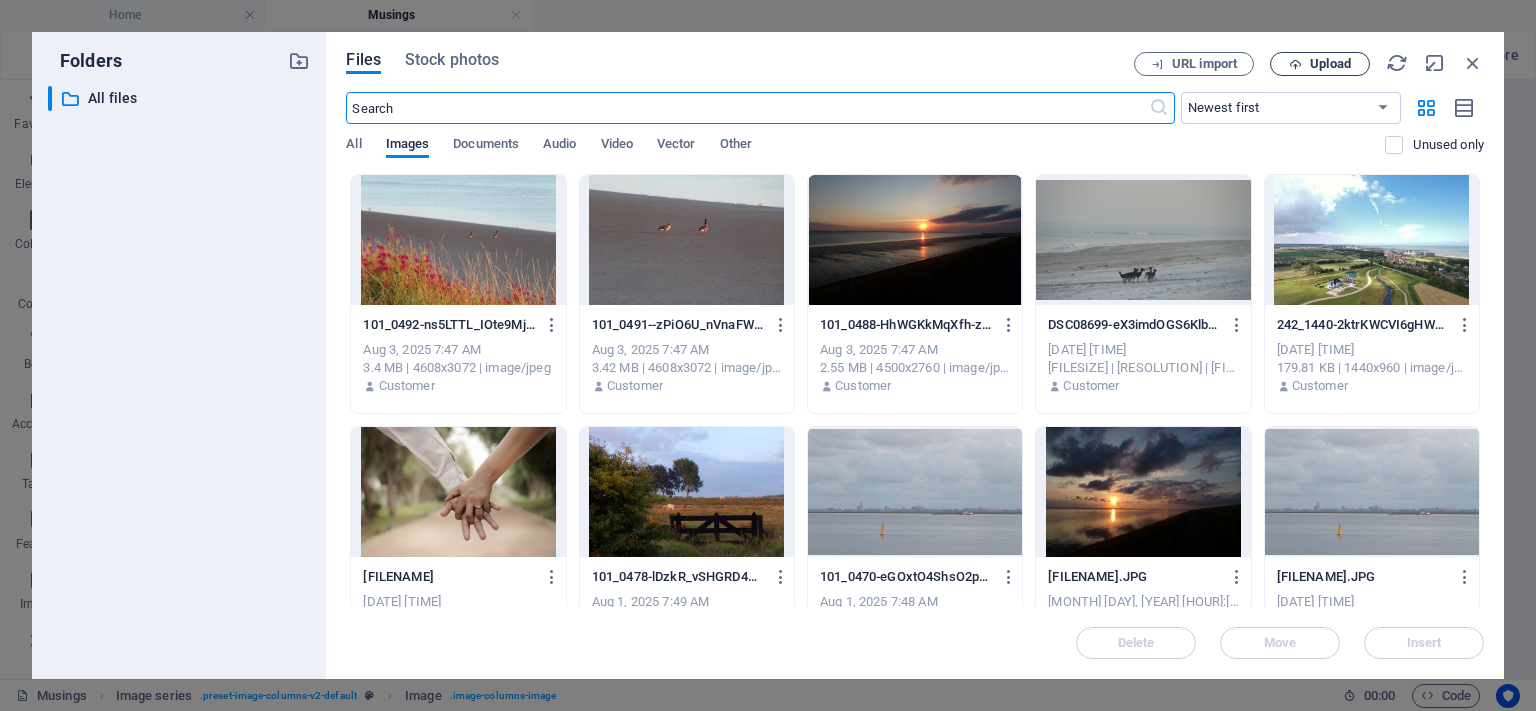 click on "Upload" at bounding box center [1330, 64] 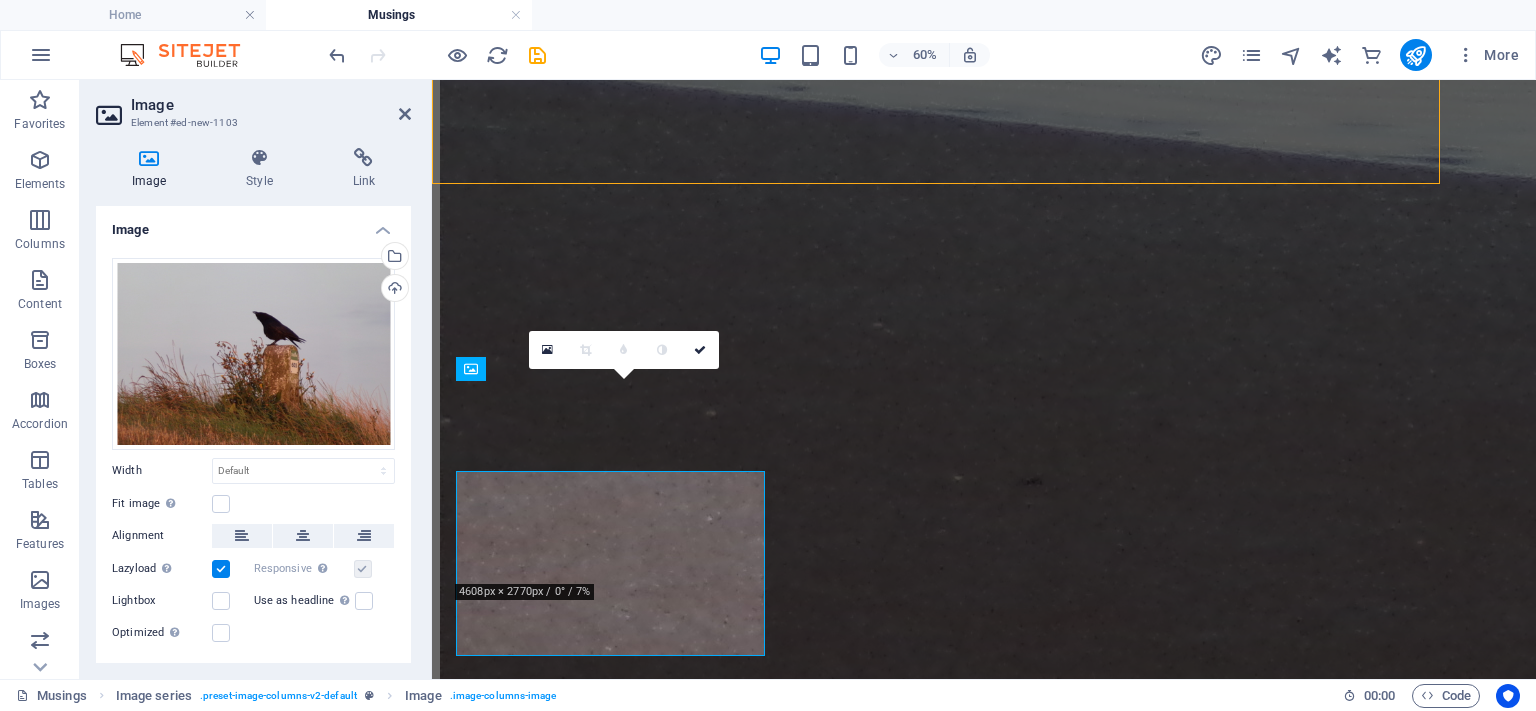 scroll, scrollTop: 2533, scrollLeft: 0, axis: vertical 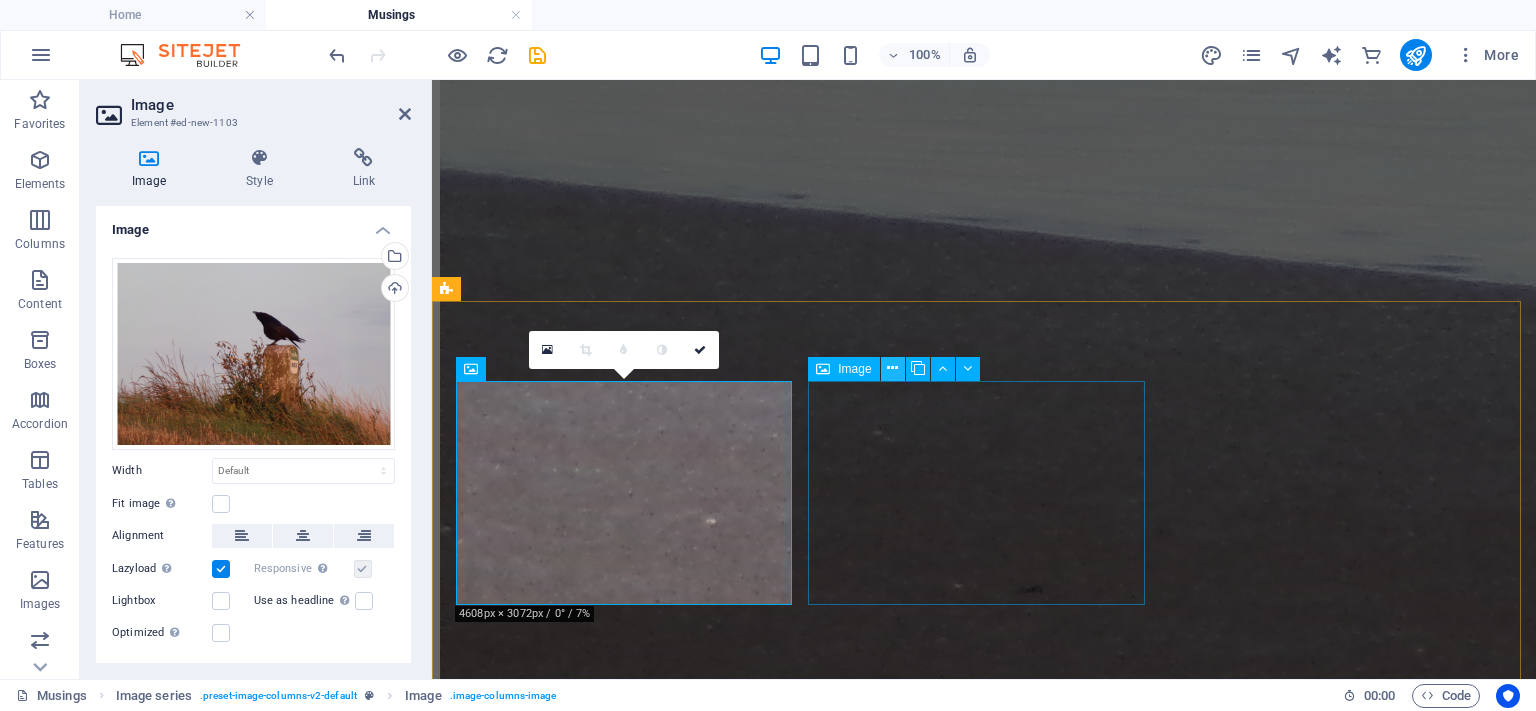 click at bounding box center (892, 368) 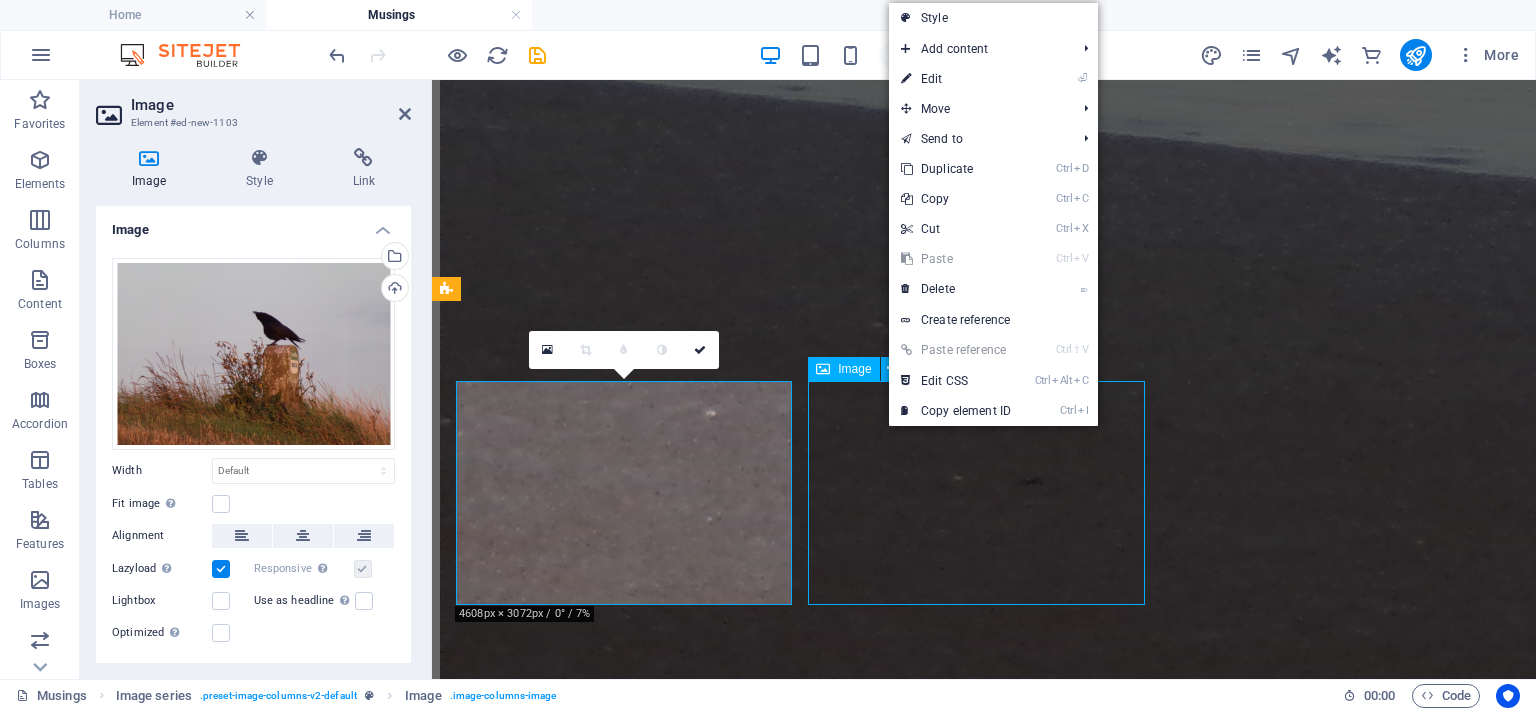 scroll, scrollTop: 2290, scrollLeft: 0, axis: vertical 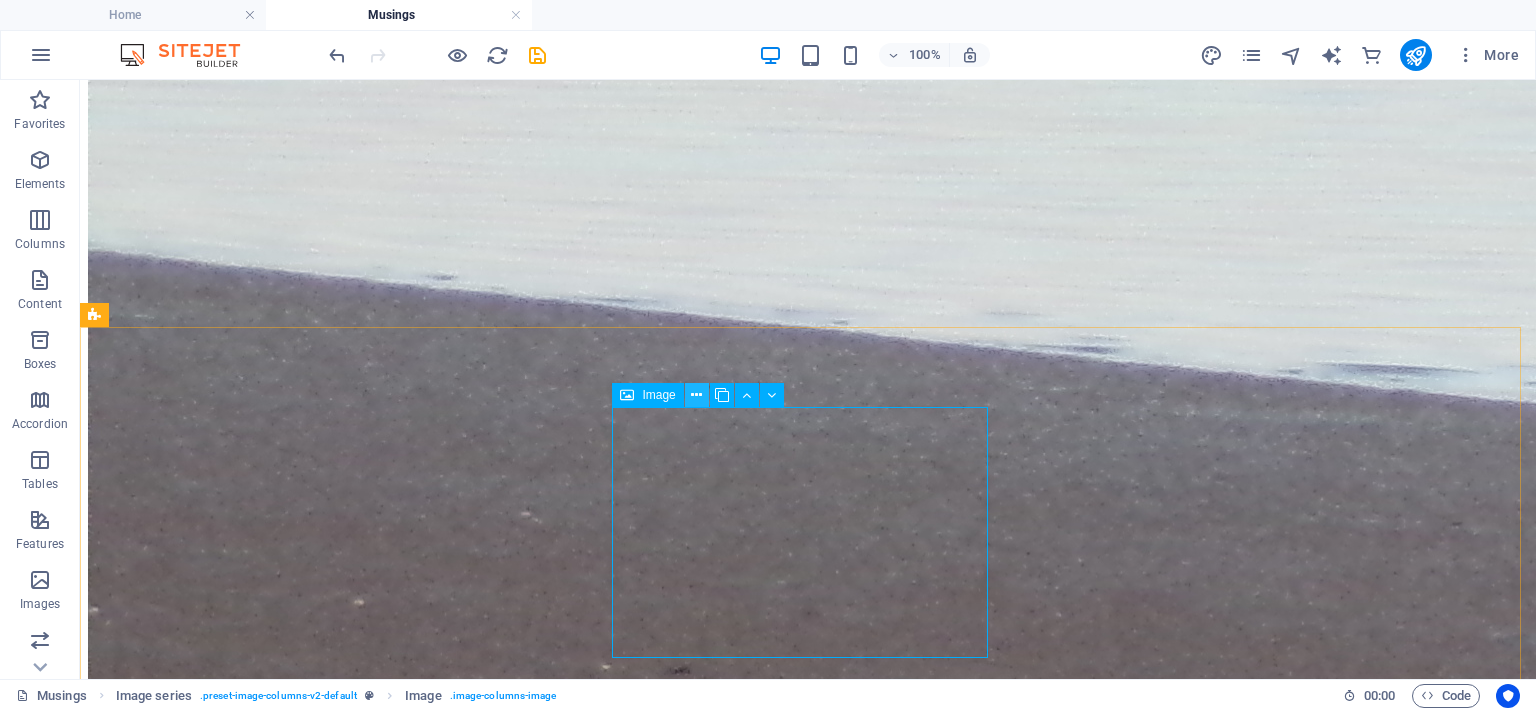 click at bounding box center [696, 395] 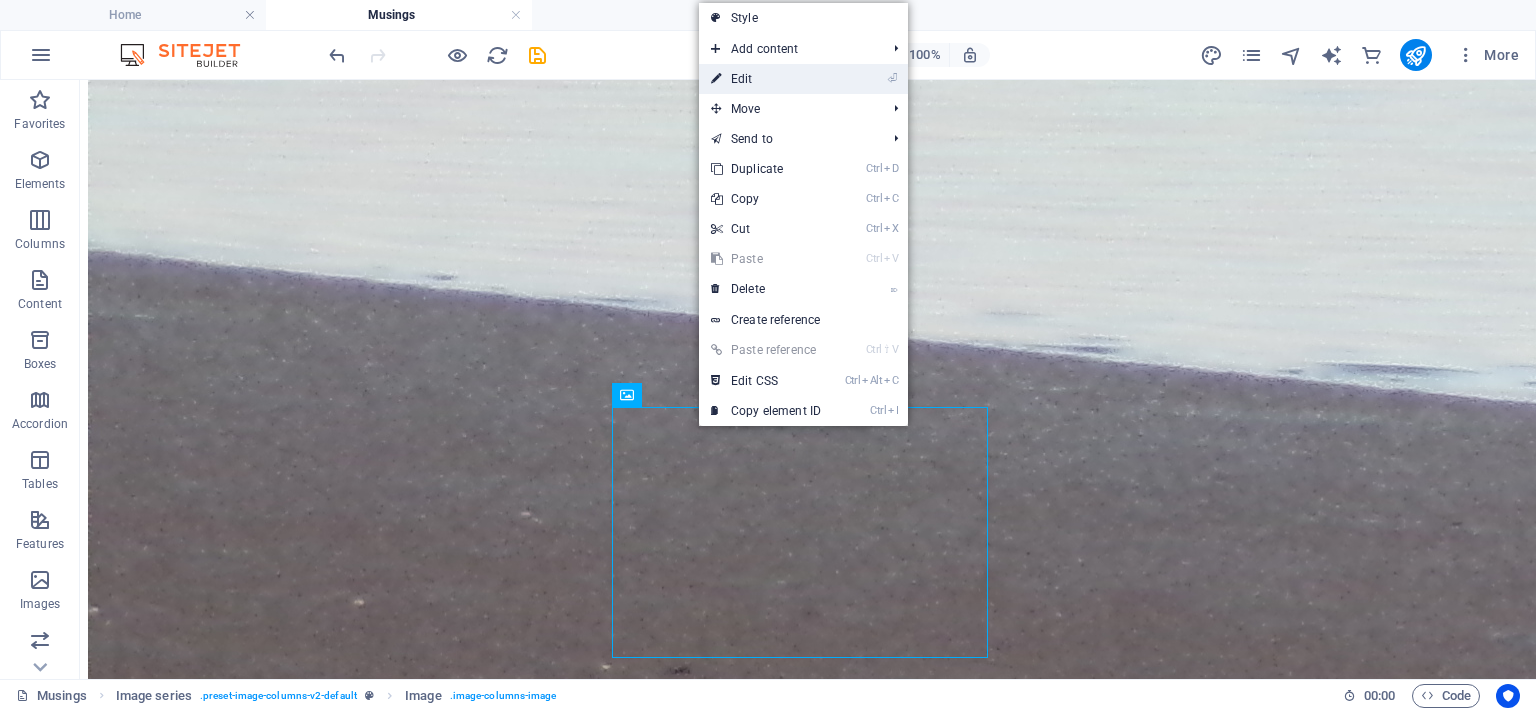 click on "⏎  Edit" at bounding box center [766, 79] 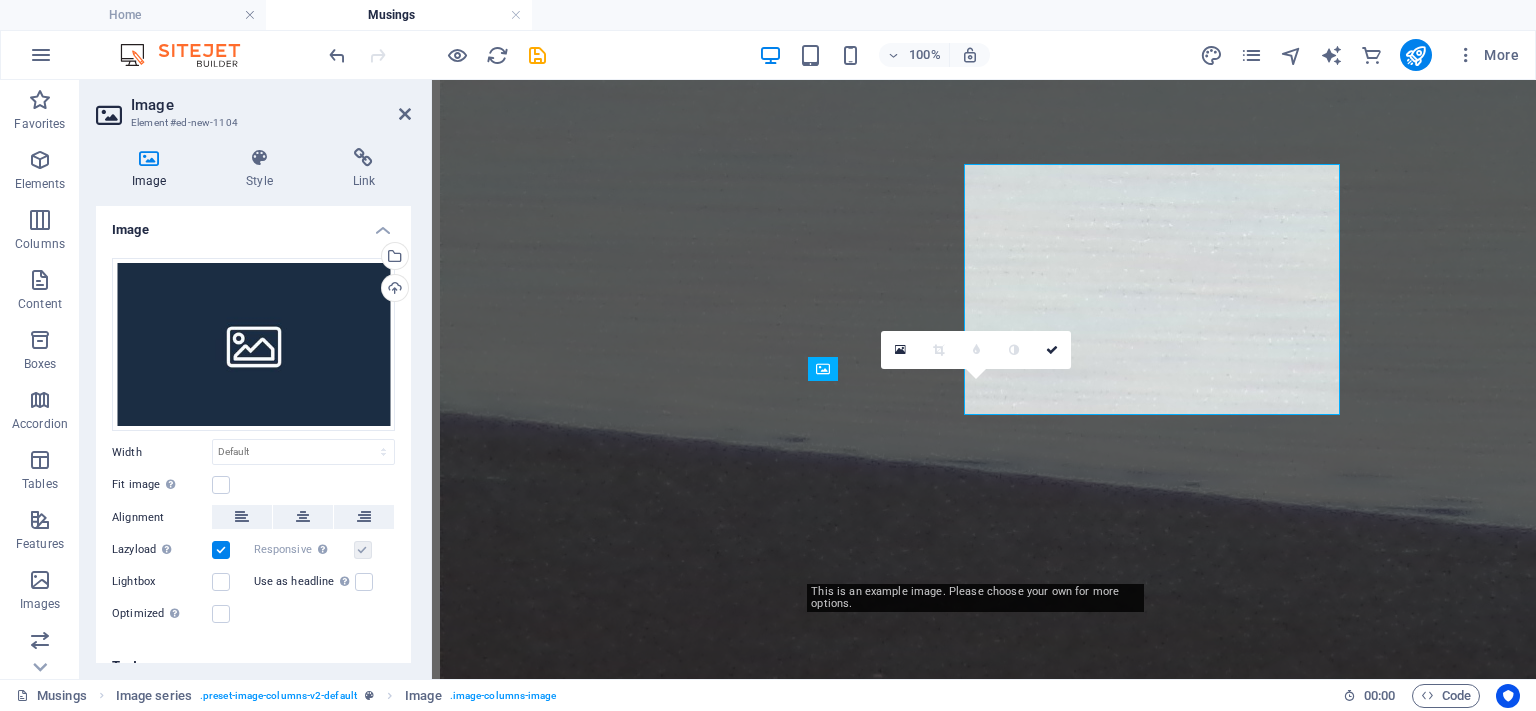 scroll, scrollTop: 2533, scrollLeft: 0, axis: vertical 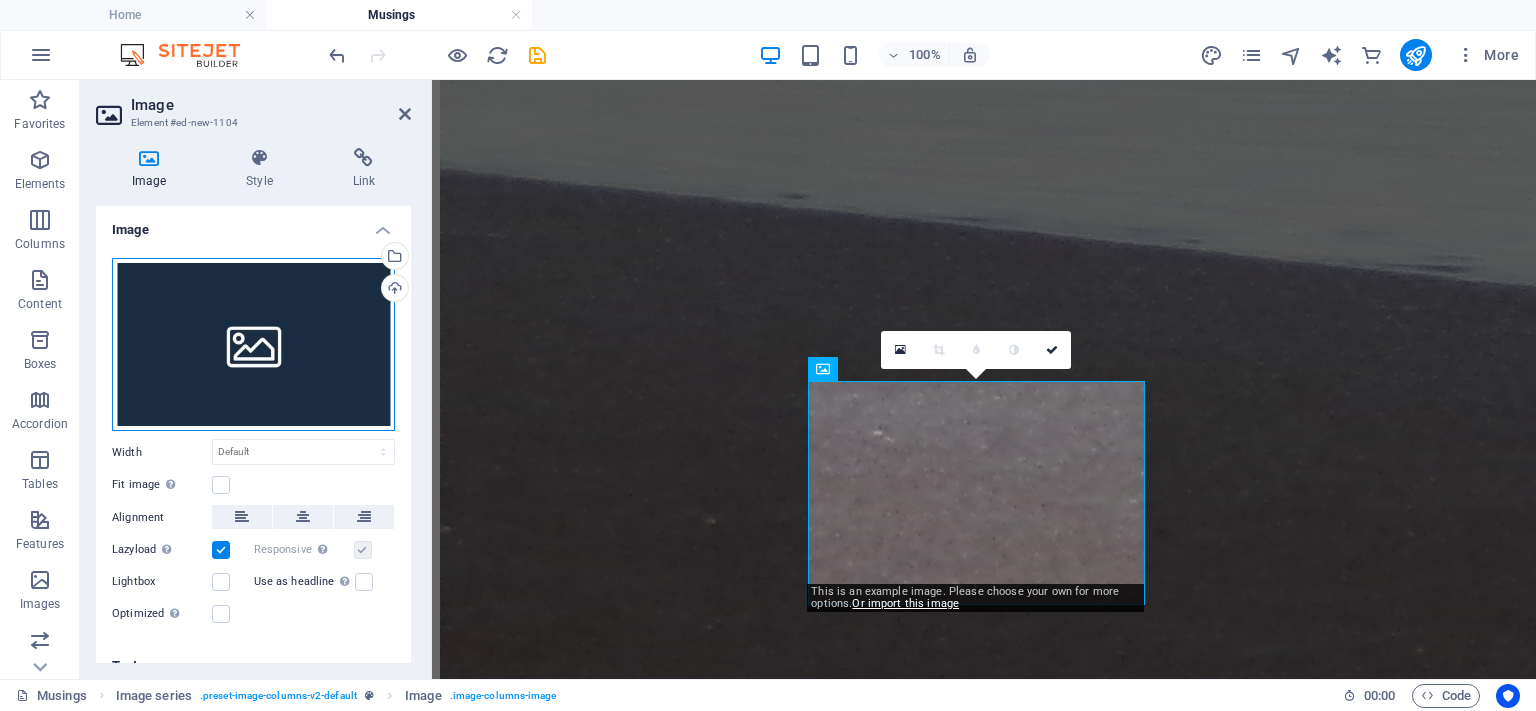 click on "Drag files here, click to choose files or select files from Files or our free stock photos & videos" at bounding box center [253, 345] 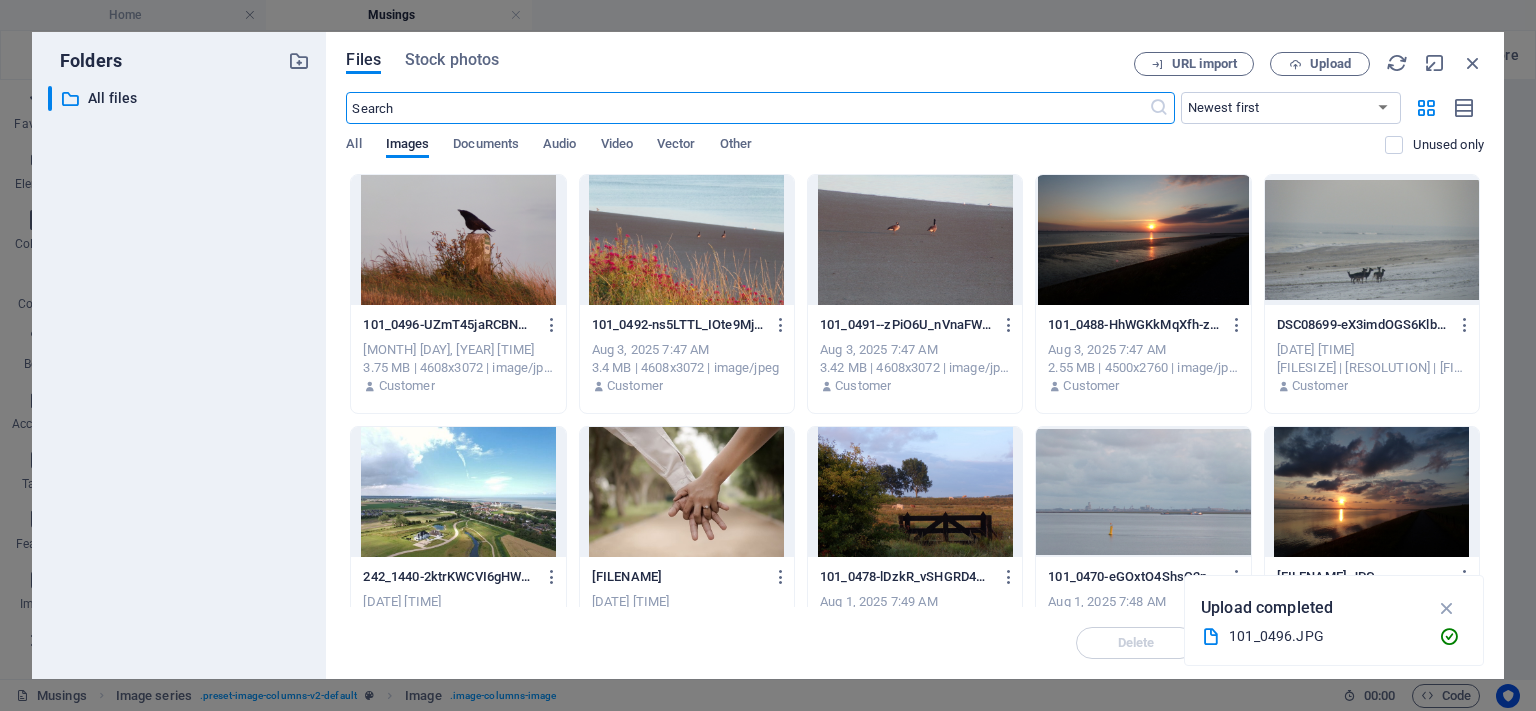 scroll, scrollTop: 2641, scrollLeft: 0, axis: vertical 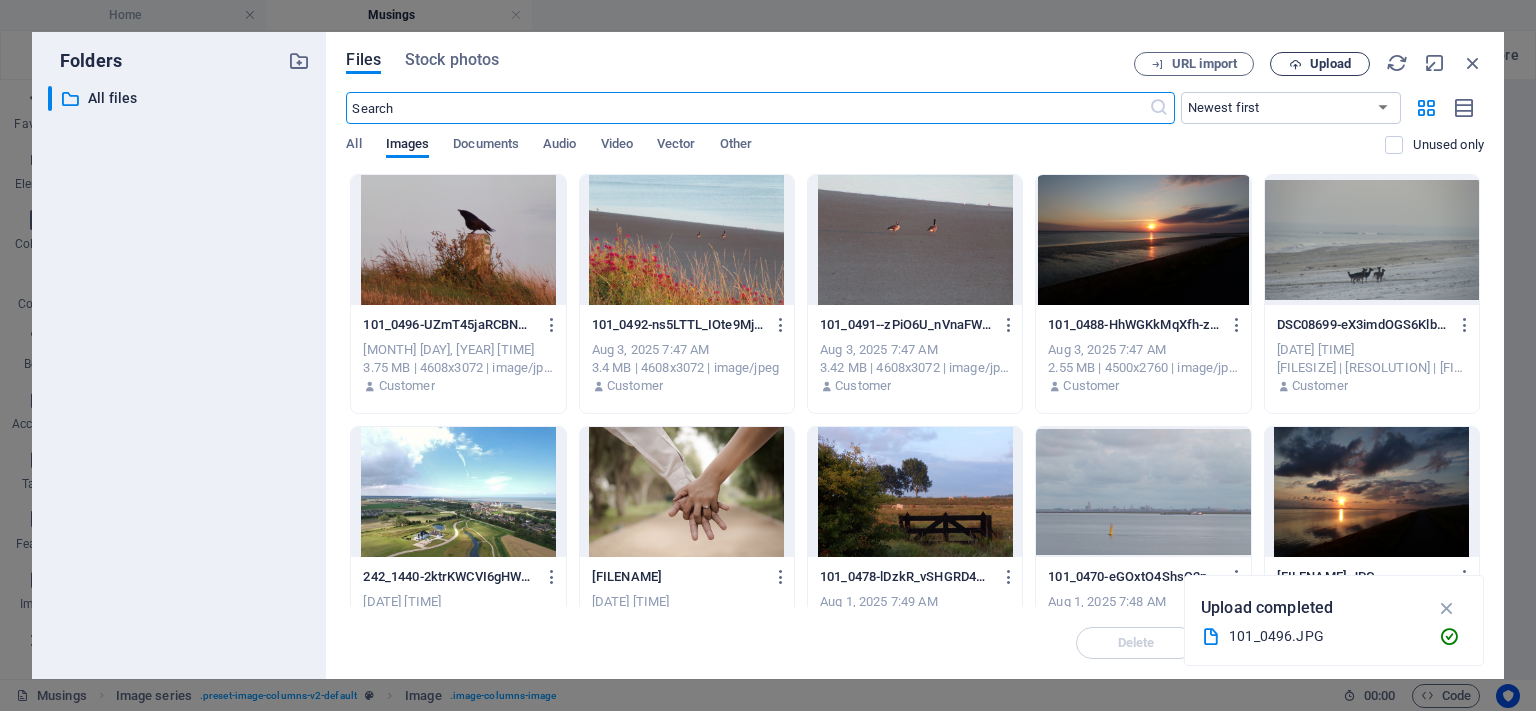 click on "Upload" at bounding box center [1320, 64] 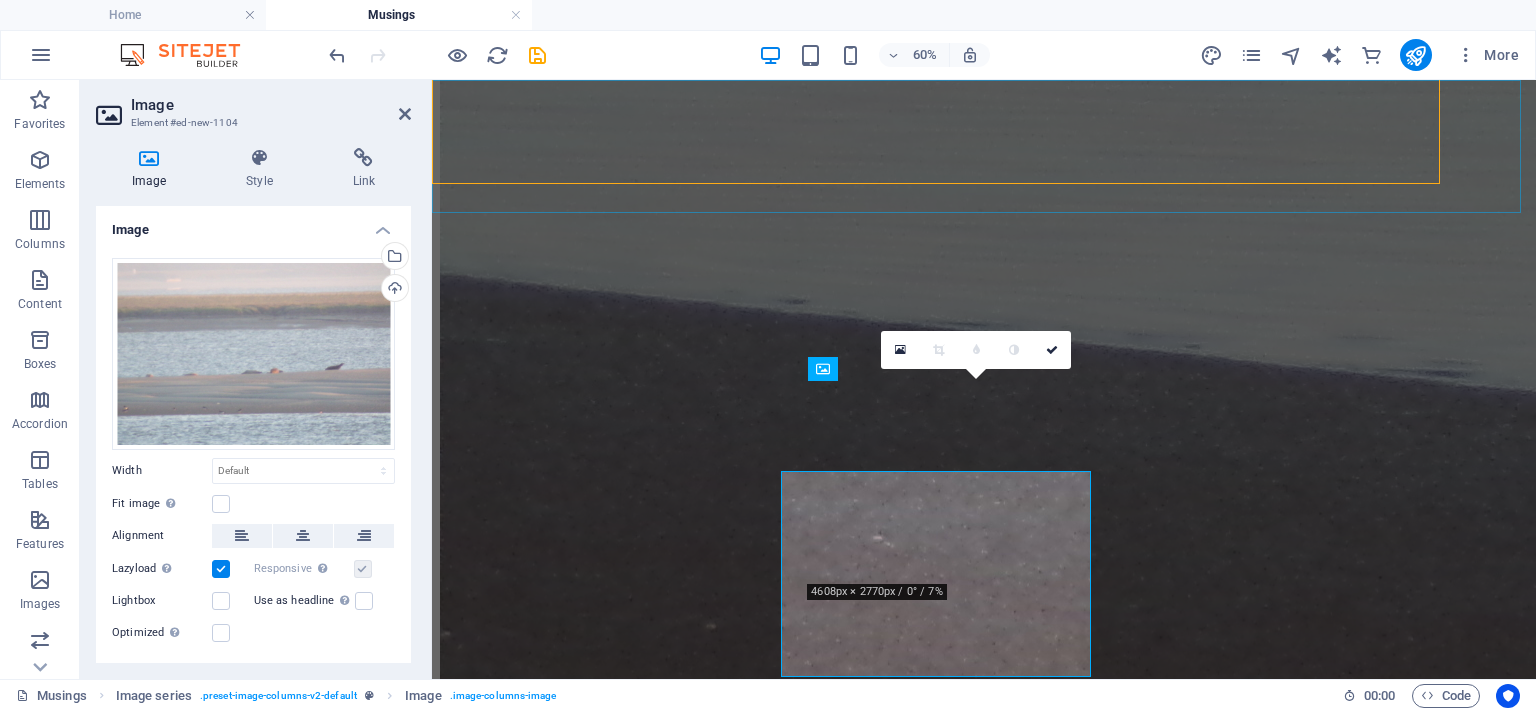 scroll, scrollTop: 2533, scrollLeft: 0, axis: vertical 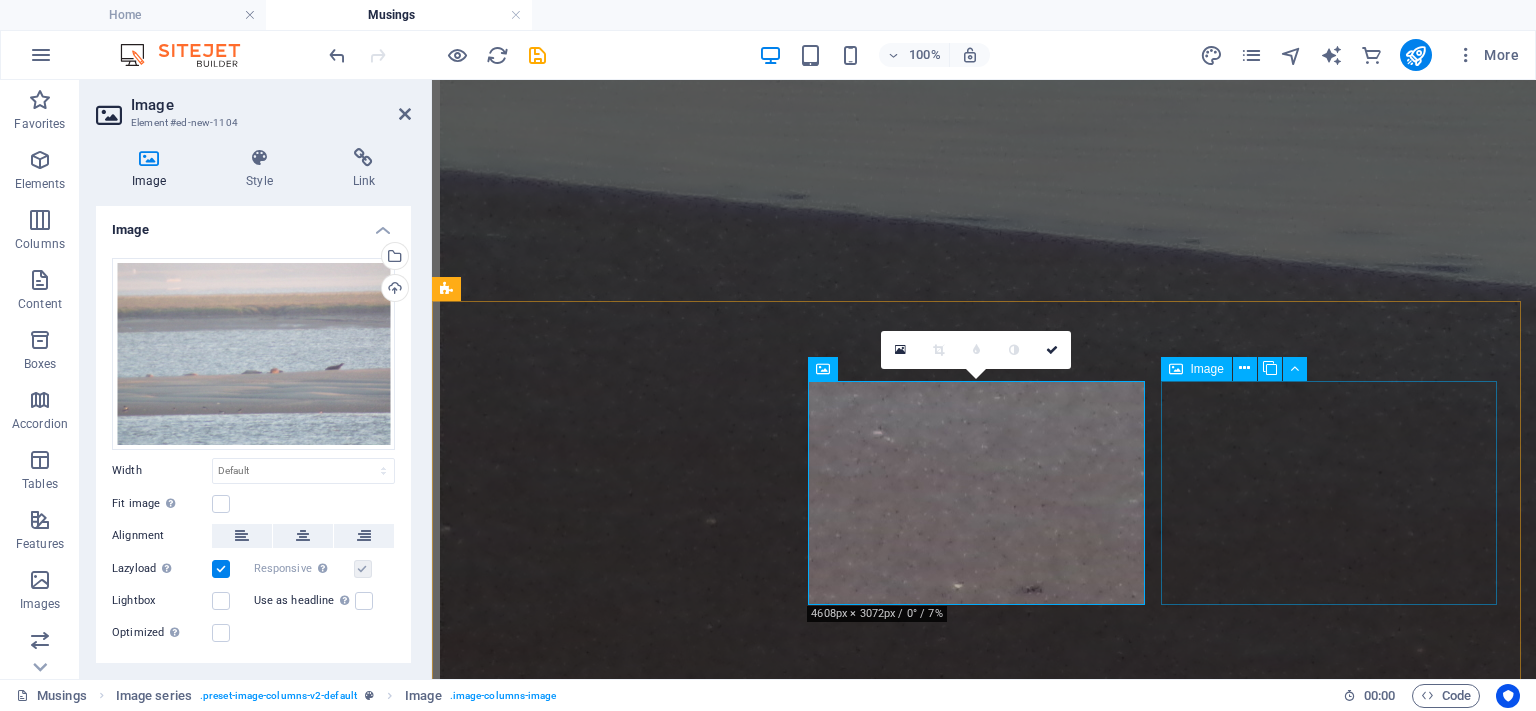 drag, startPoint x: 1214, startPoint y: 451, endPoint x: 1566, endPoint y: 450, distance: 352.00143 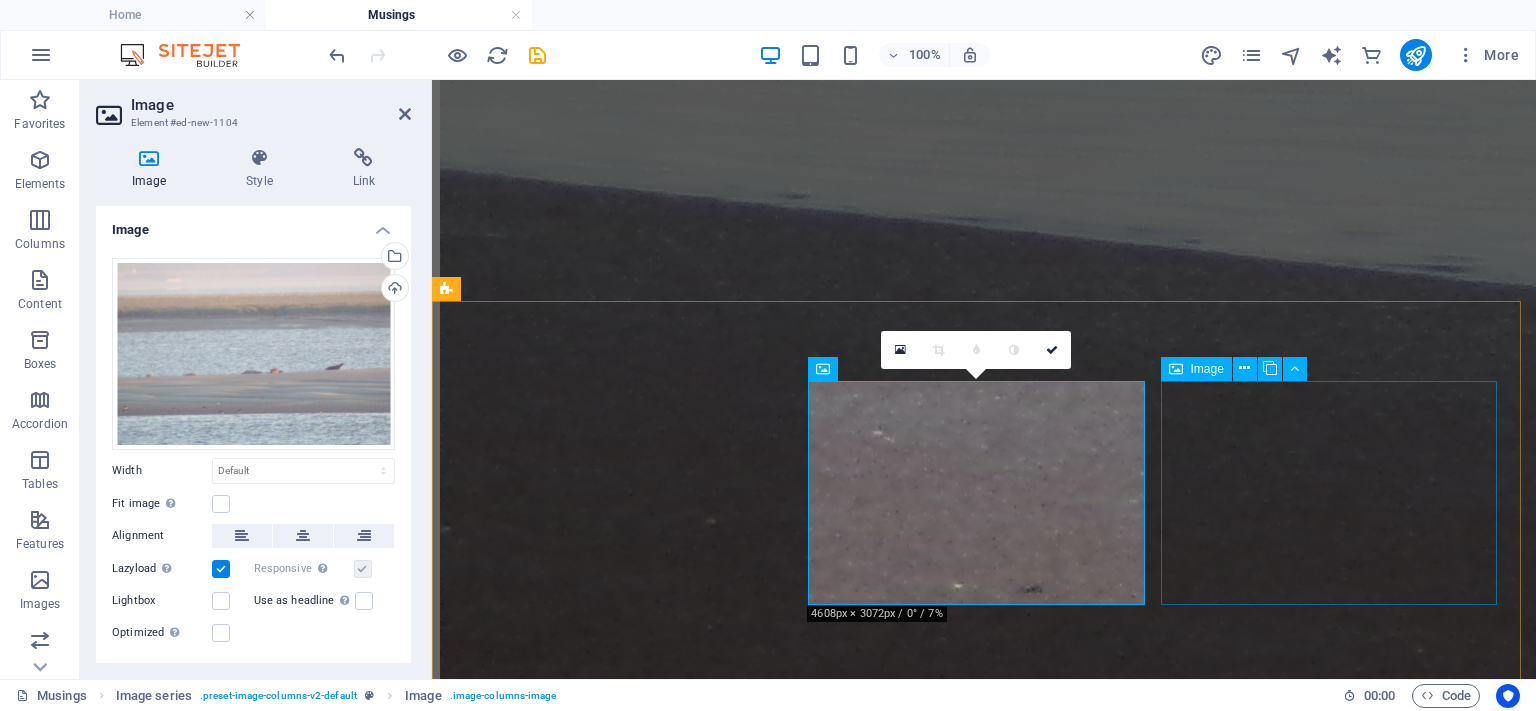 click at bounding box center [984, 15204] 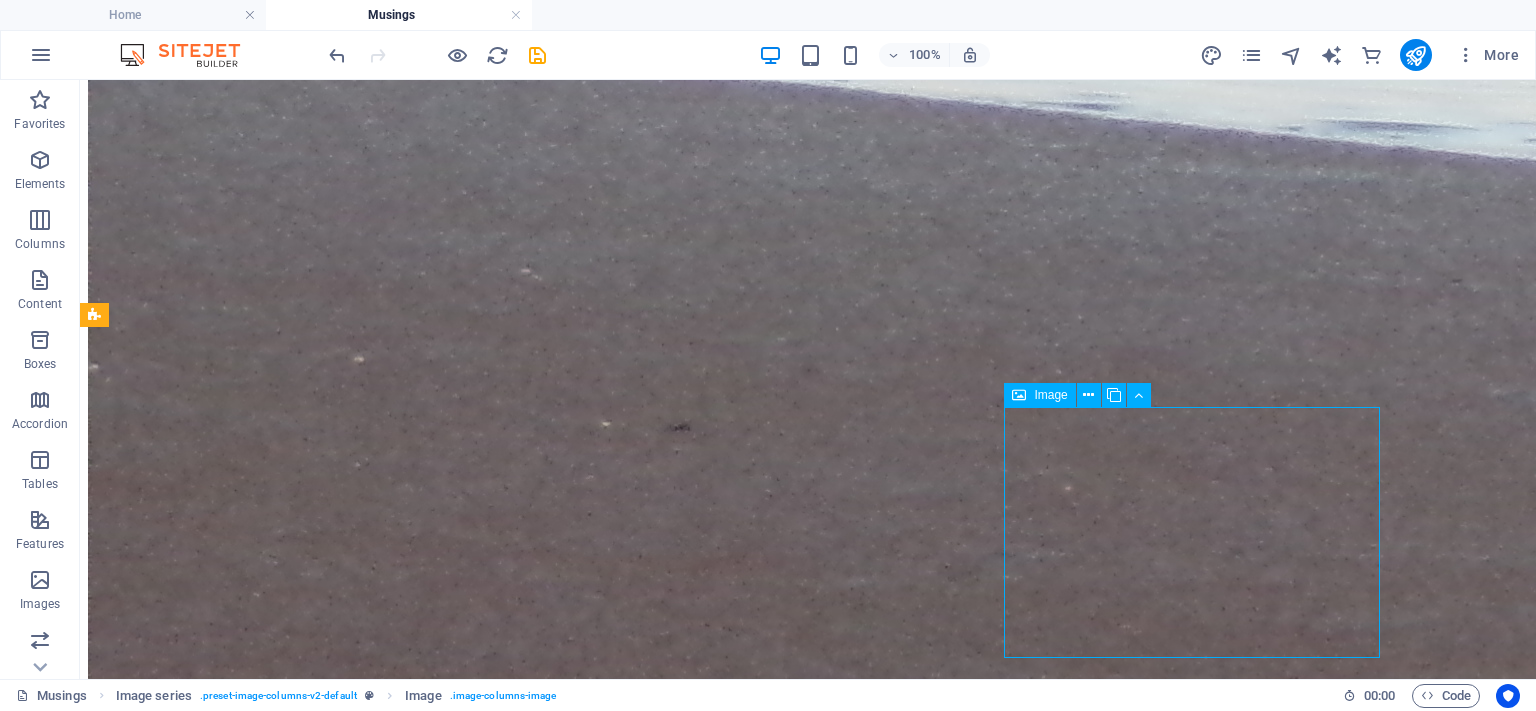 scroll, scrollTop: 2290, scrollLeft: 0, axis: vertical 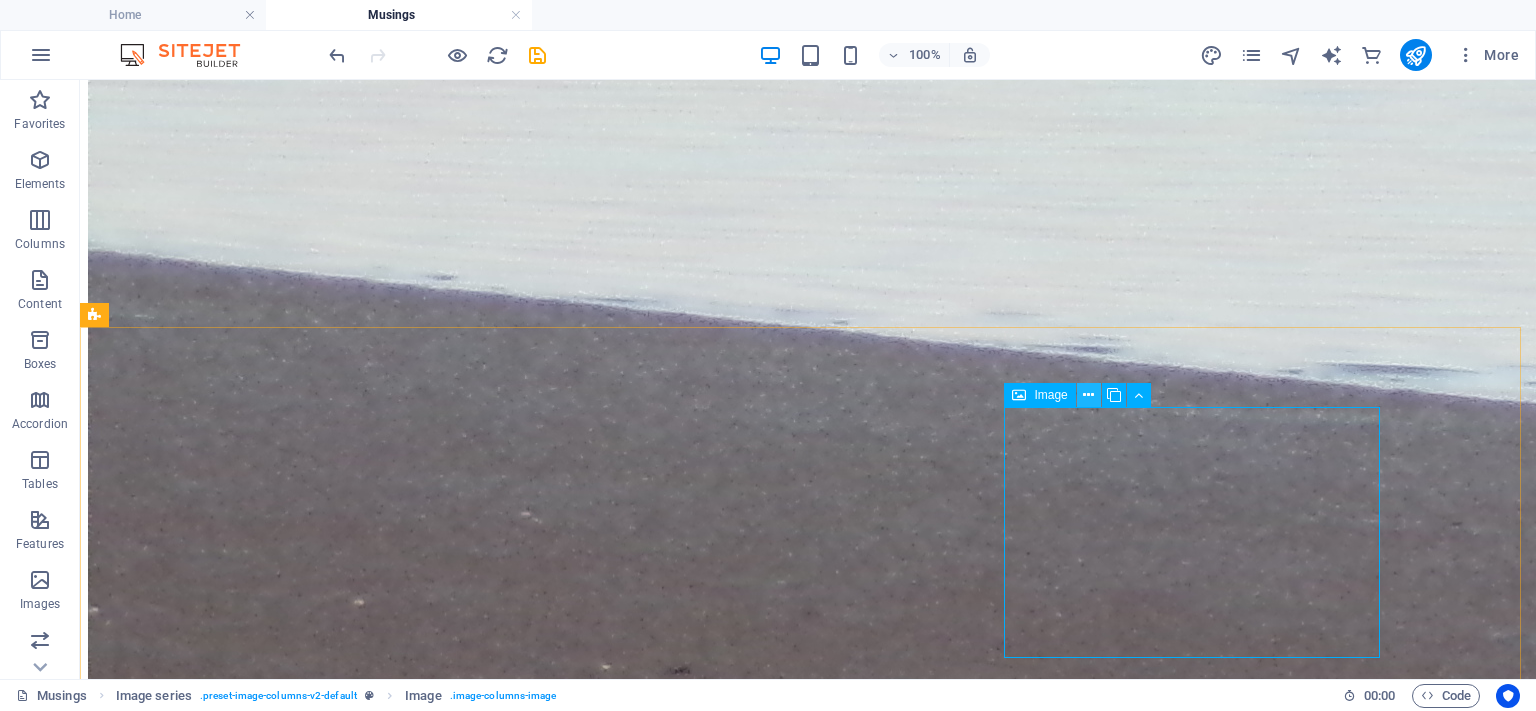 click at bounding box center (1088, 395) 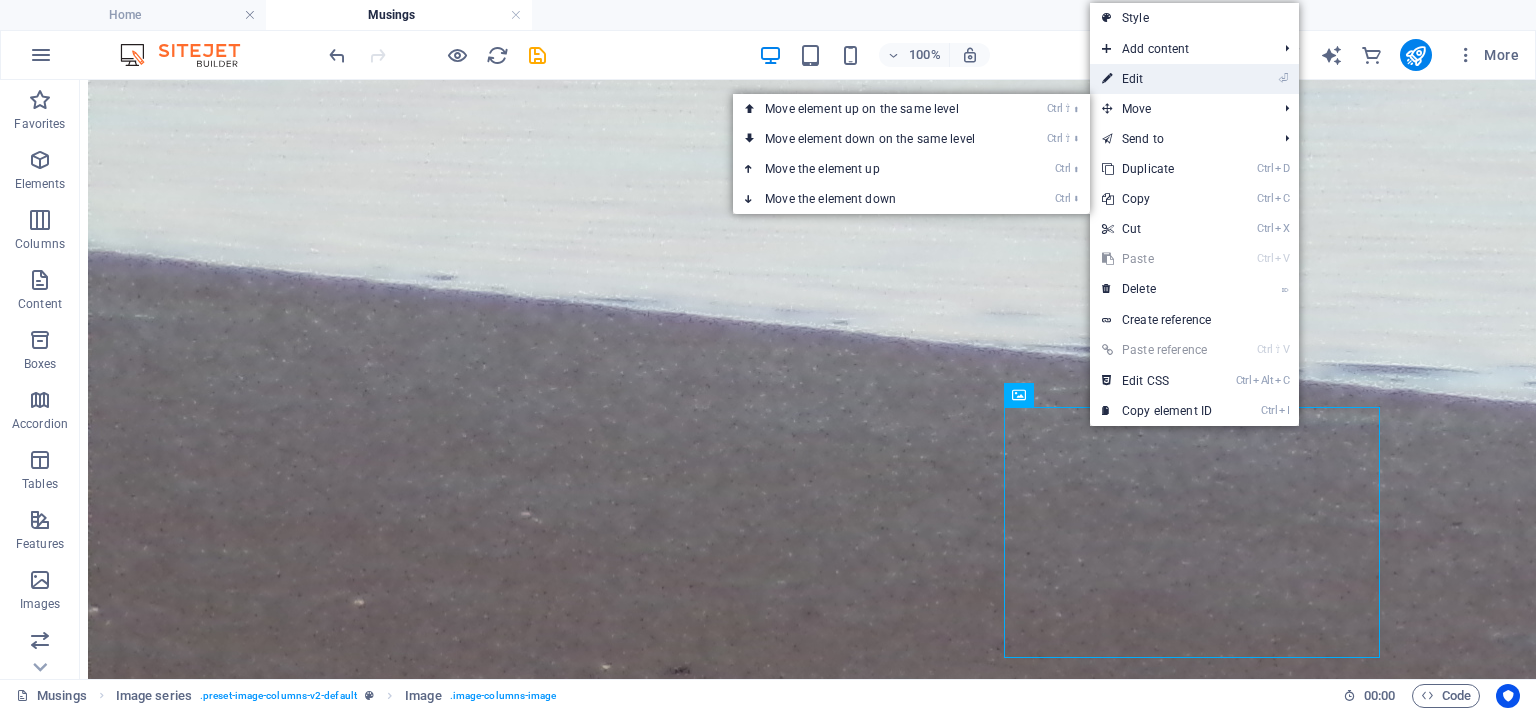 click on "⏎  Edit" at bounding box center (1157, 79) 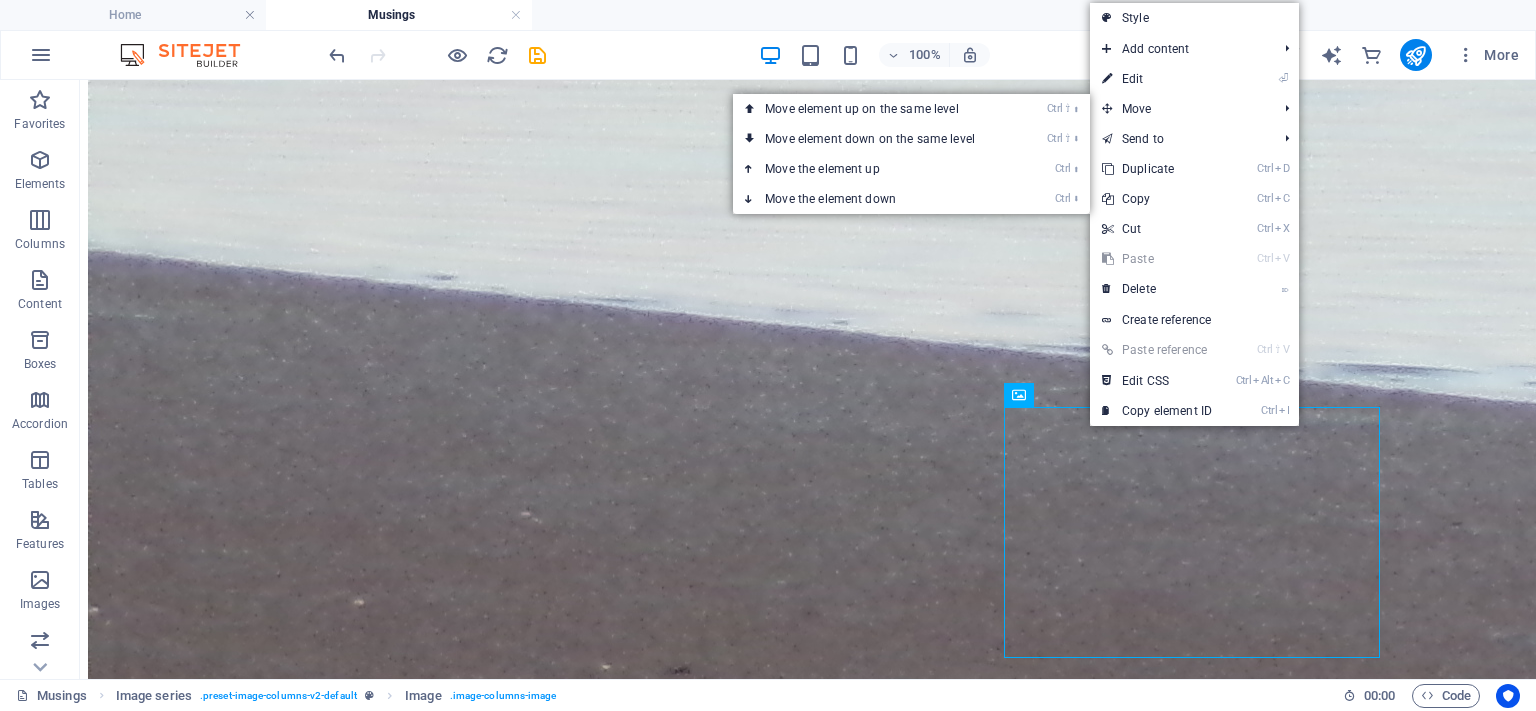 scroll, scrollTop: 2533, scrollLeft: 0, axis: vertical 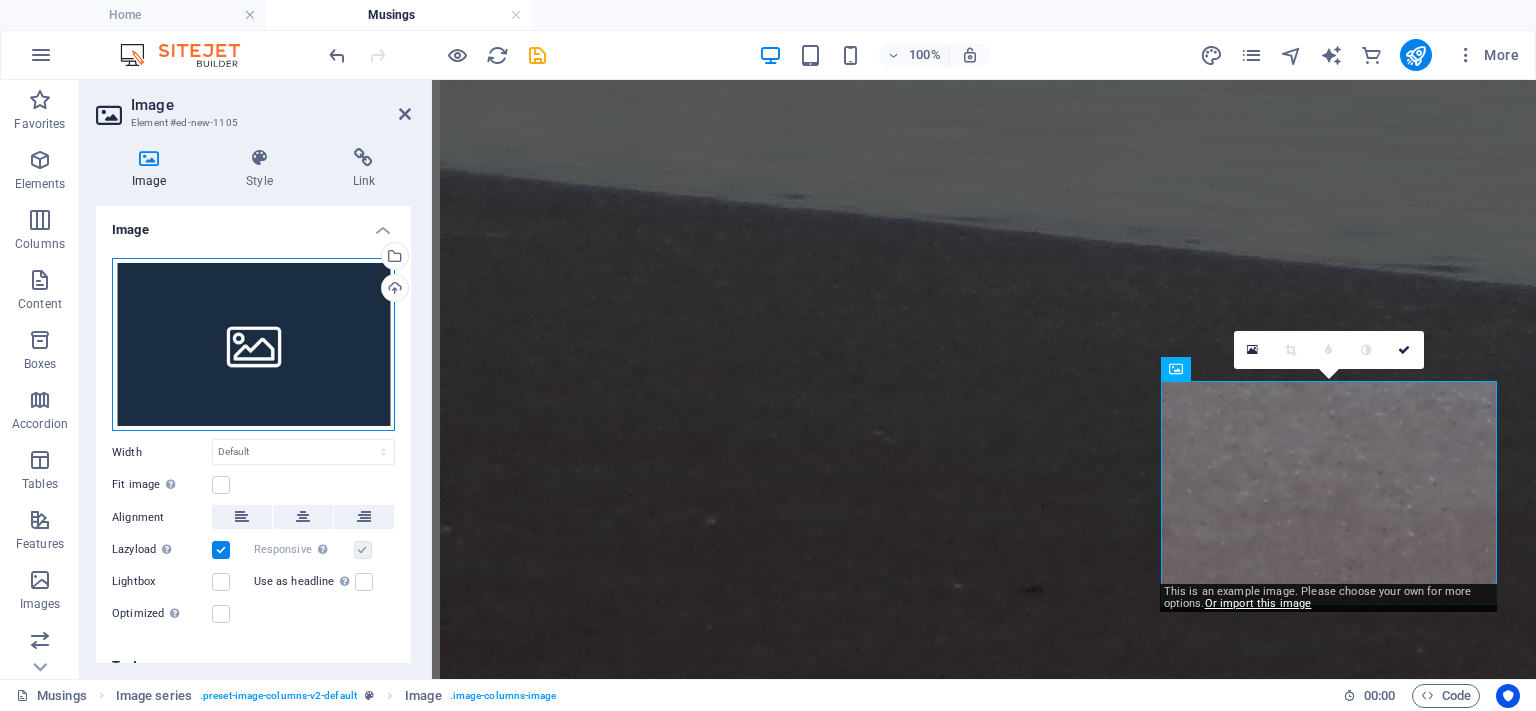 click on "Drag files here, click to choose files or select files from Files or our free stock photos & videos" at bounding box center [253, 345] 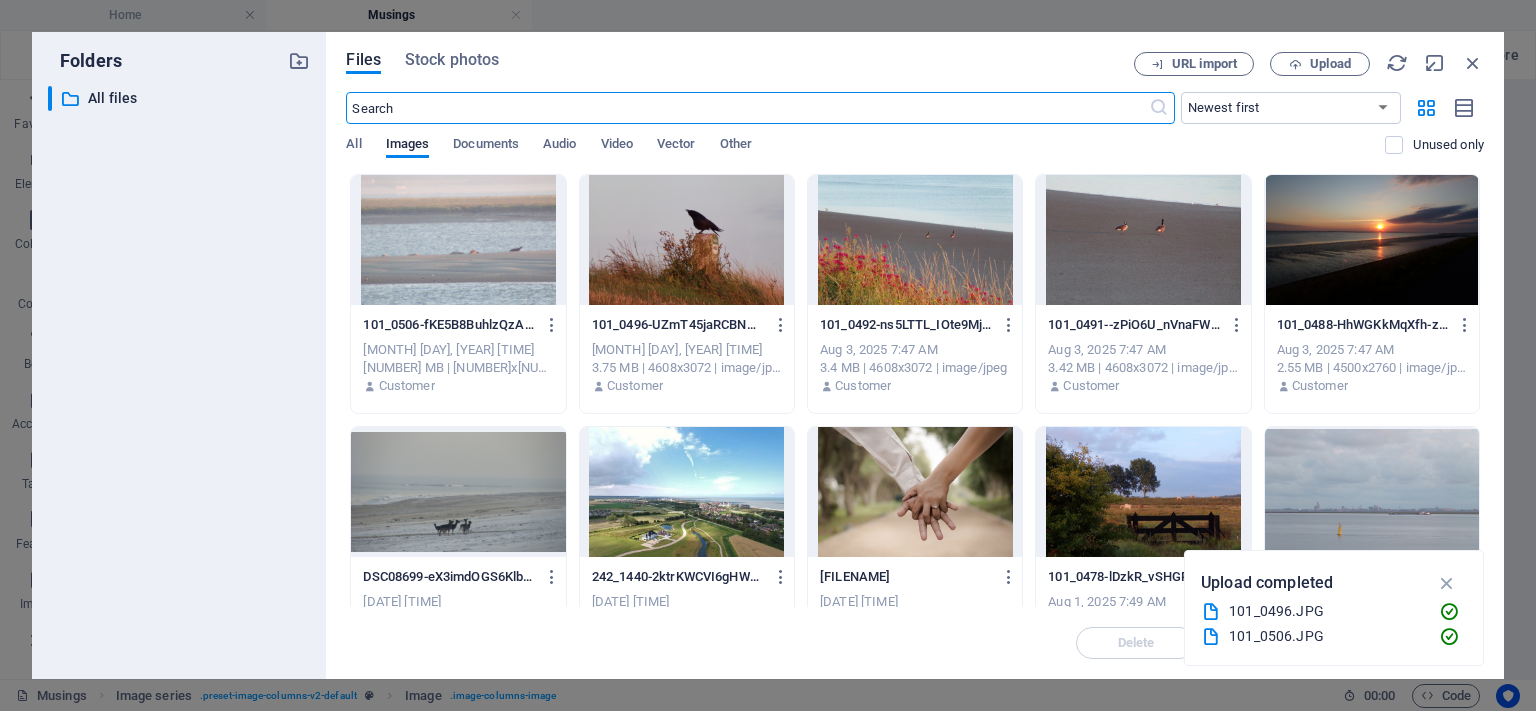 scroll, scrollTop: 2641, scrollLeft: 0, axis: vertical 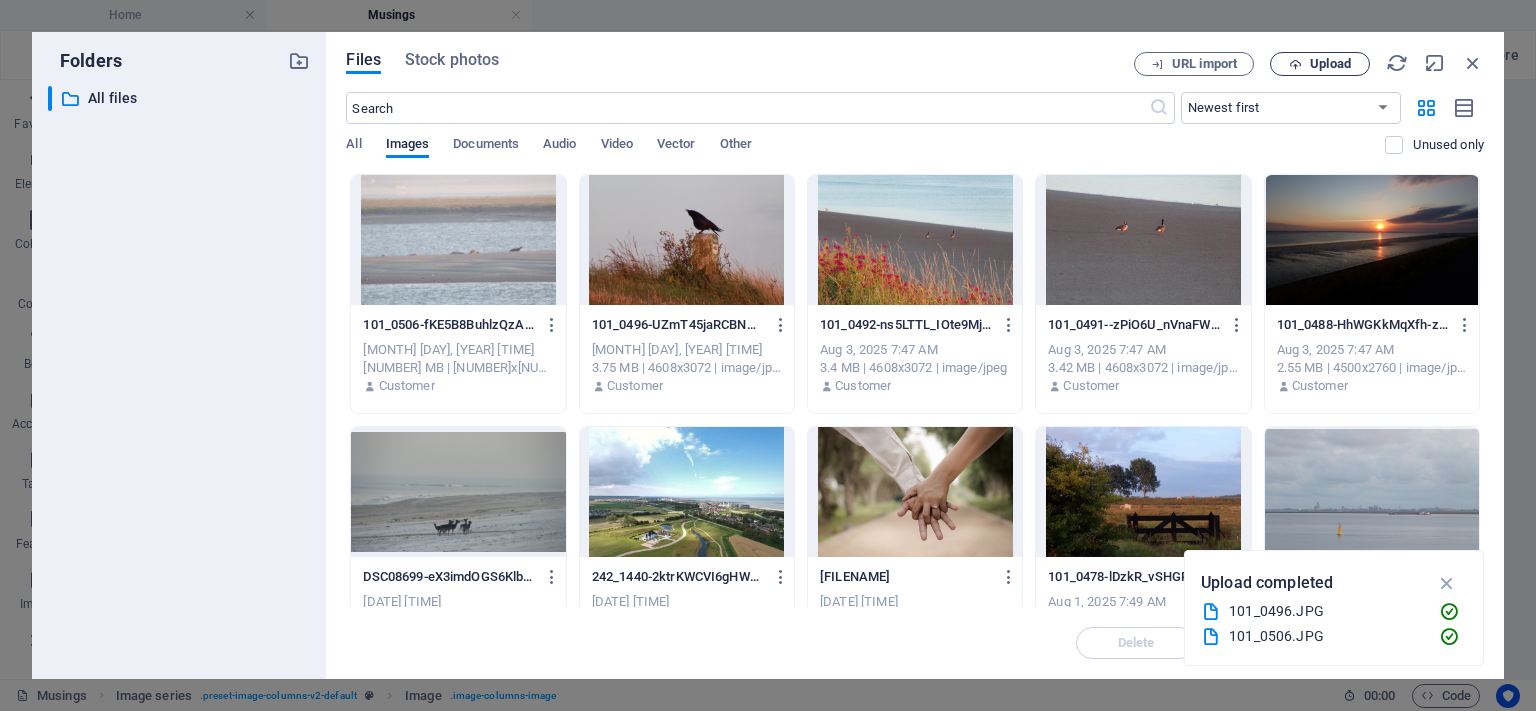 click on "Upload" at bounding box center (1320, 64) 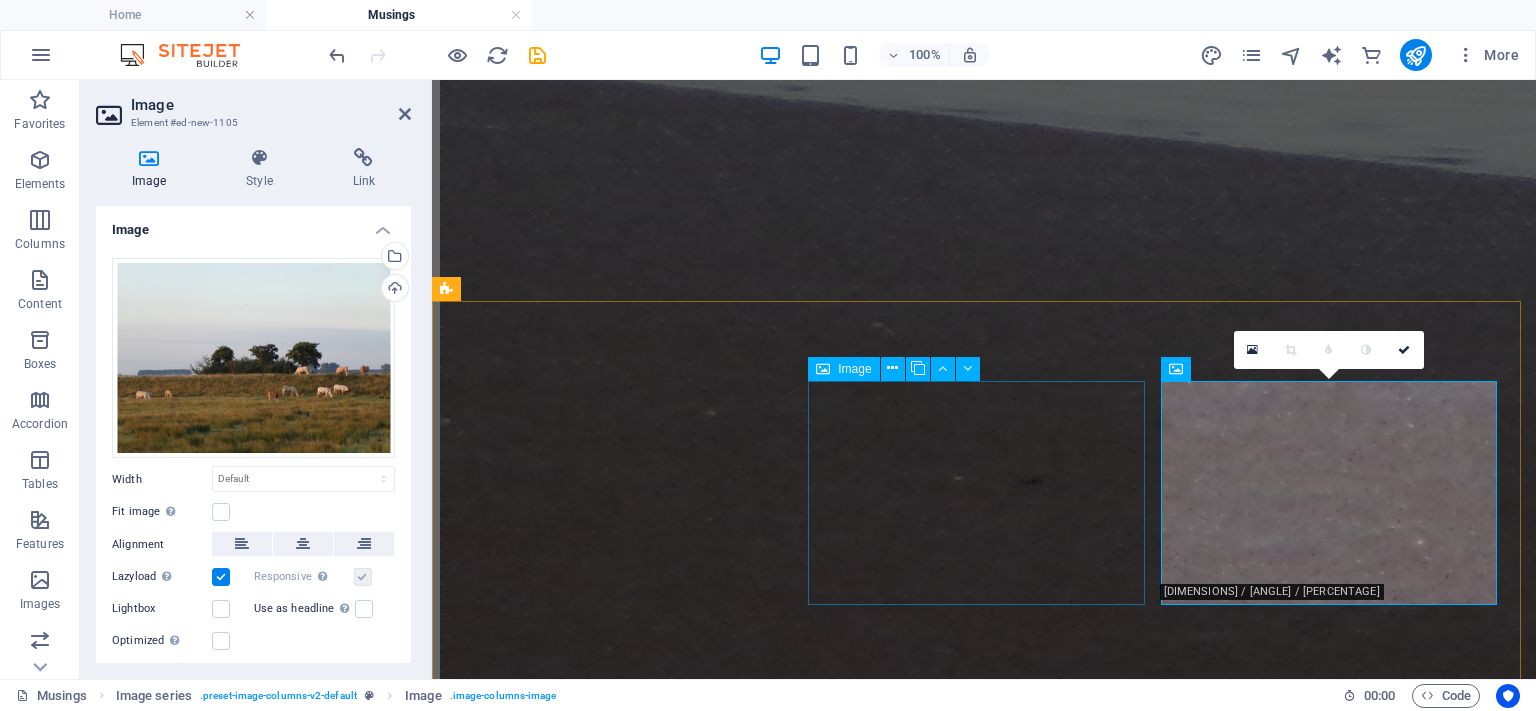 scroll, scrollTop: 2533, scrollLeft: 0, axis: vertical 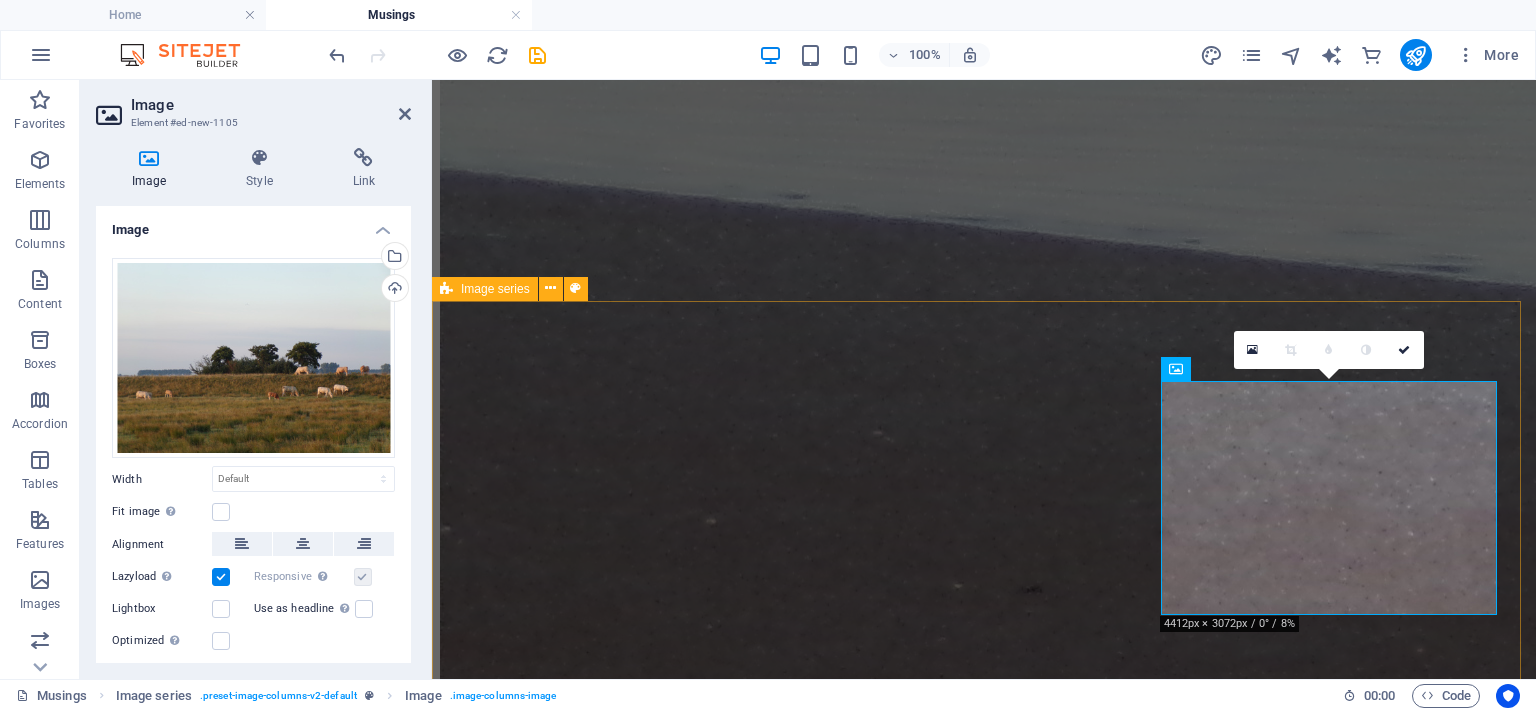 drag, startPoint x: 1042, startPoint y: 631, endPoint x: 1468, endPoint y: 611, distance: 426.46924 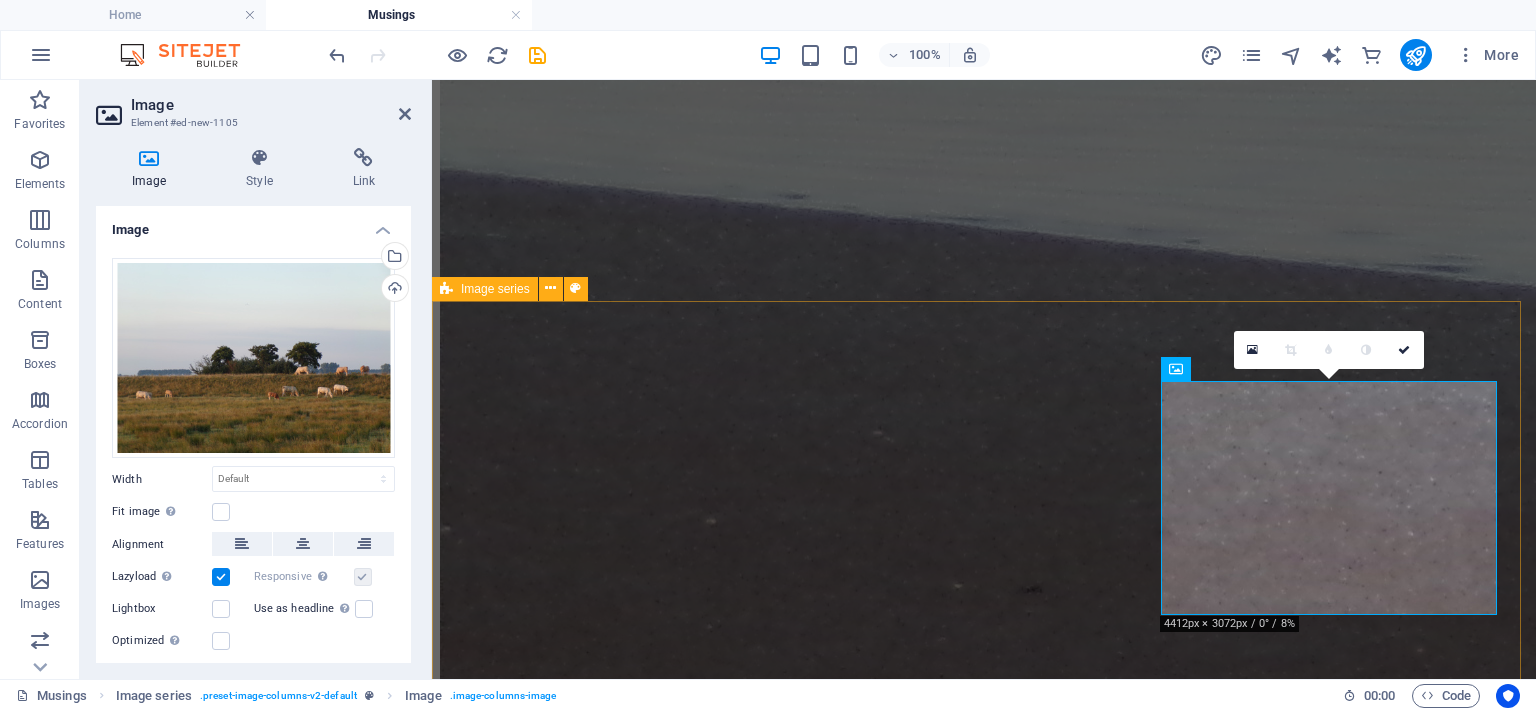 click at bounding box center [984, 13364] 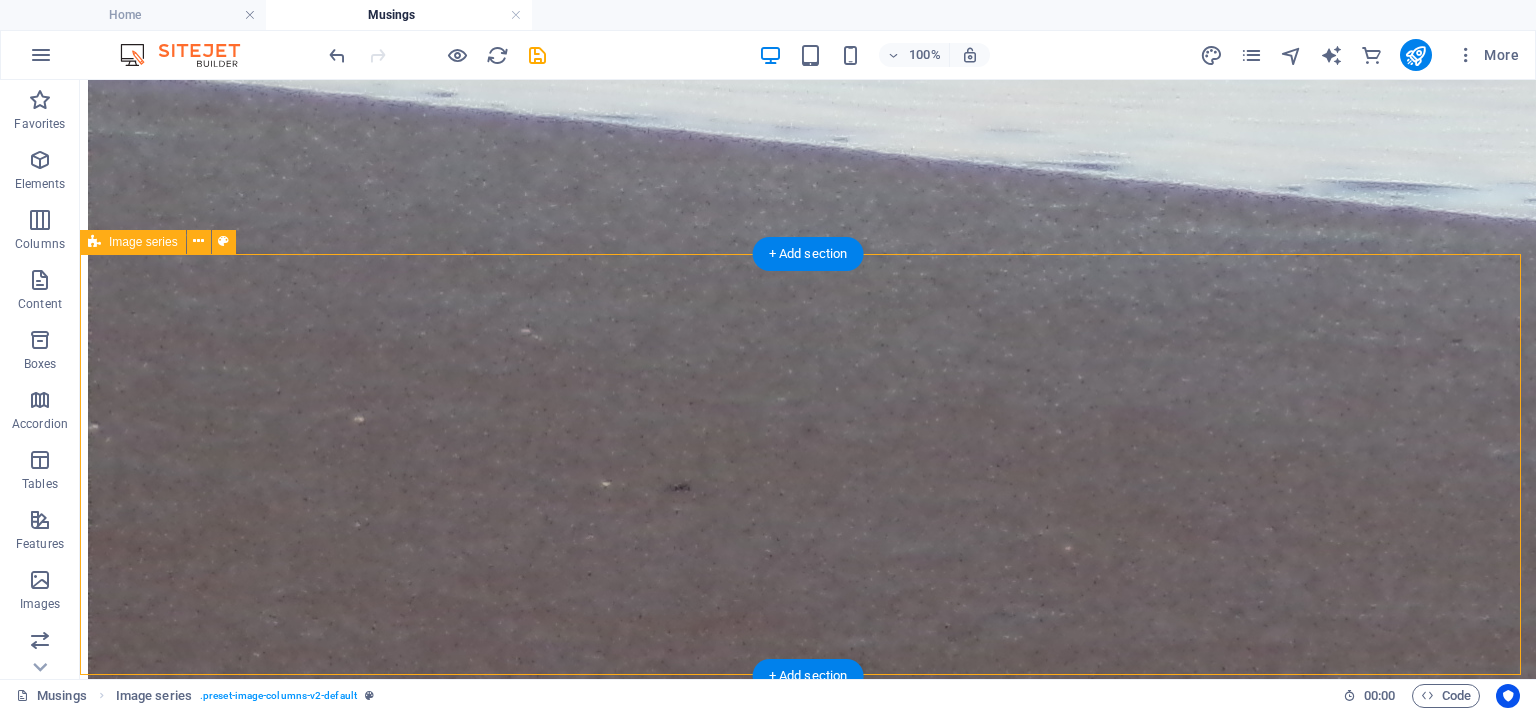 scroll, scrollTop: 2490, scrollLeft: 0, axis: vertical 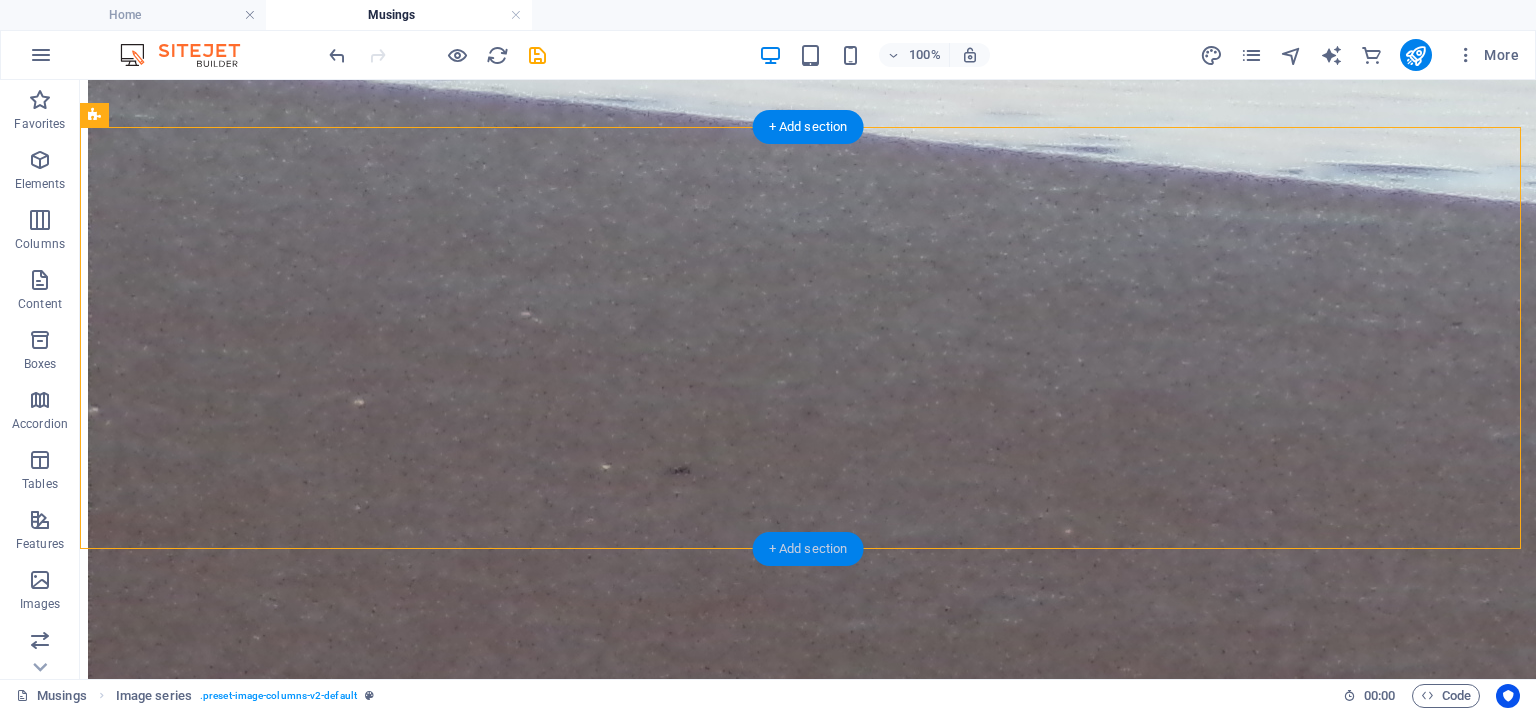 drag, startPoint x: 785, startPoint y: 542, endPoint x: 76, endPoint y: 363, distance: 731.2469 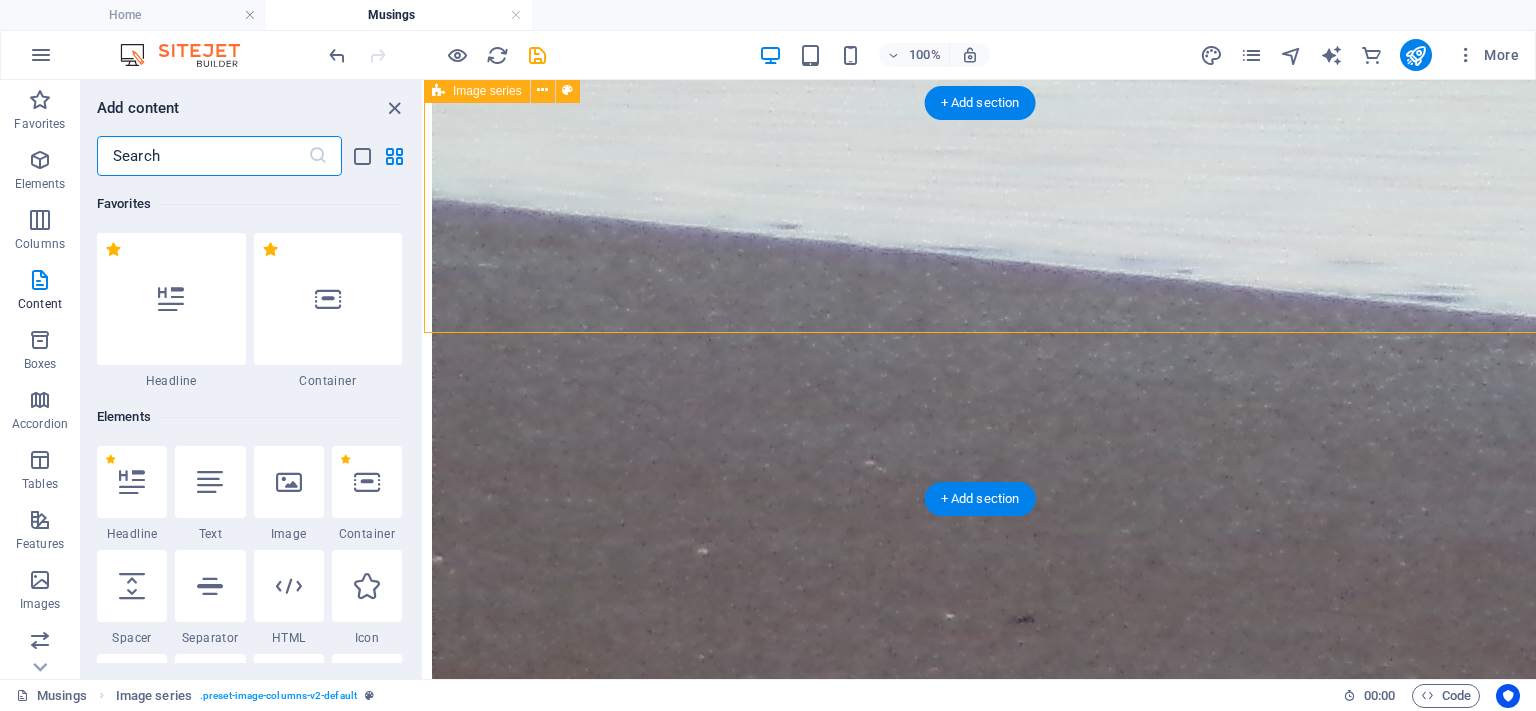 scroll, scrollTop: 2706, scrollLeft: 0, axis: vertical 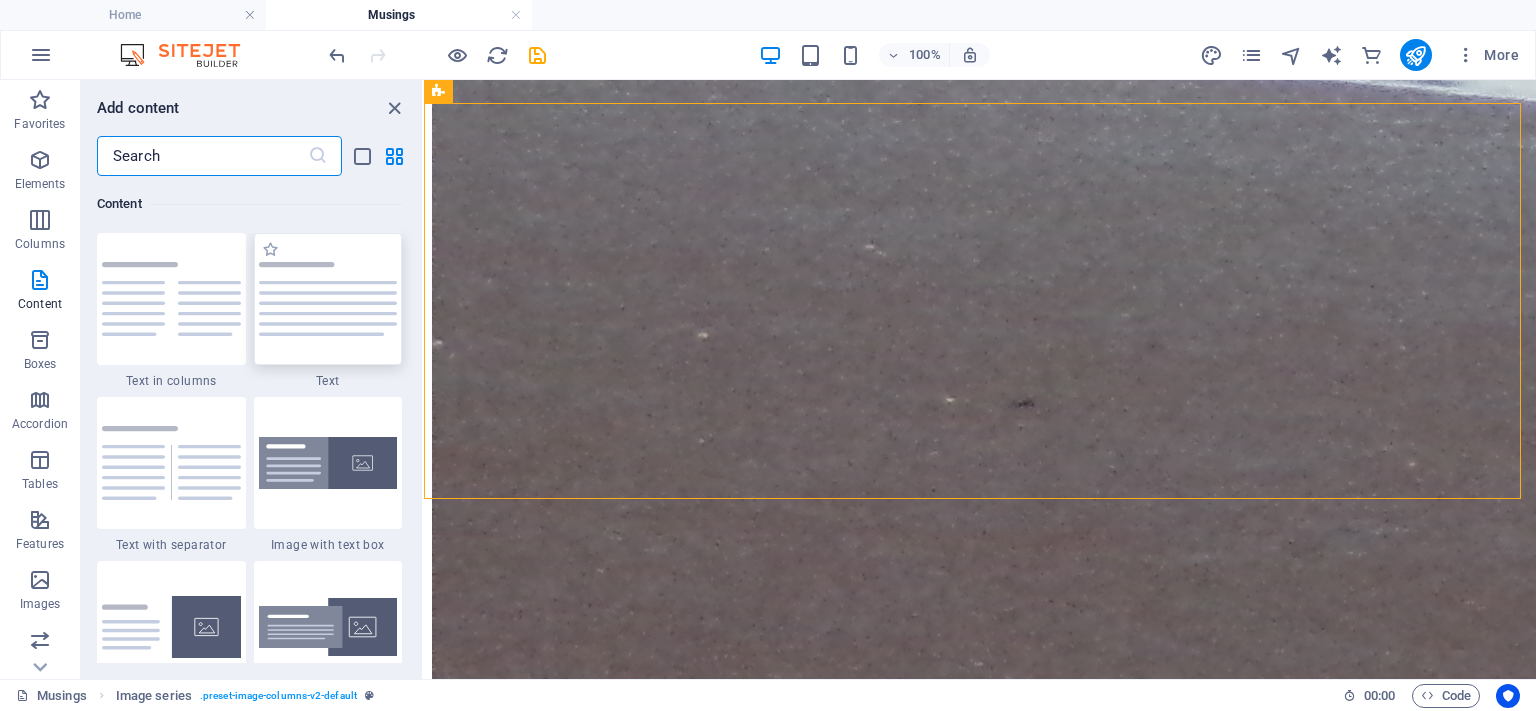 click at bounding box center (328, 299) 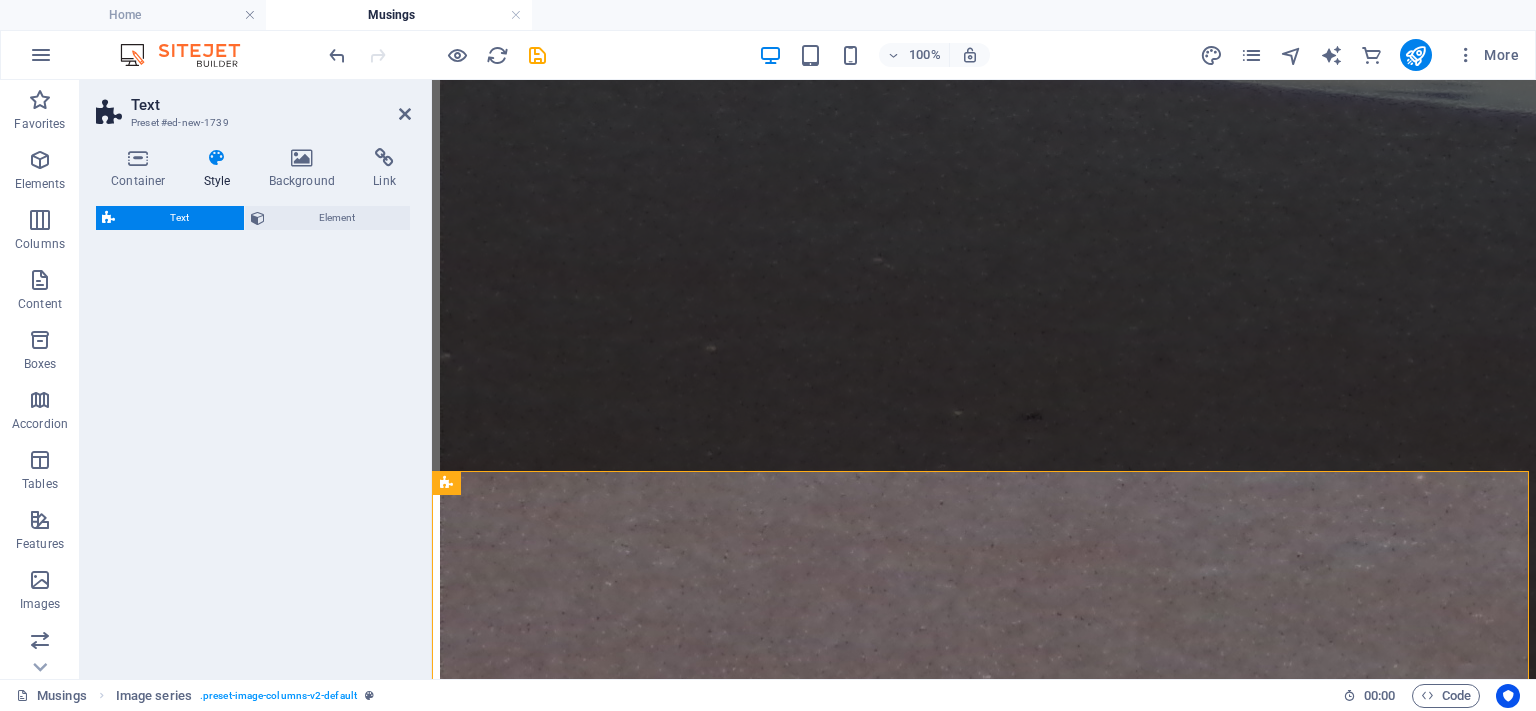 scroll, scrollTop: 2733, scrollLeft: 0, axis: vertical 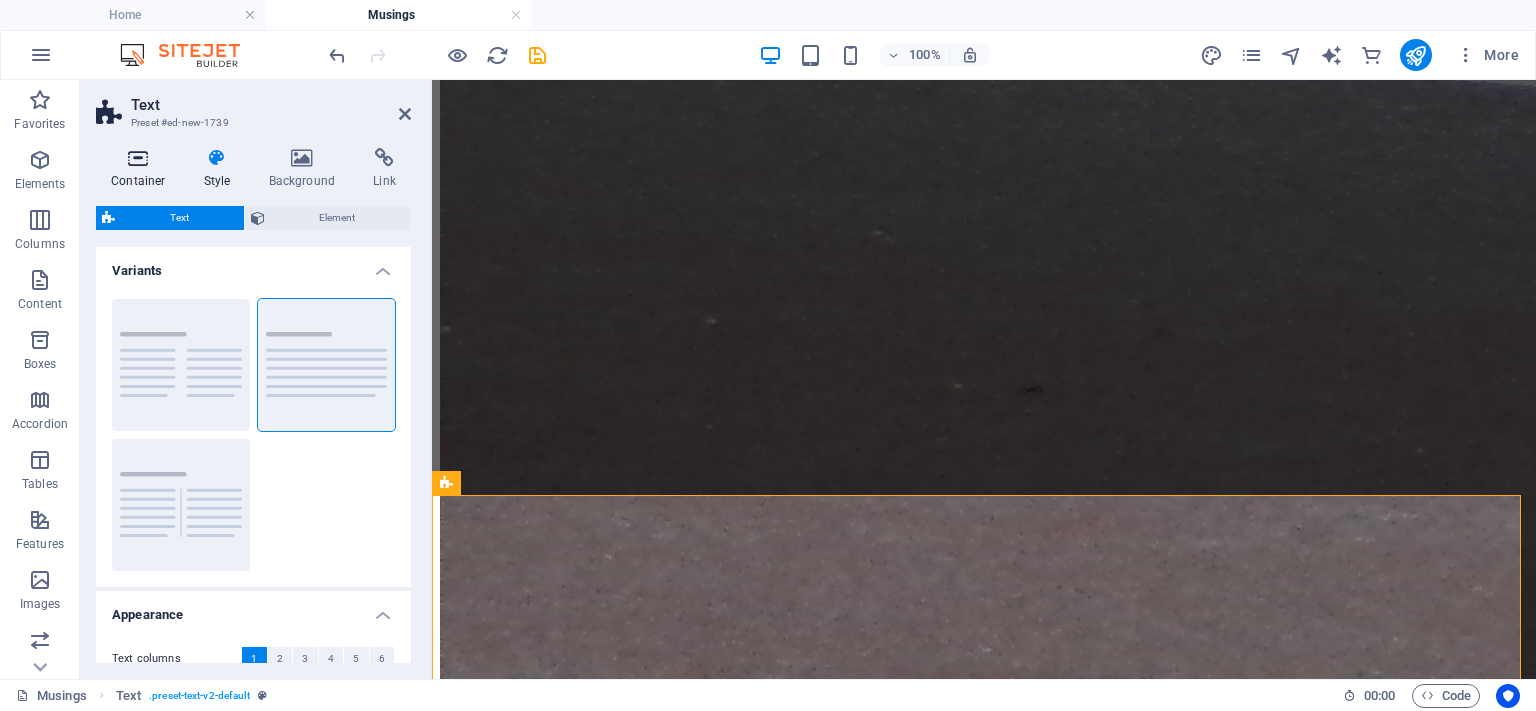 click at bounding box center (138, 158) 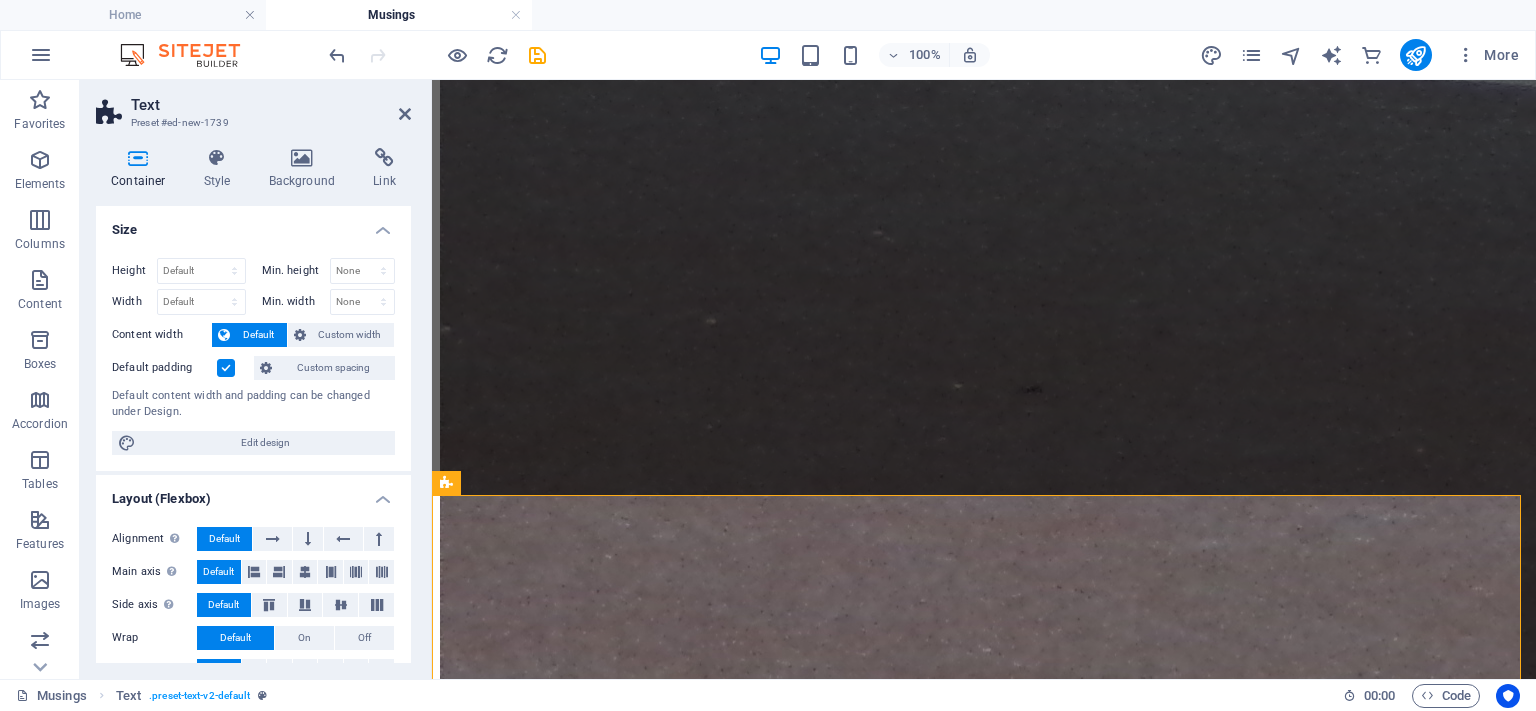 click on "Default padding" at bounding box center [180, 368] 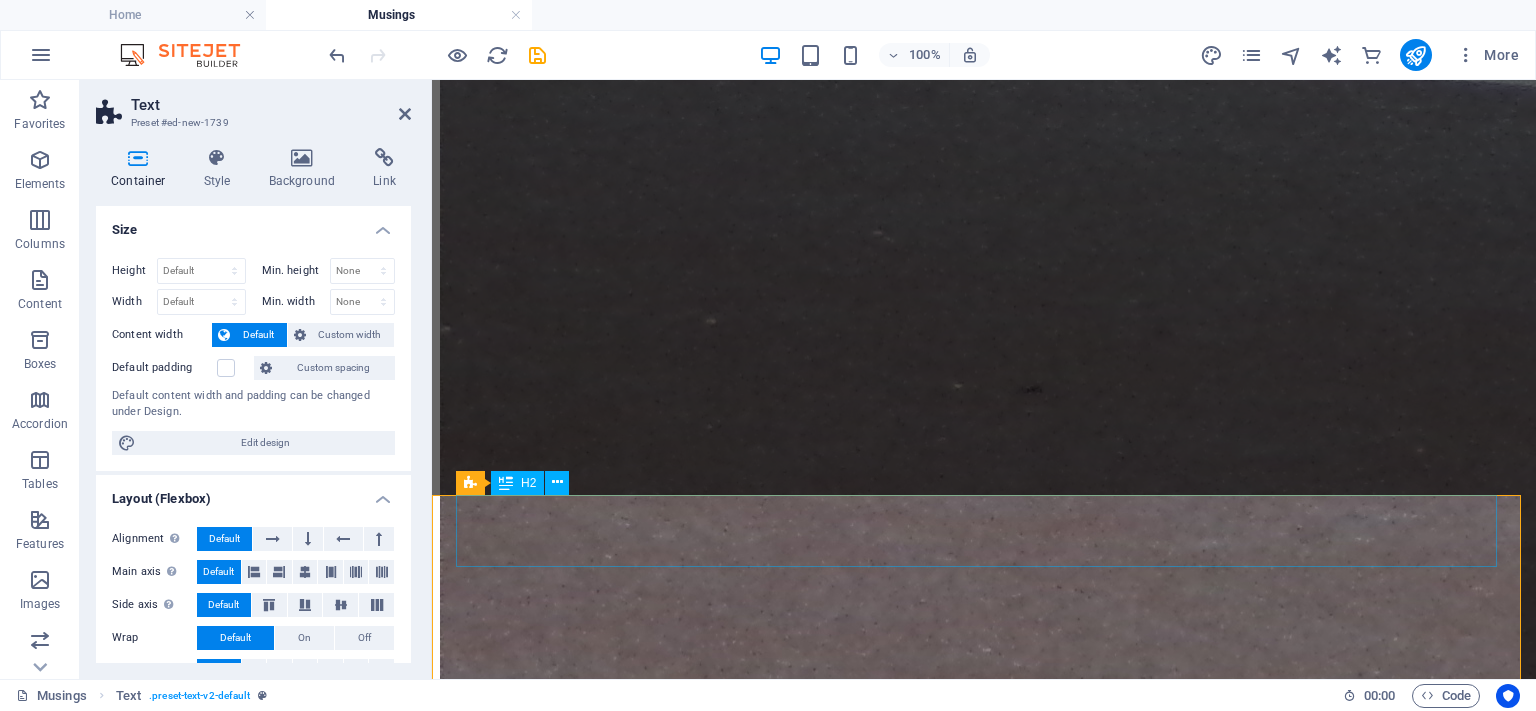click on "Headline" at bounding box center (984, 17811) 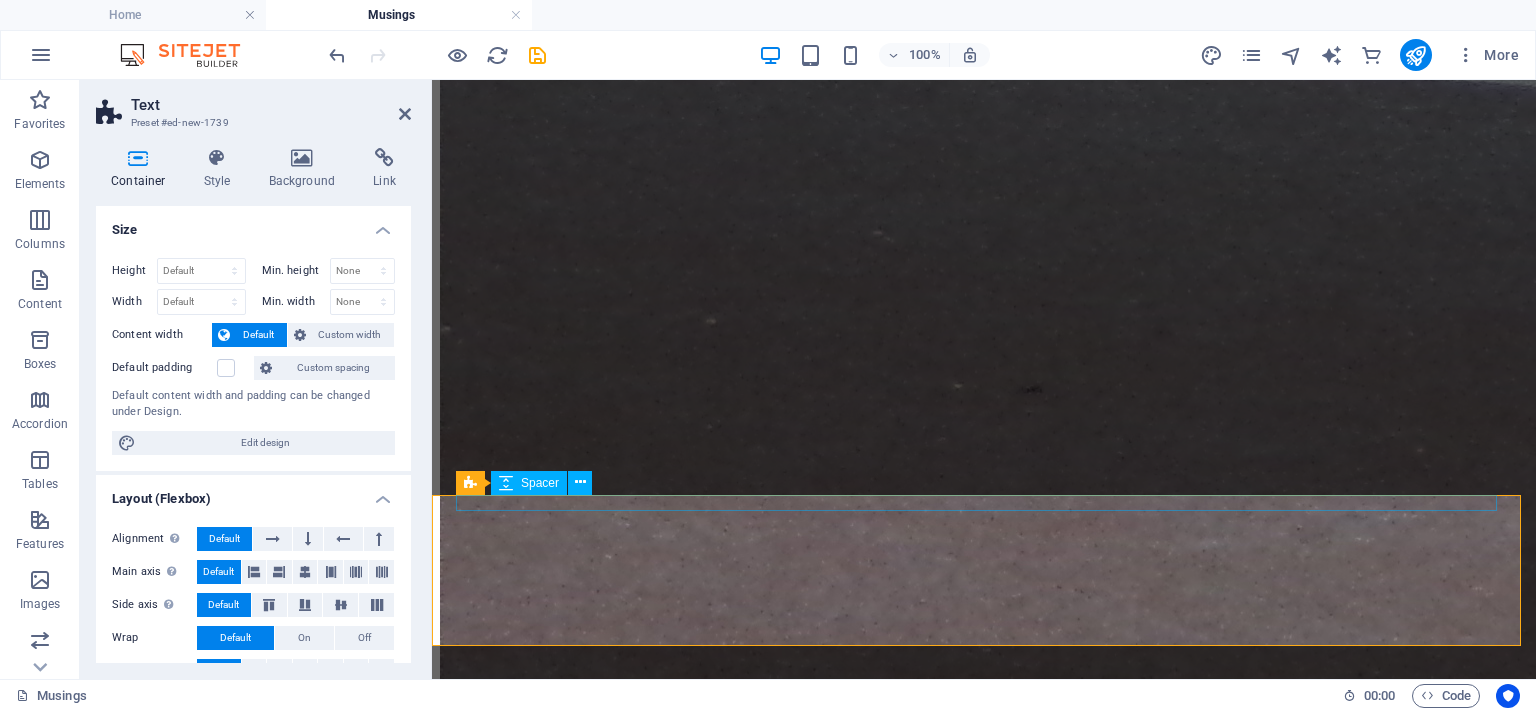 click at bounding box center [984, 17786] 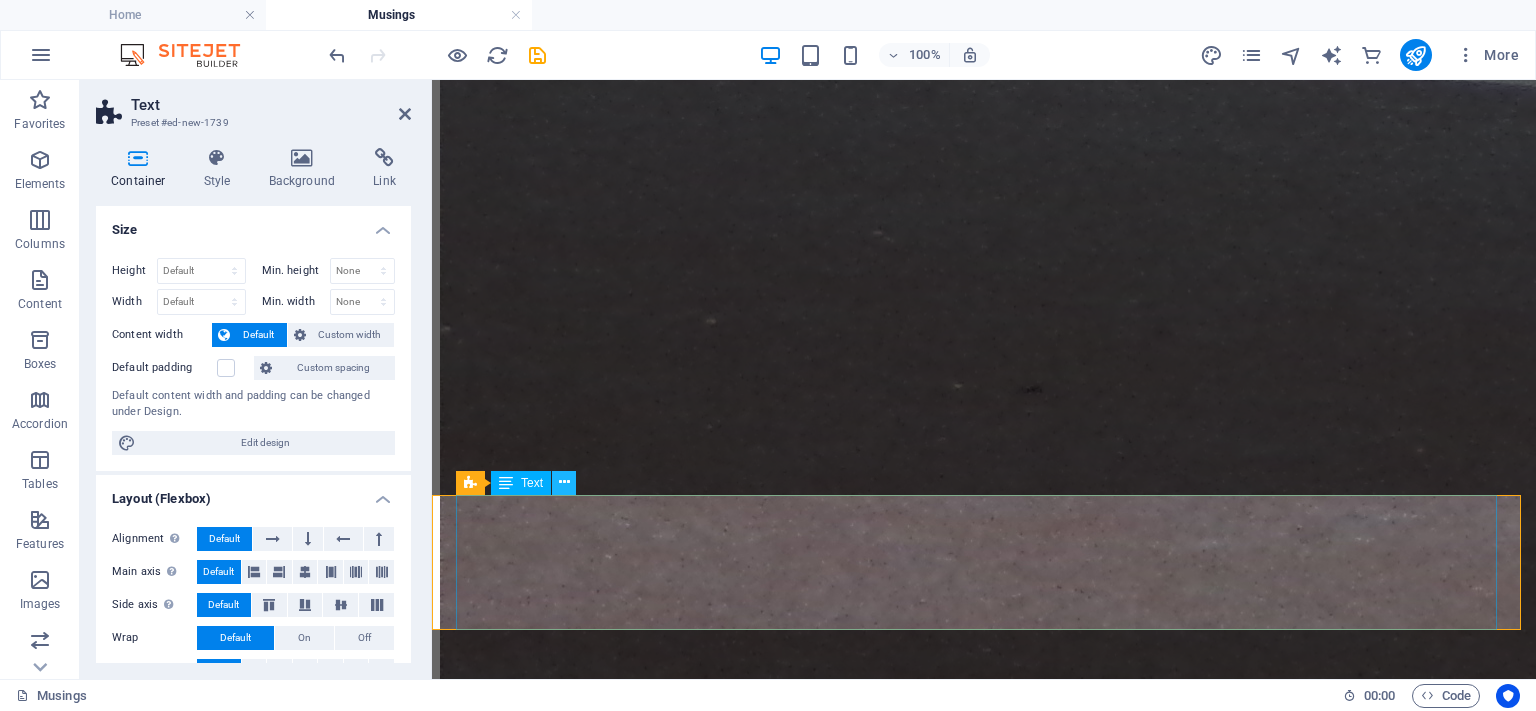 click at bounding box center (564, 482) 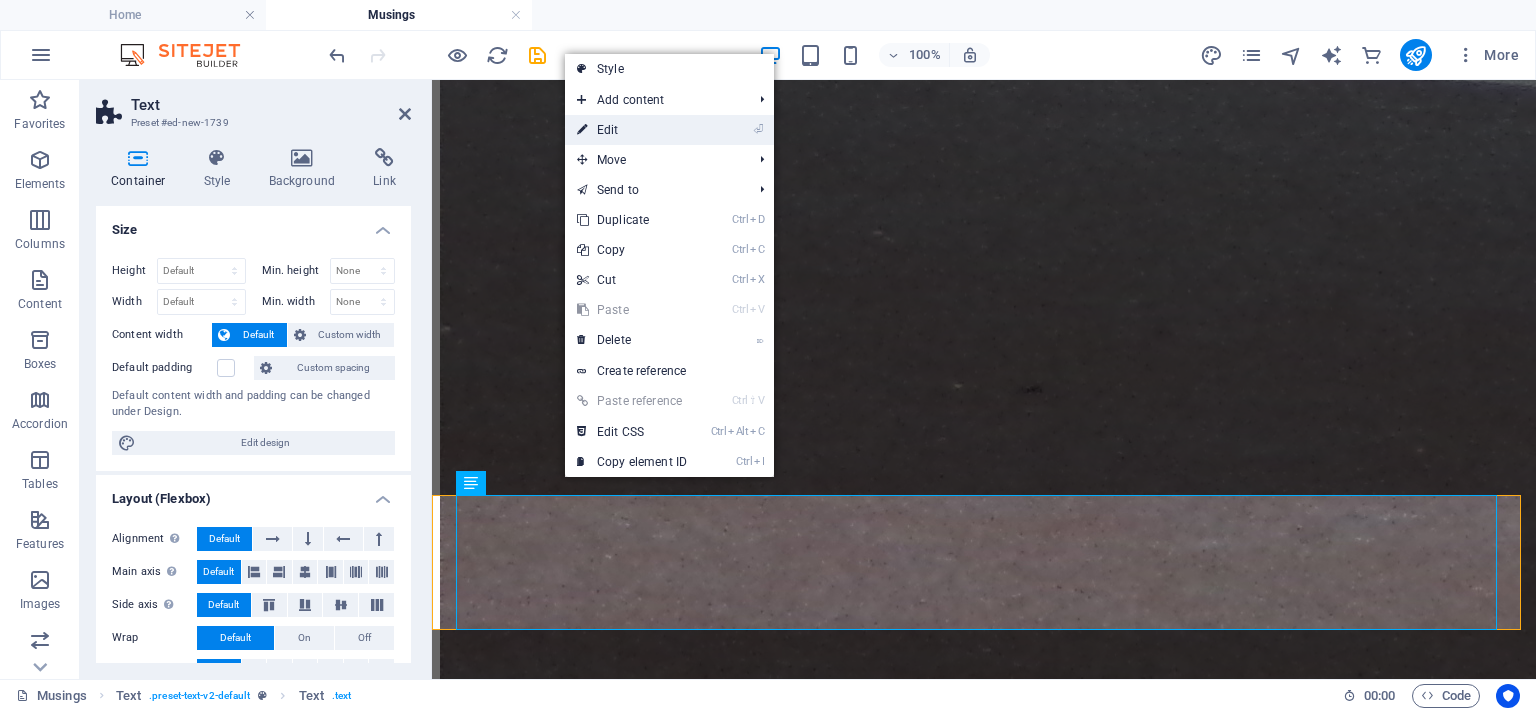 drag, startPoint x: 605, startPoint y: 129, endPoint x: 182, endPoint y: 72, distance: 426.82315 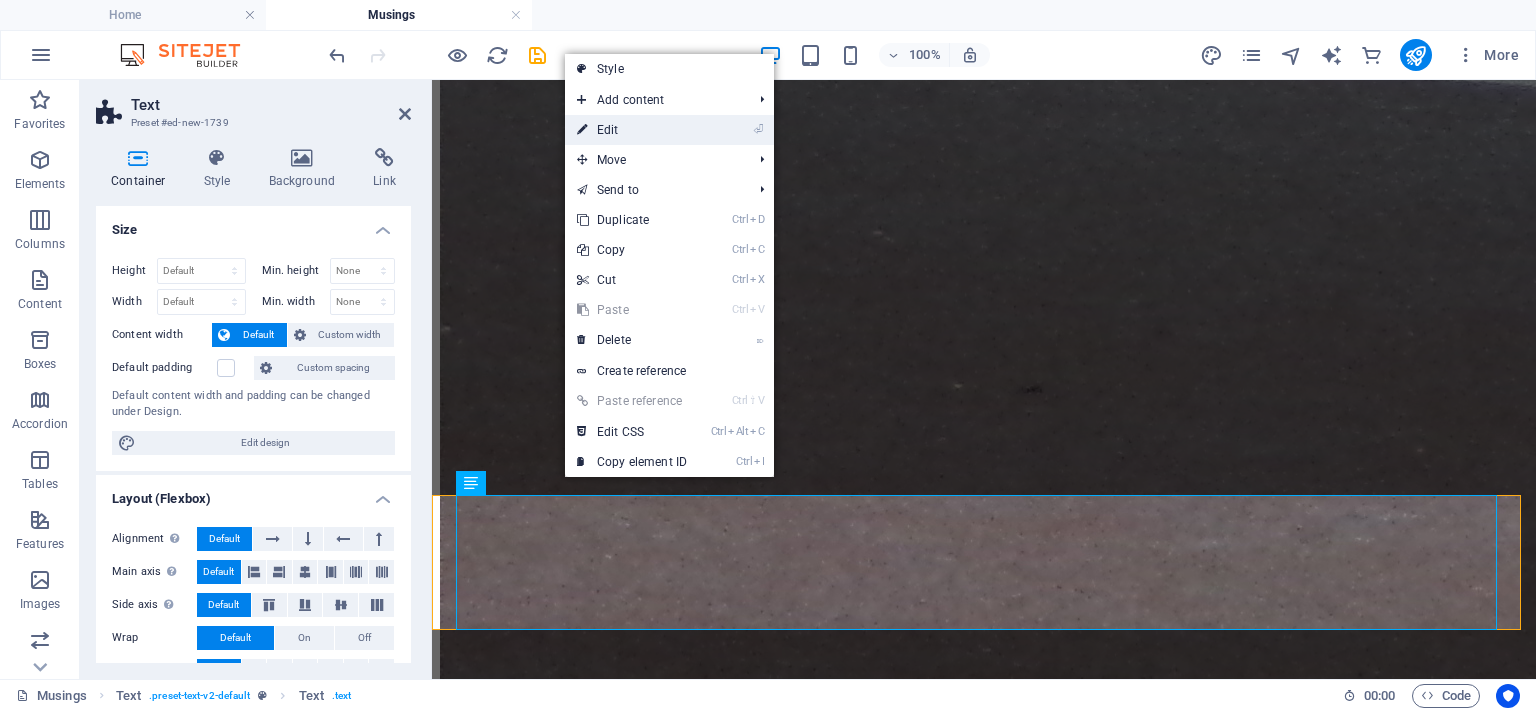 click on "⏎  Edit" at bounding box center [632, 130] 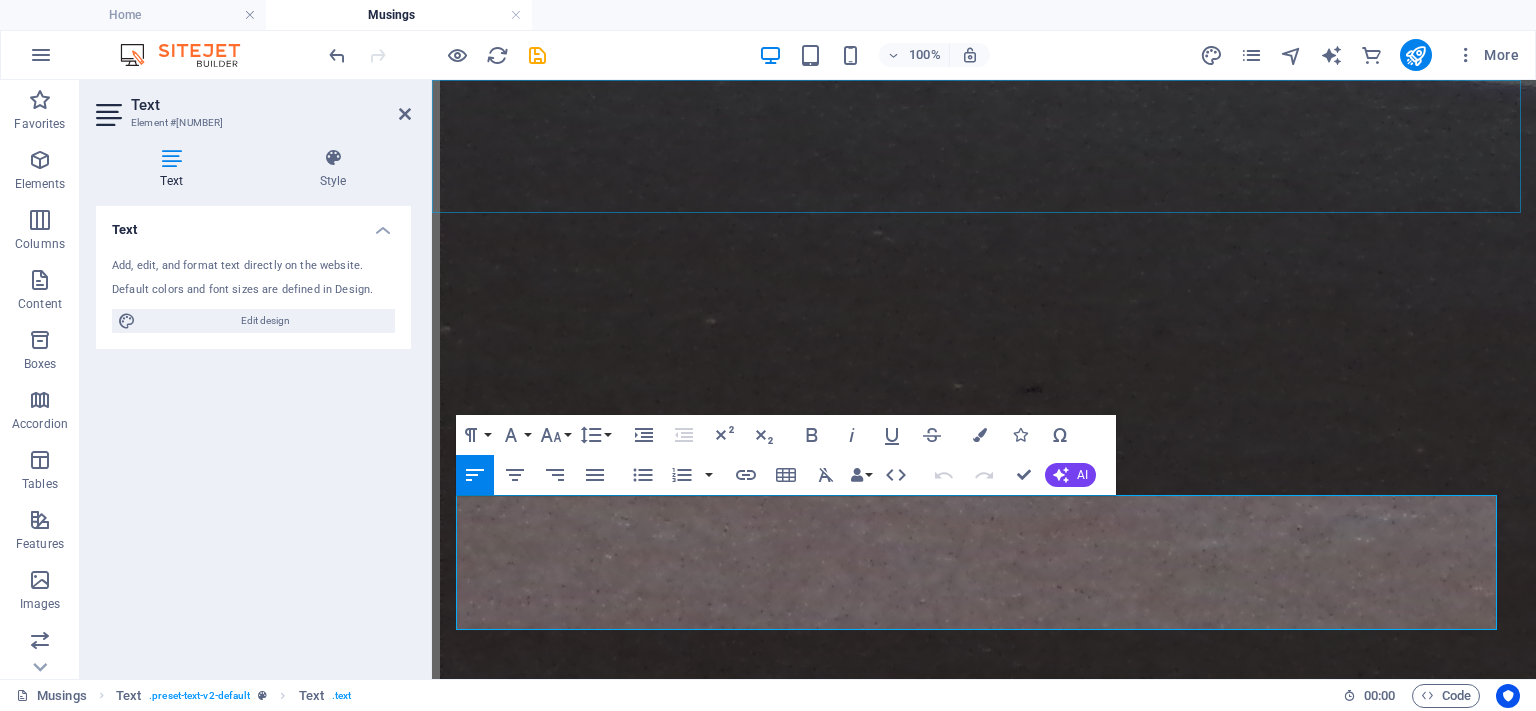 type 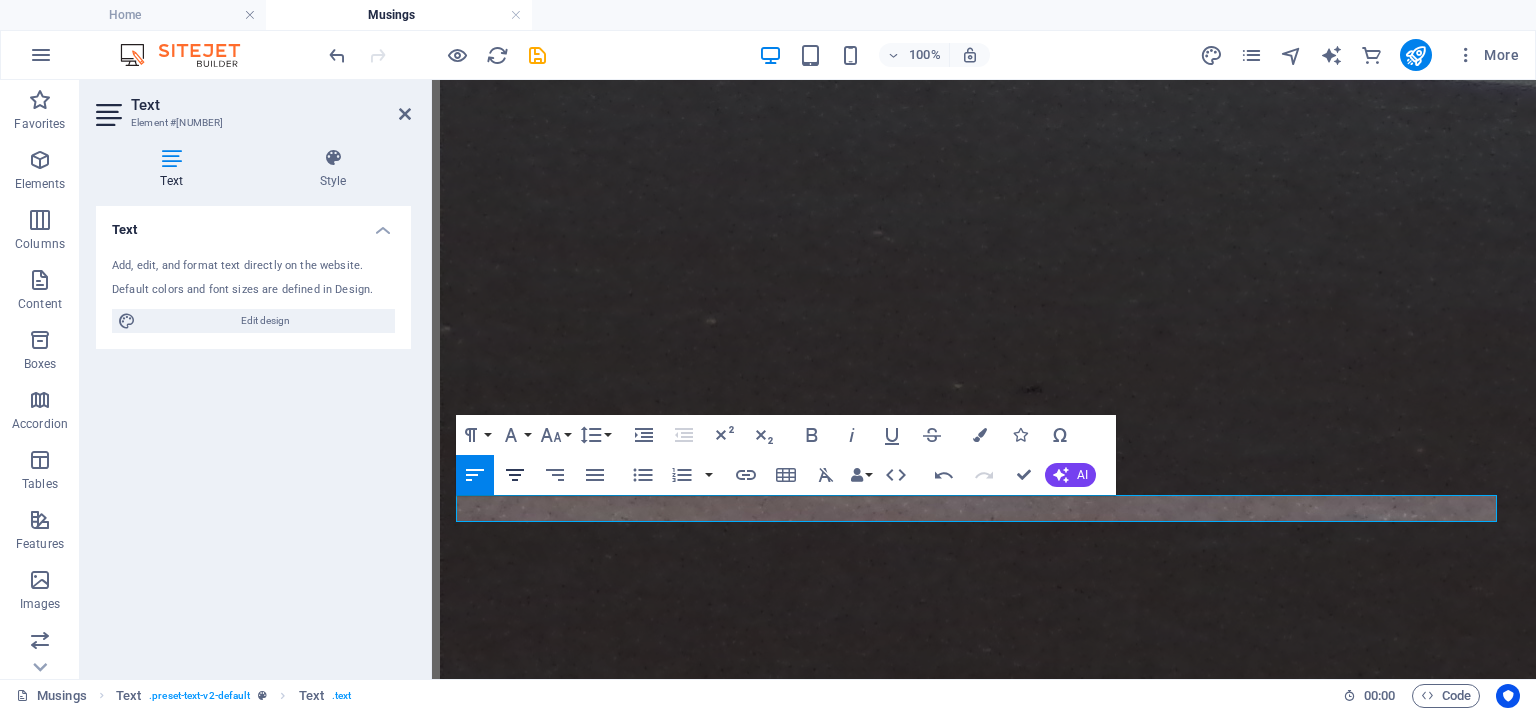 click 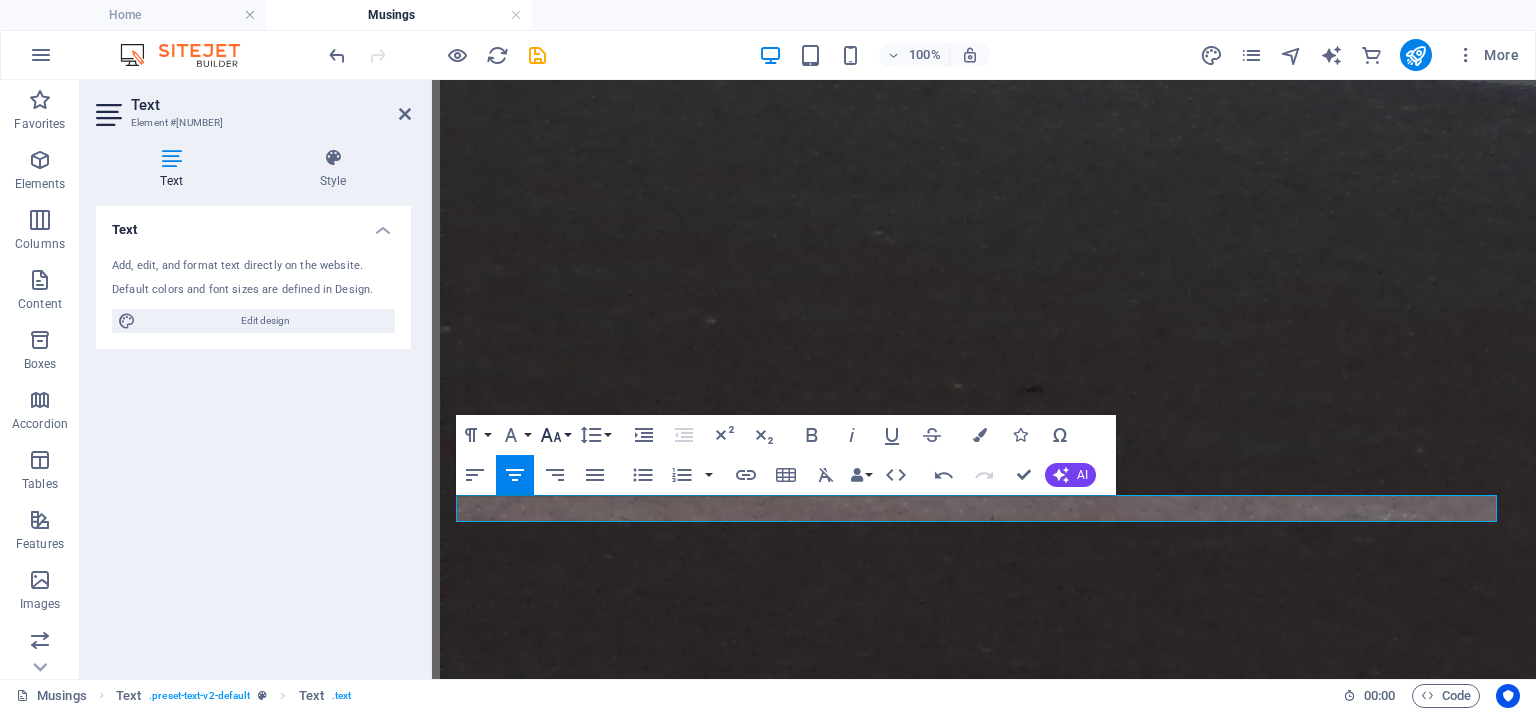 click 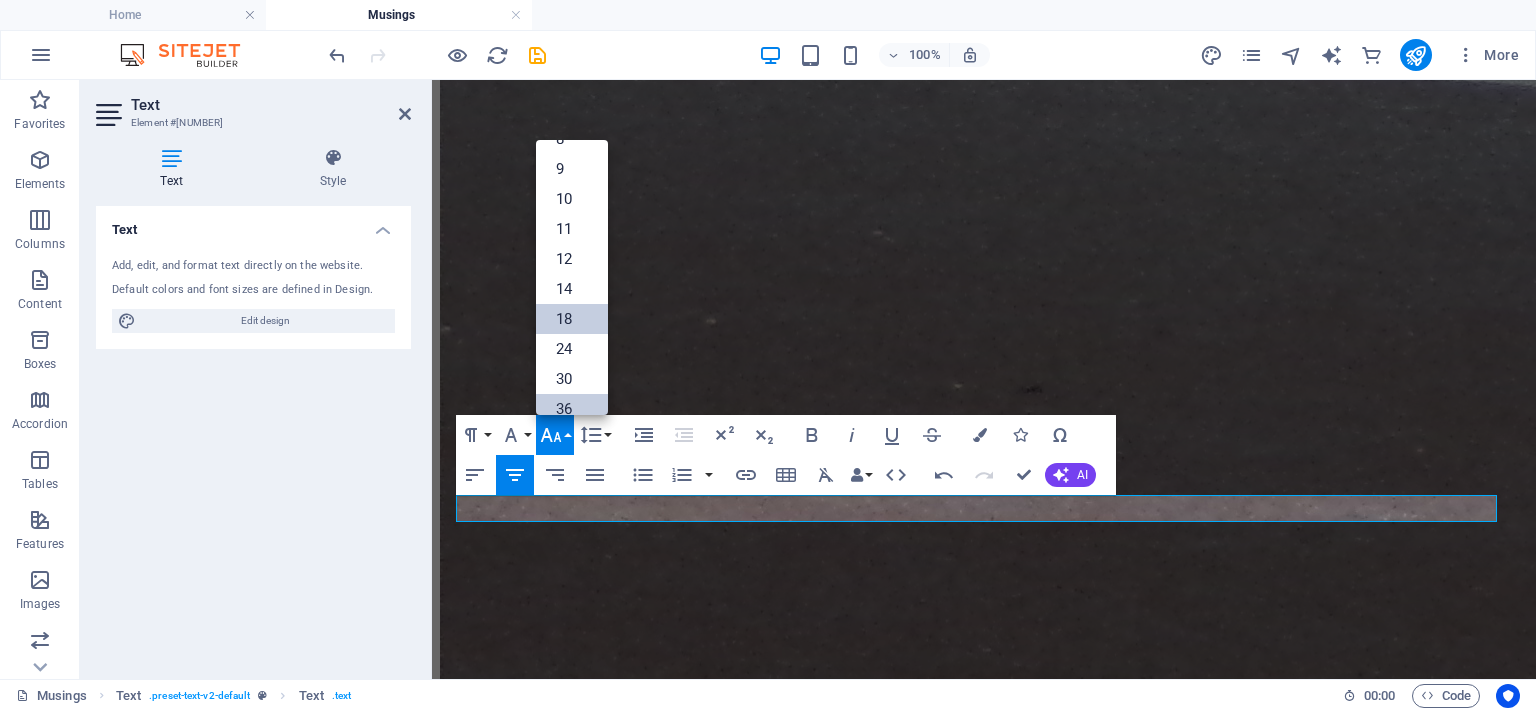 scroll, scrollTop: 0, scrollLeft: 0, axis: both 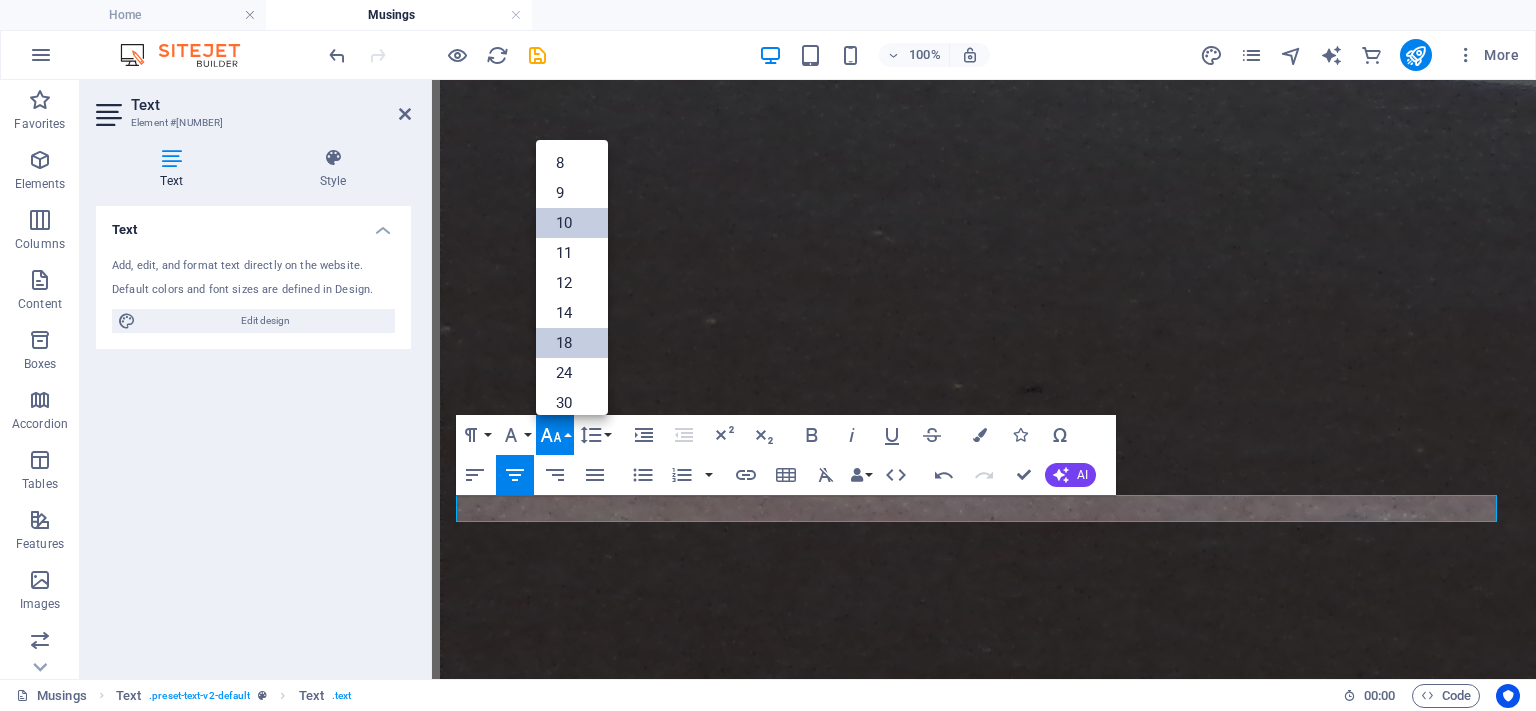 click on "10" at bounding box center (572, 223) 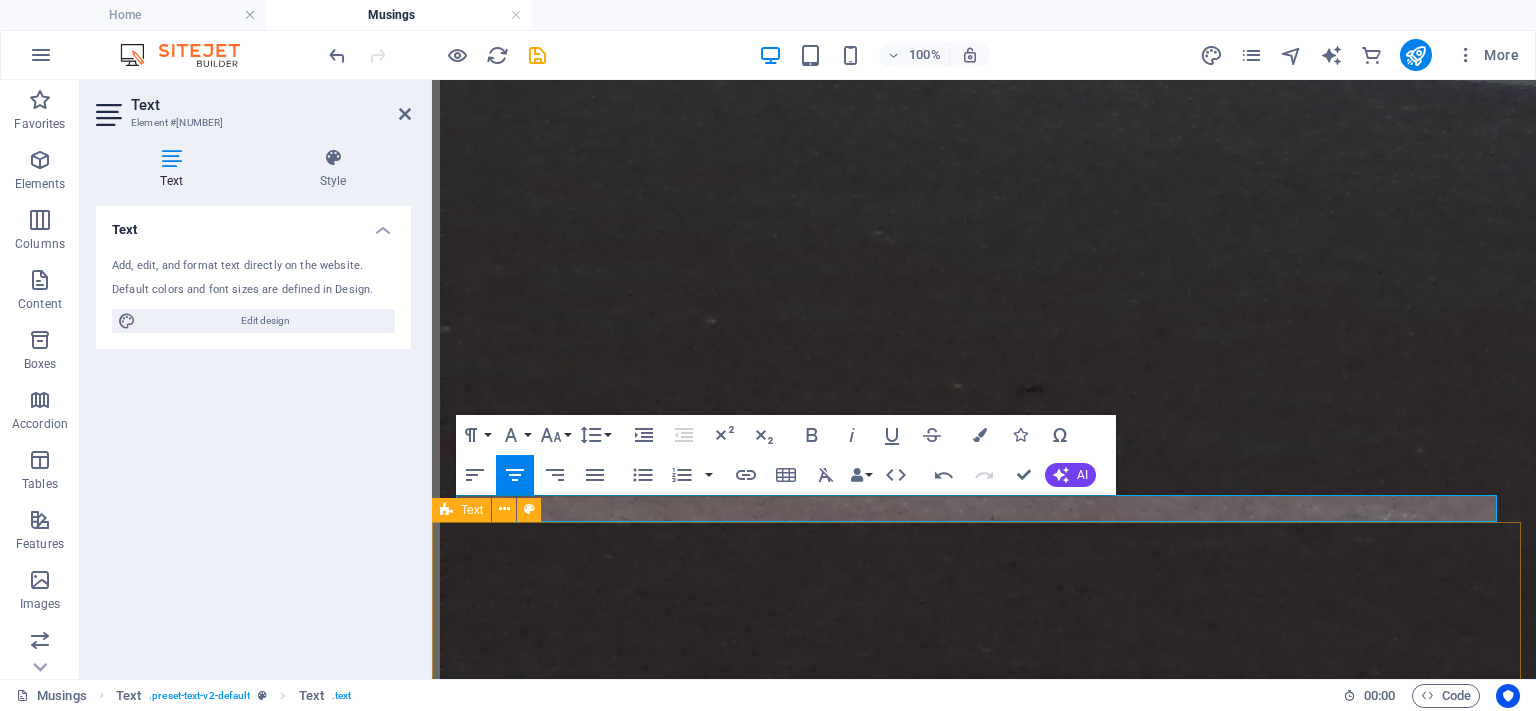 click on "Creating Homophobia Day Returns The 2 nd  of August, 2025 Taking a rest, I was absentmindedly zapping through the channels and landed on live footage of the Canal Pride Parade in Amsterdam. Naturally, my mind was immediately bombarded with images of effeminate men in pink thongs and on stilettos and the like, people who have every right to be who they are, but who in actuality only represent a  minority  of homosexual men. Naturally, in the few moments I could manage to stomach this spectacle, not once did I see the ‘normal’ specimens who represent the majority of homosexuals. I would defend to my dying breath the right of any individual to live freely according to his or her conscience, and absolutely support the existence of Pride parades in countries in which the rights of  any  minority population are not respected. However, in a nation in which all these rights are now guaranteed by law, events like this are not necessary anymore.  whip up homophobia begin to hate  creates  places importing I" at bounding box center [984, 18076] 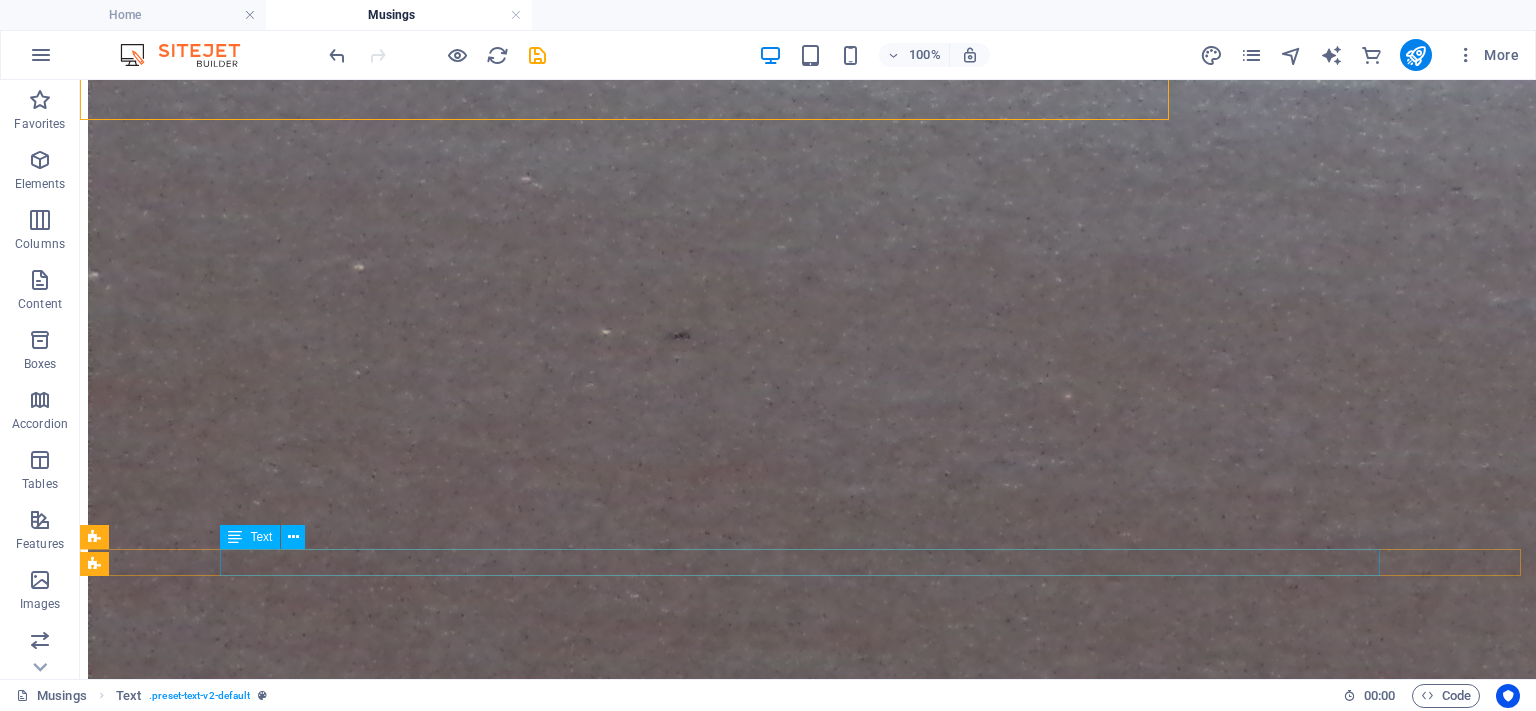 scroll, scrollTop: 2490, scrollLeft: 0, axis: vertical 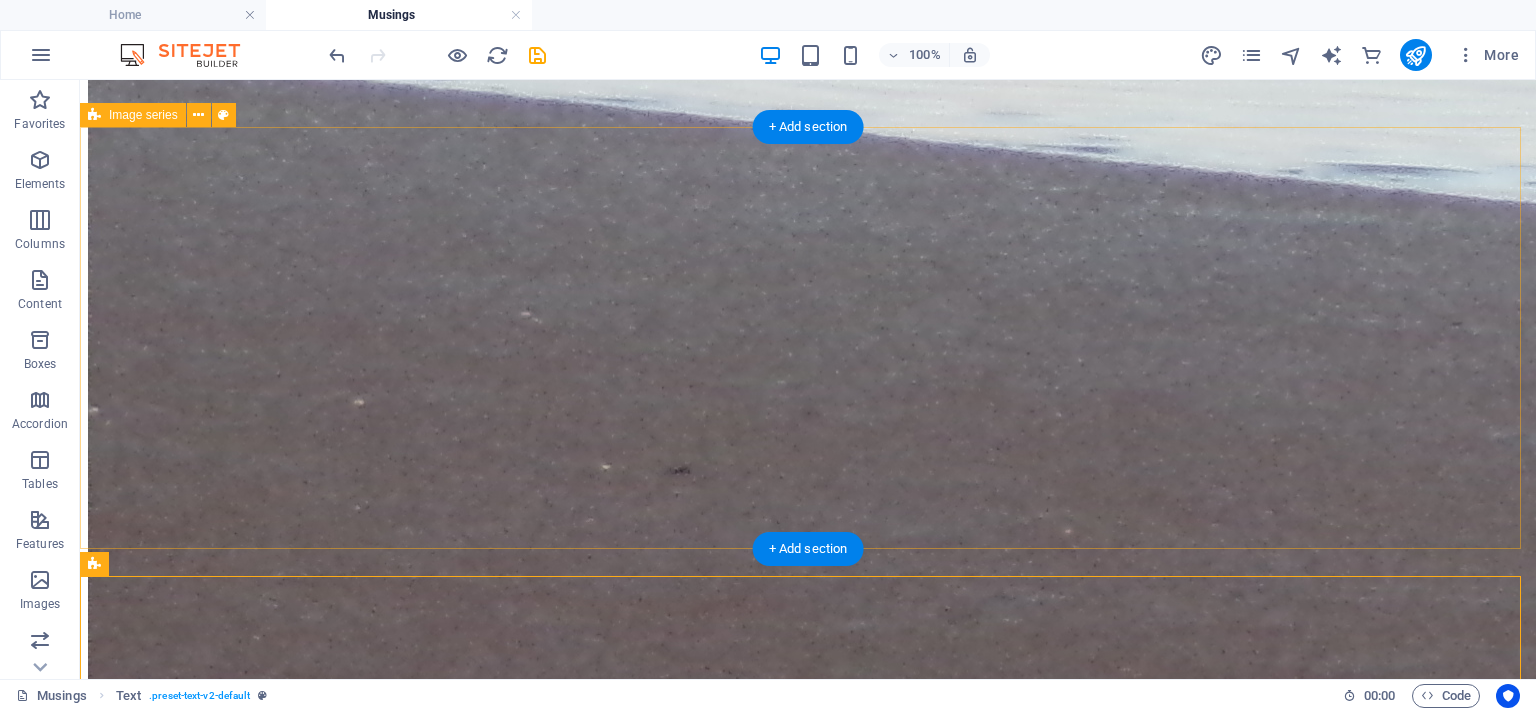 click at bounding box center (808, 13245) 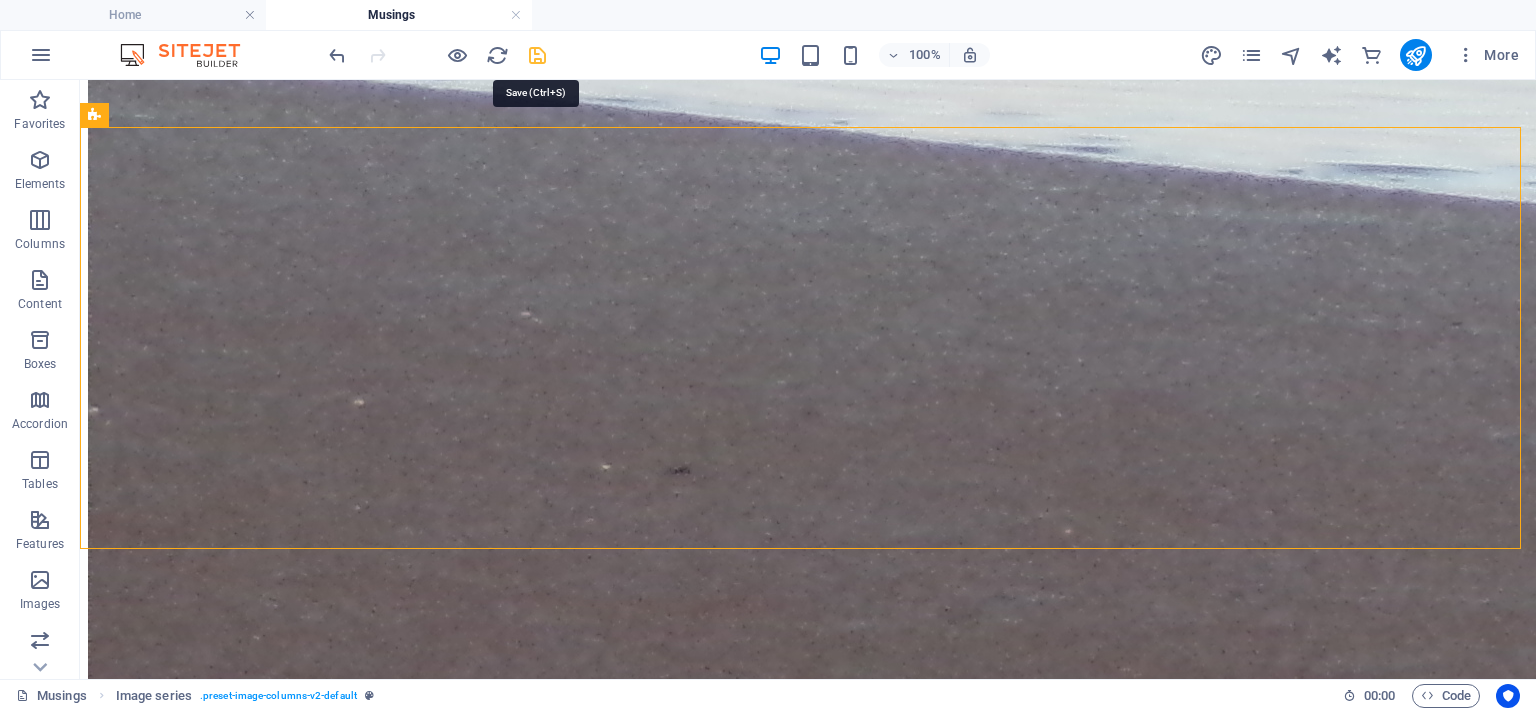 click at bounding box center [537, 55] 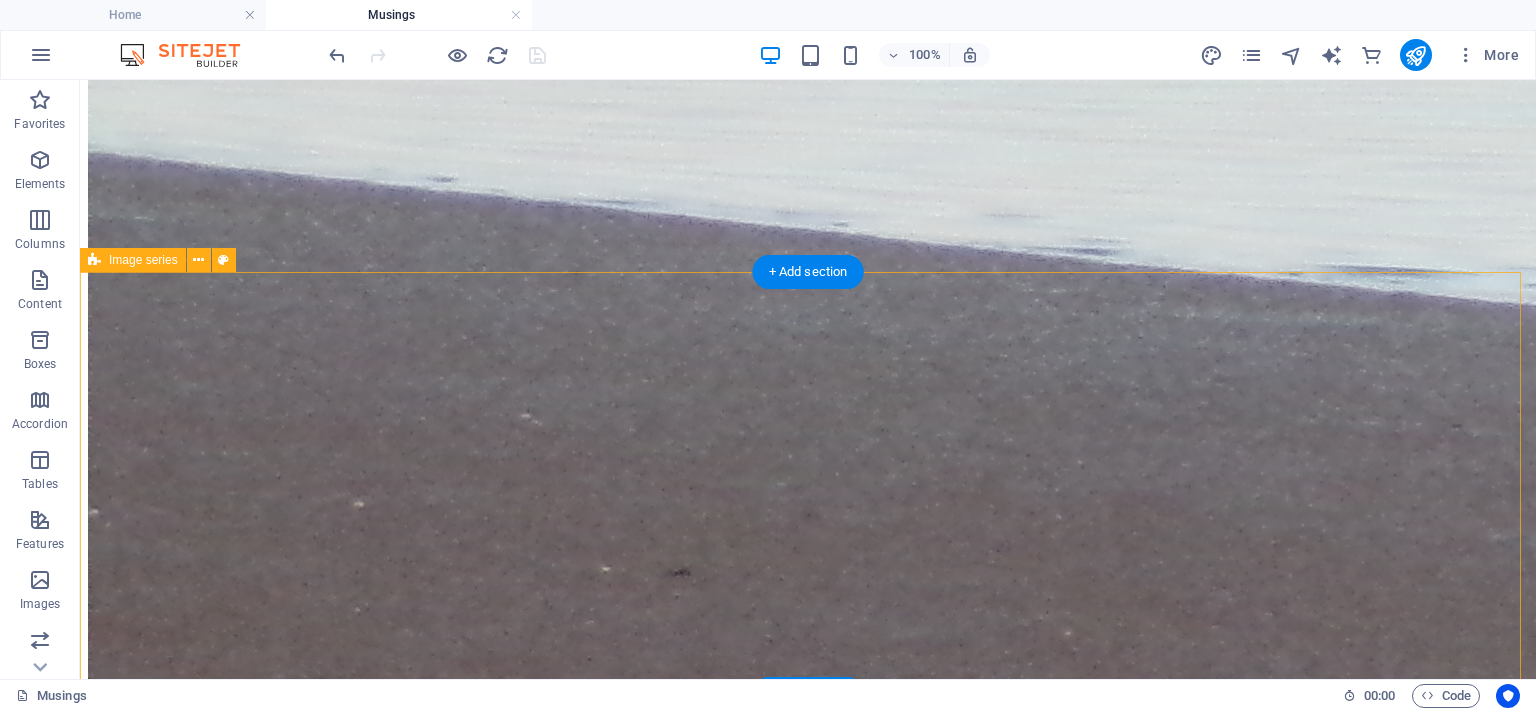 scroll, scrollTop: 2390, scrollLeft: 0, axis: vertical 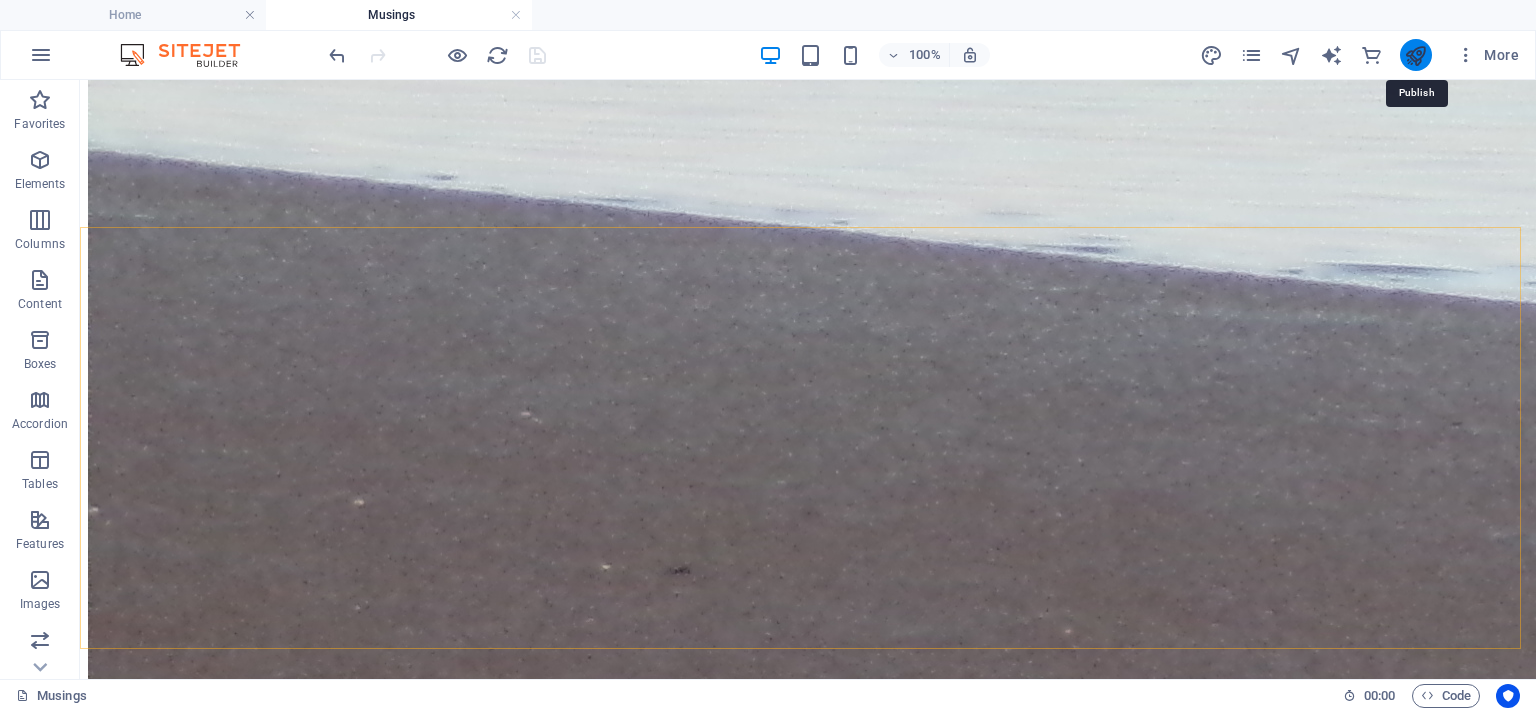 click at bounding box center [1415, 55] 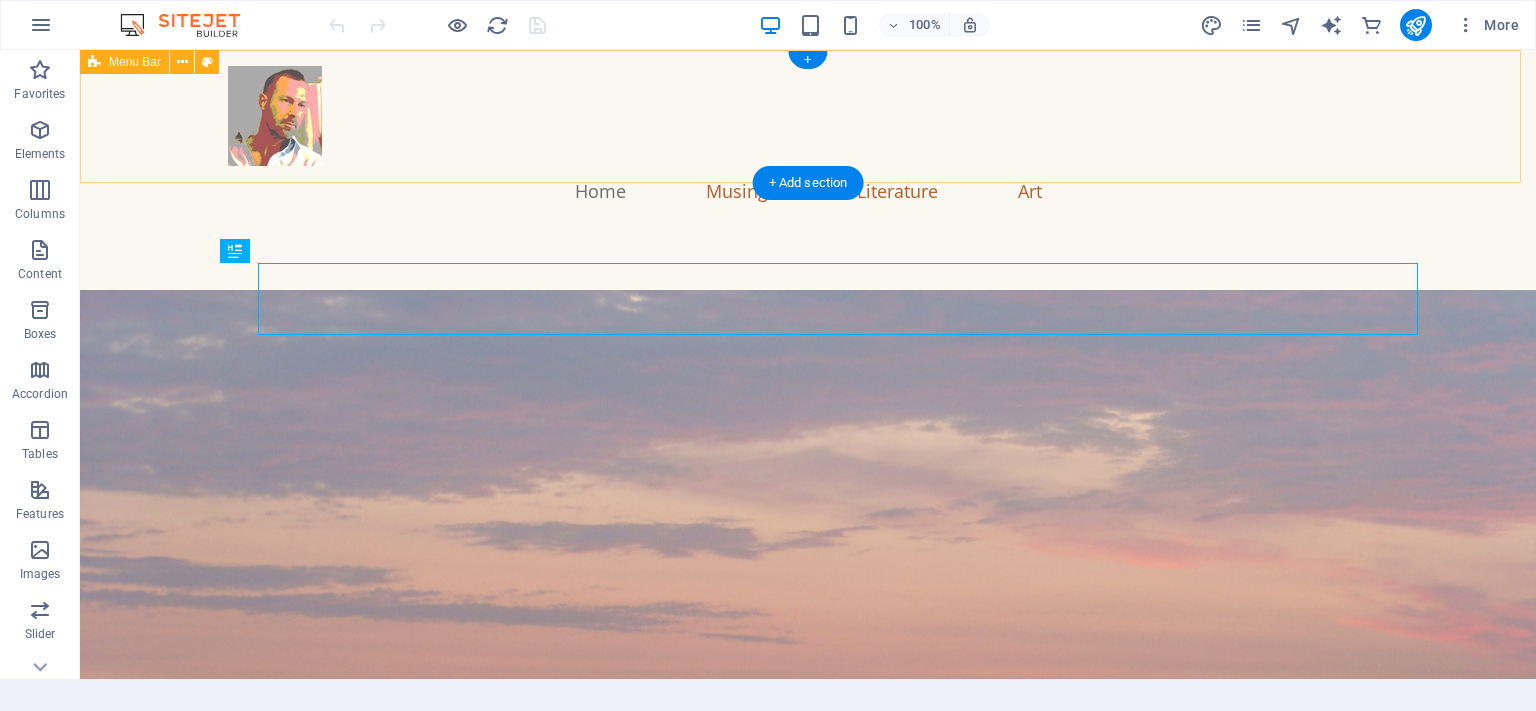 scroll, scrollTop: 0, scrollLeft: 0, axis: both 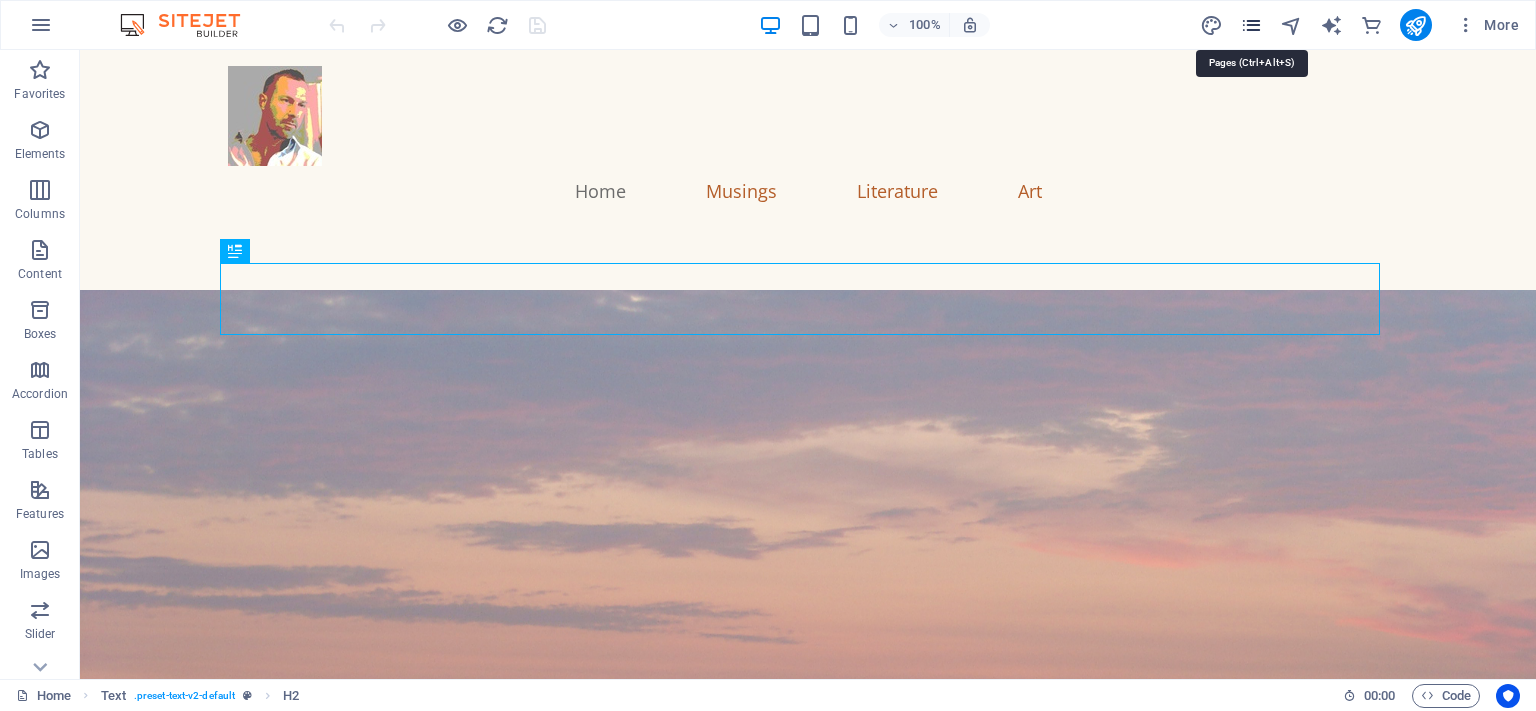 click at bounding box center (1251, 25) 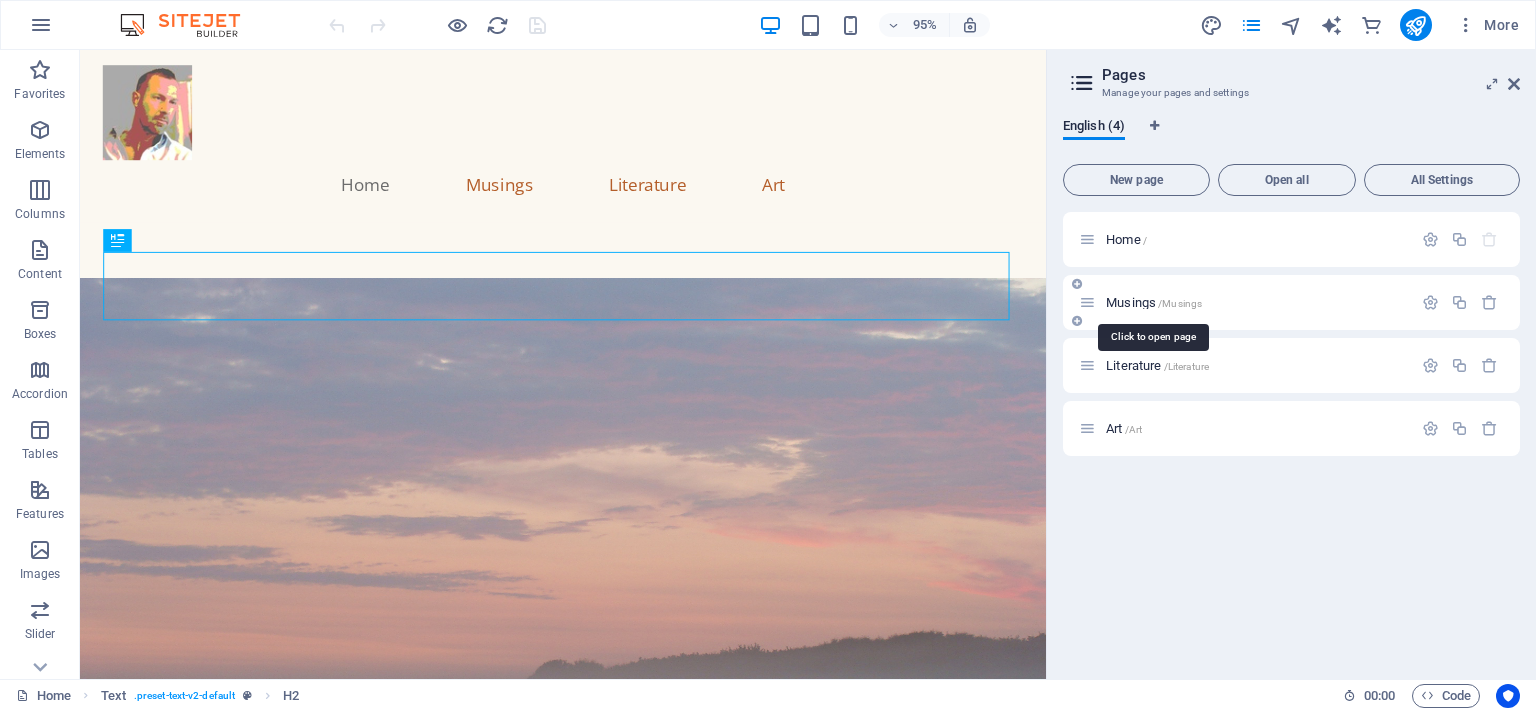 click on "/Musings" at bounding box center (1180, 303) 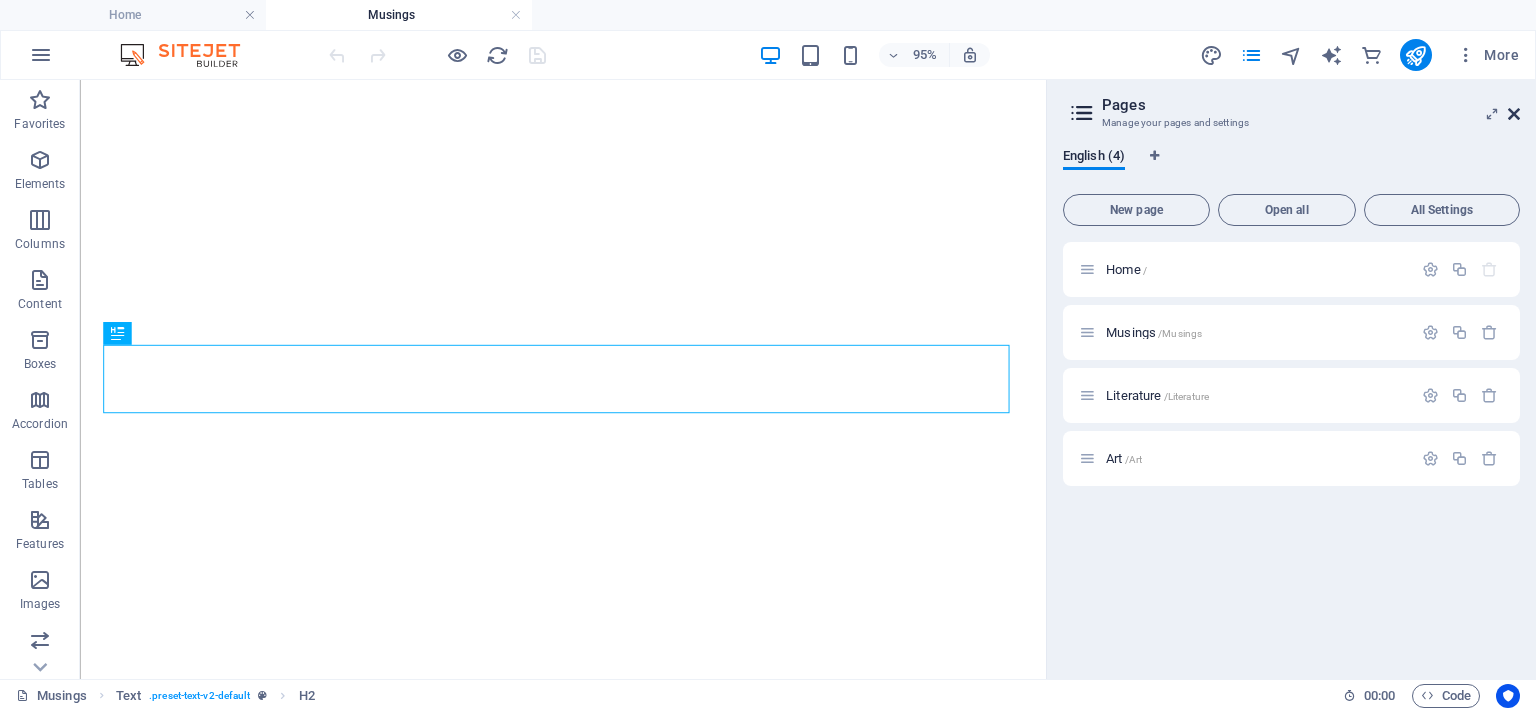 click at bounding box center (1514, 114) 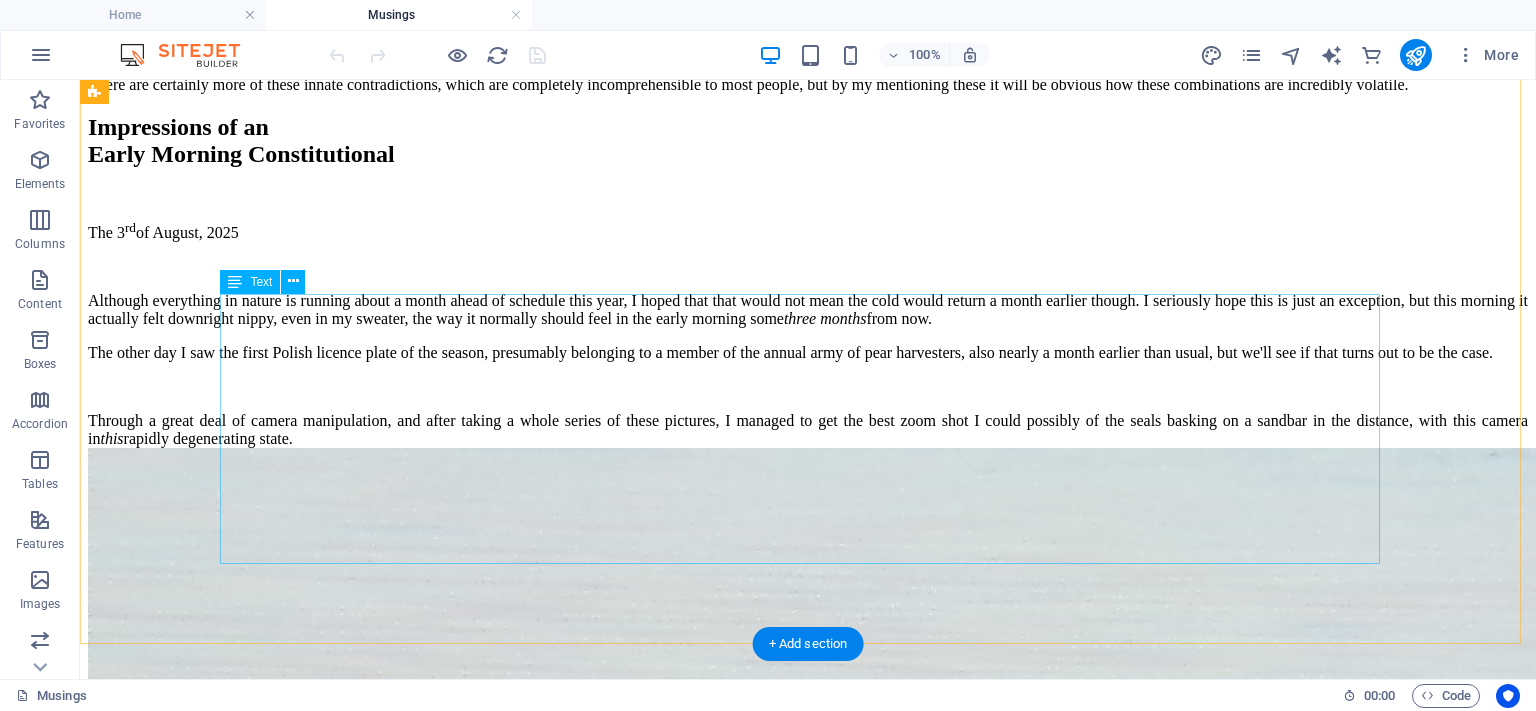 scroll, scrollTop: 1717, scrollLeft: 0, axis: vertical 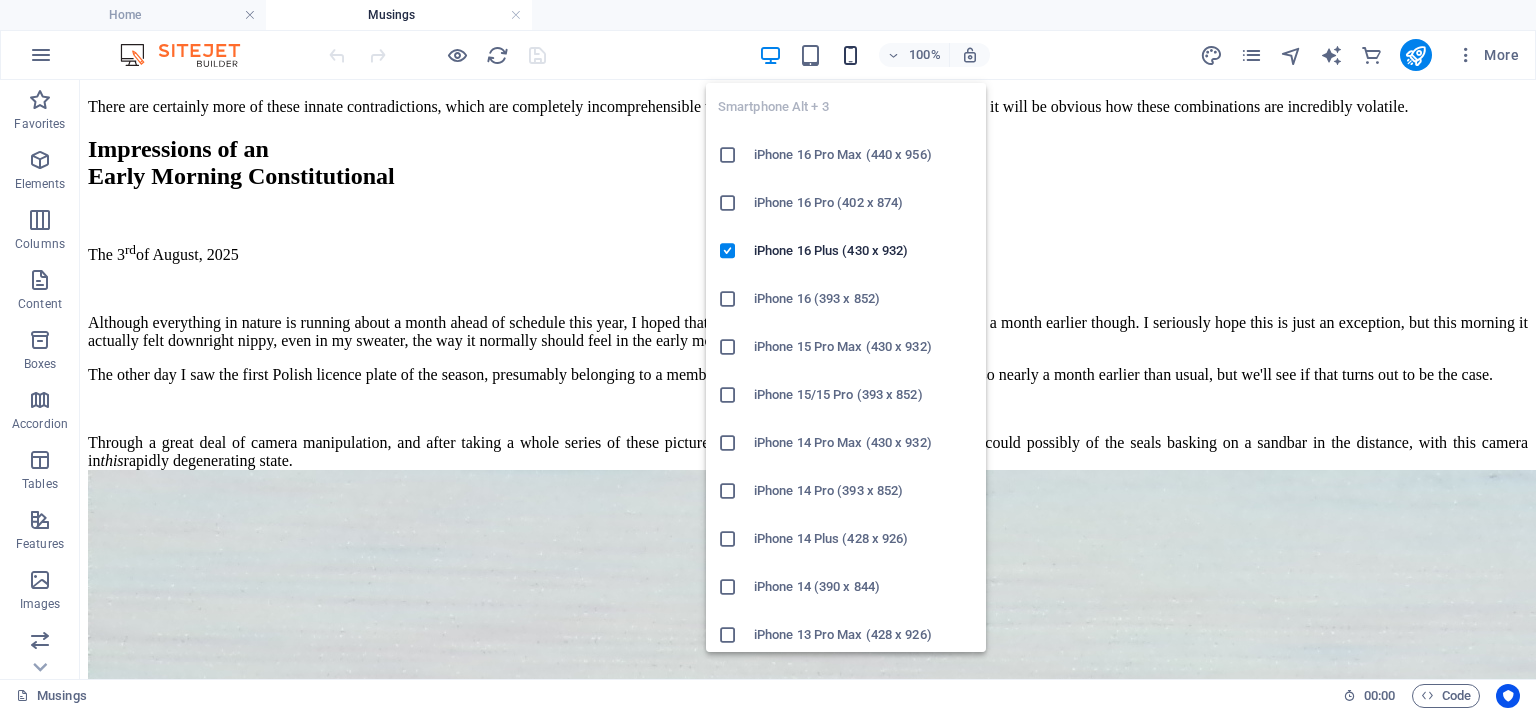click at bounding box center (850, 55) 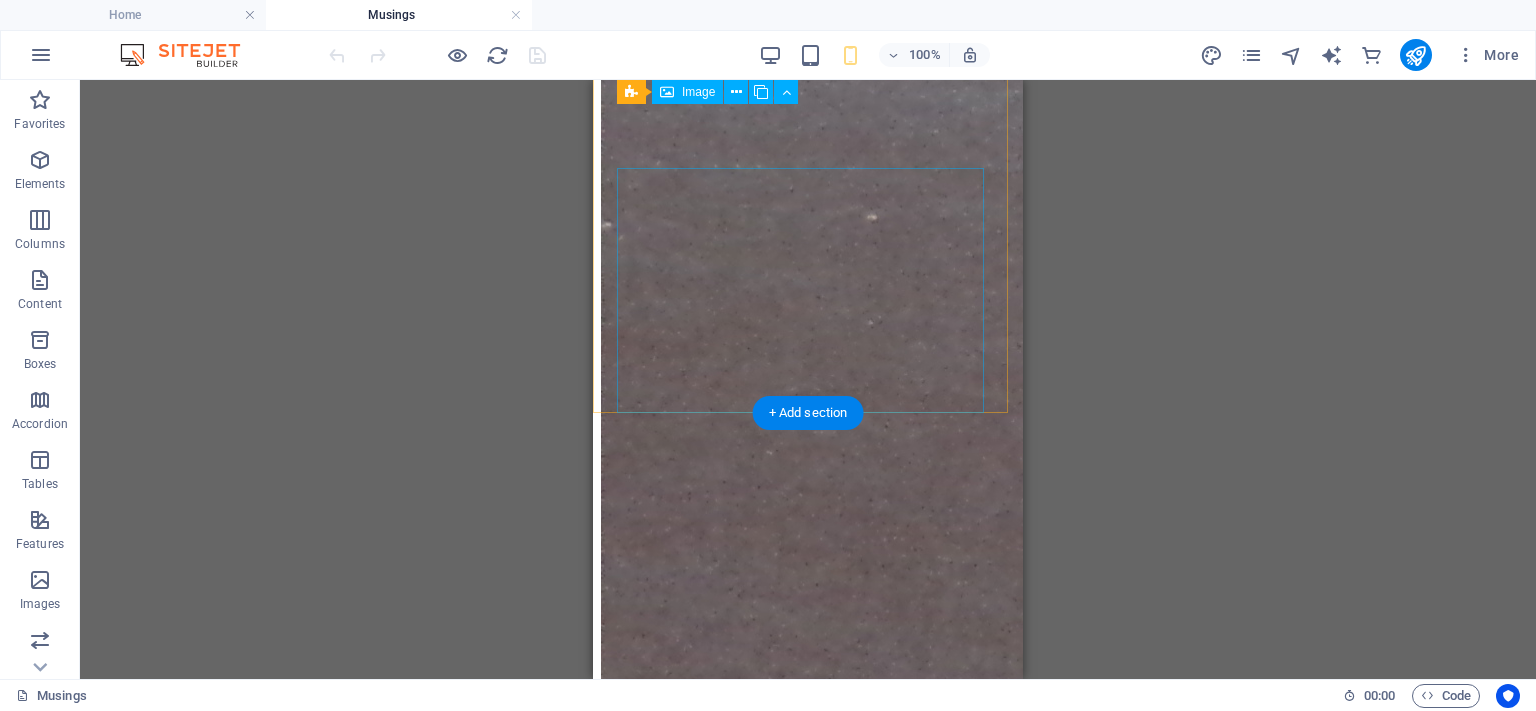 scroll, scrollTop: 3541, scrollLeft: 0, axis: vertical 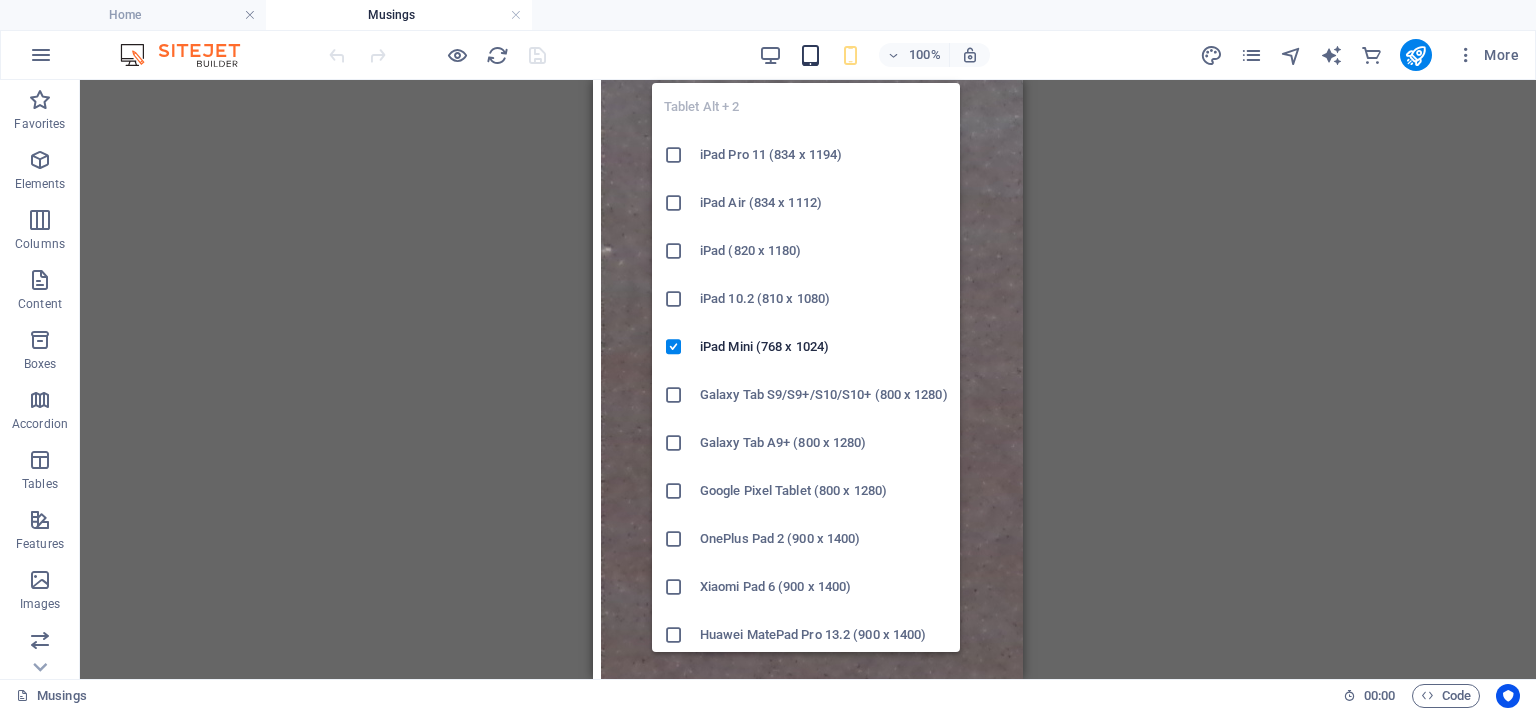 click at bounding box center (810, 55) 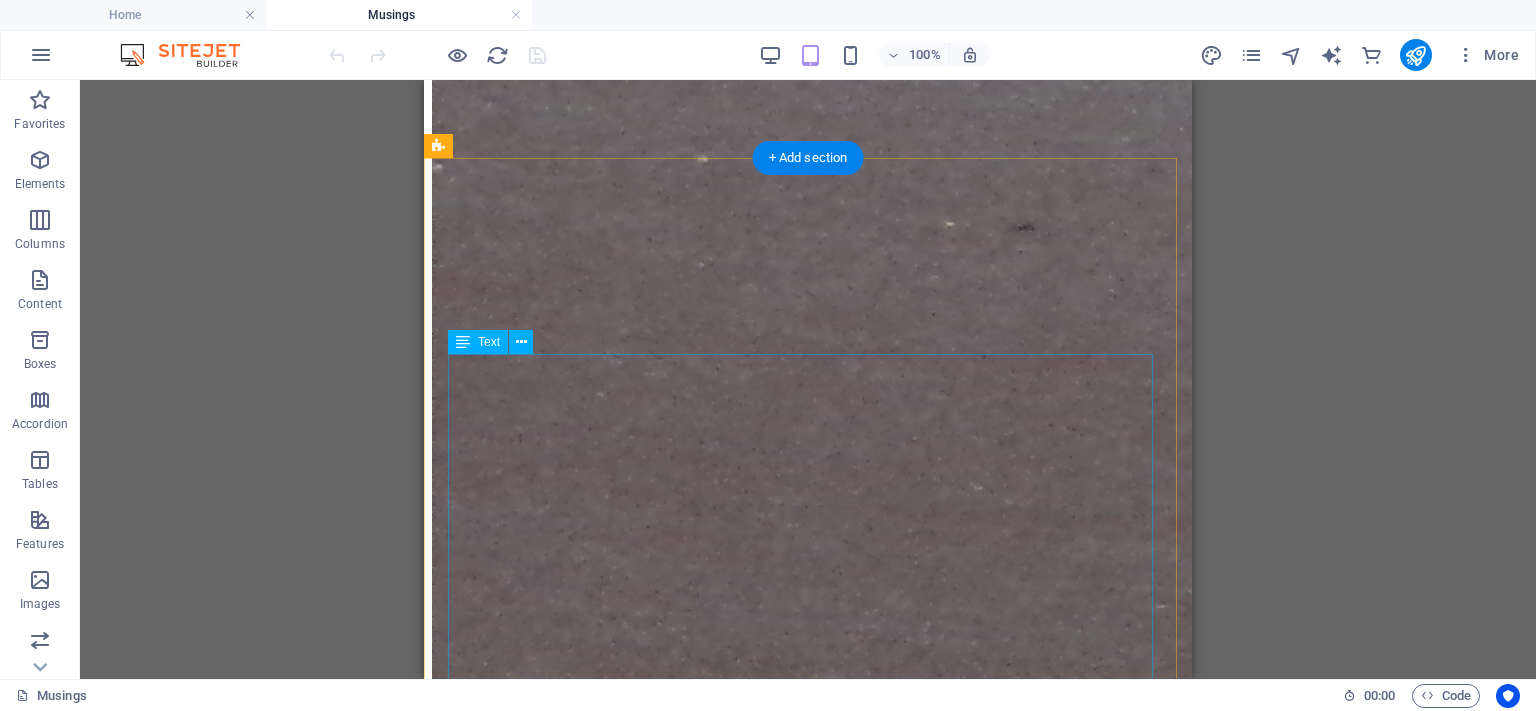 scroll, scrollTop: 3017, scrollLeft: 0, axis: vertical 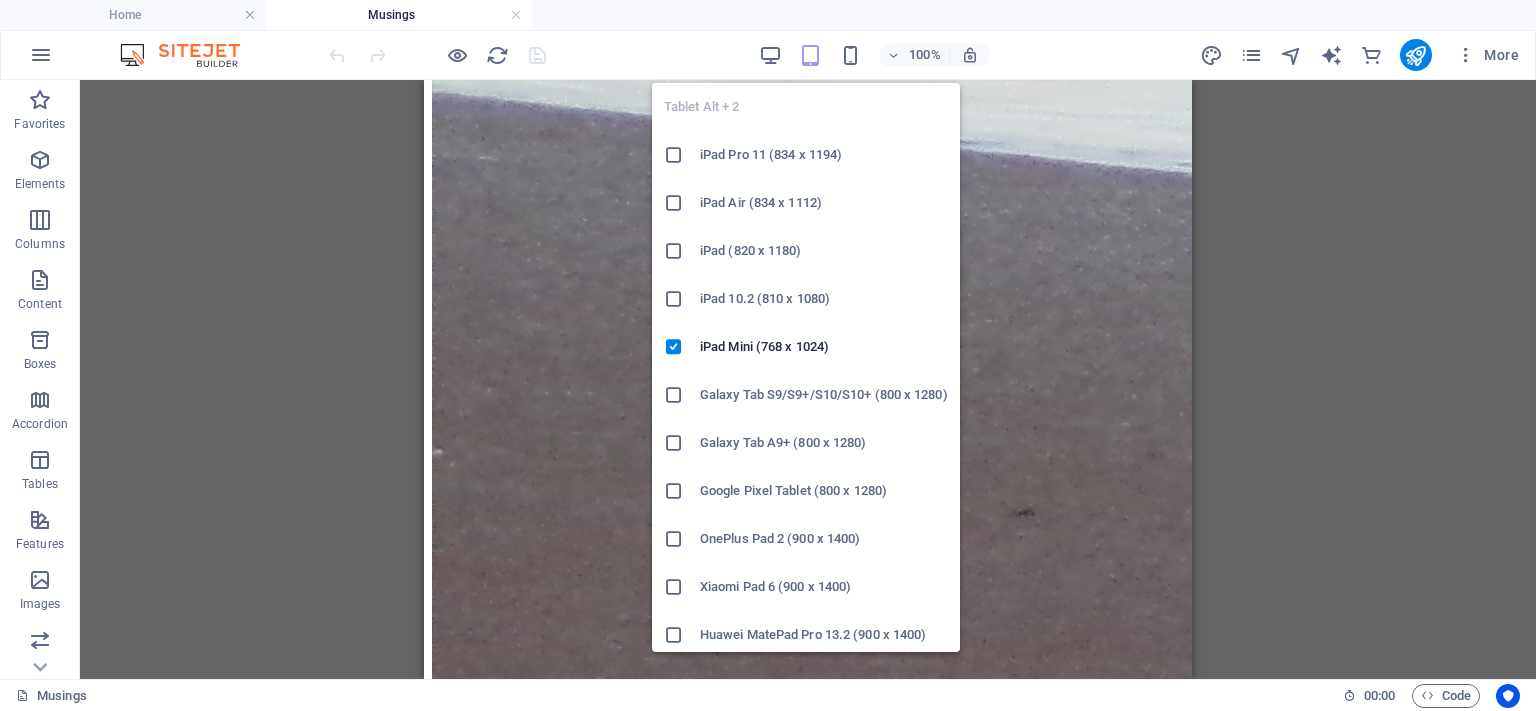 click at bounding box center [810, 55] 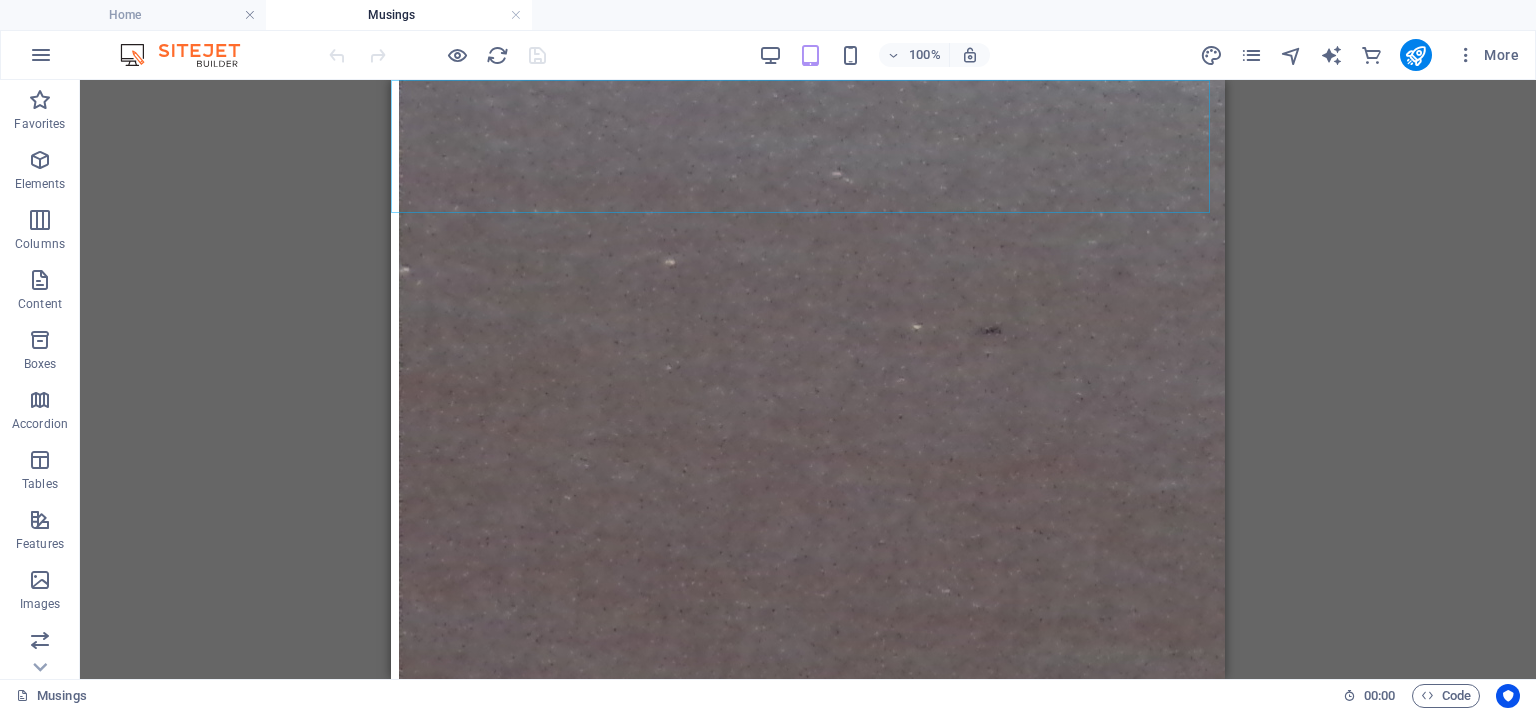 scroll, scrollTop: 2801, scrollLeft: 0, axis: vertical 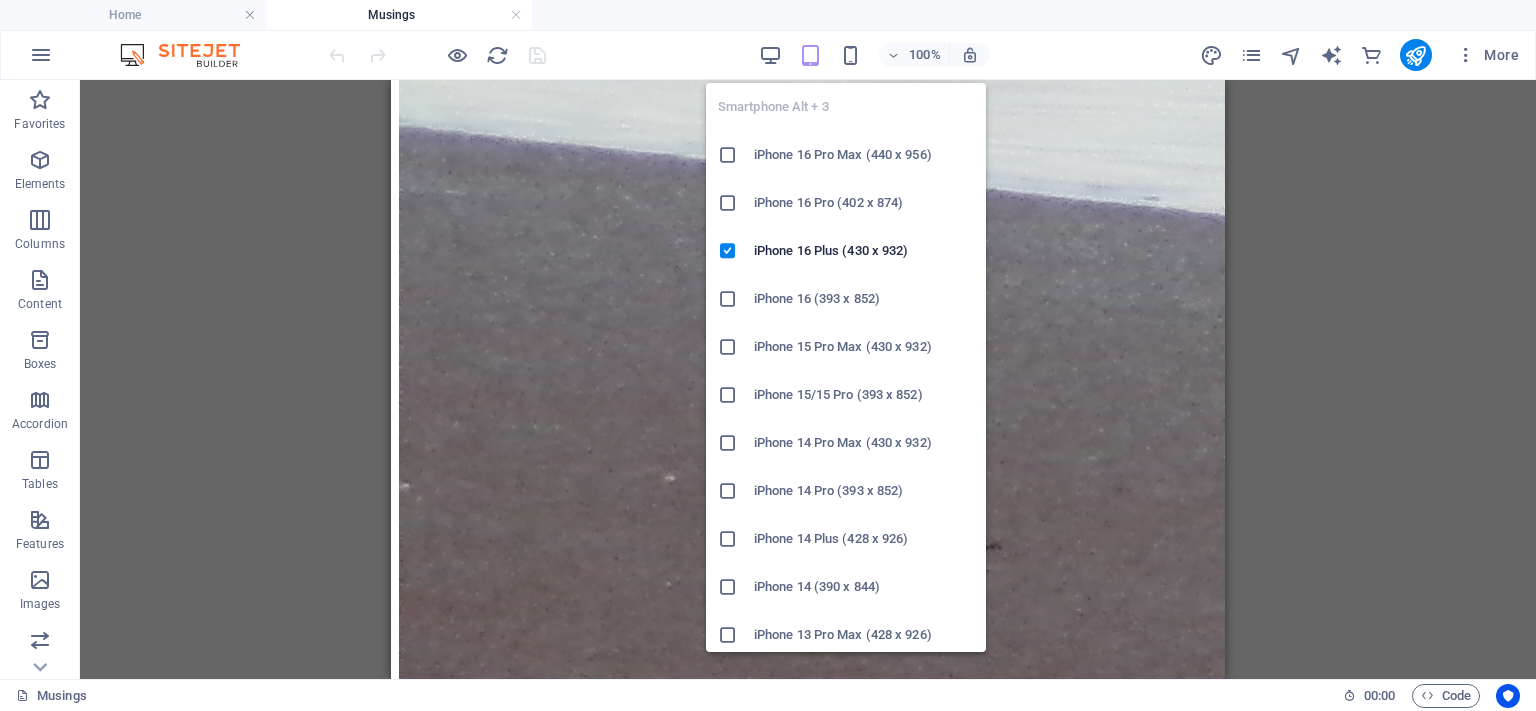 click at bounding box center [728, 155] 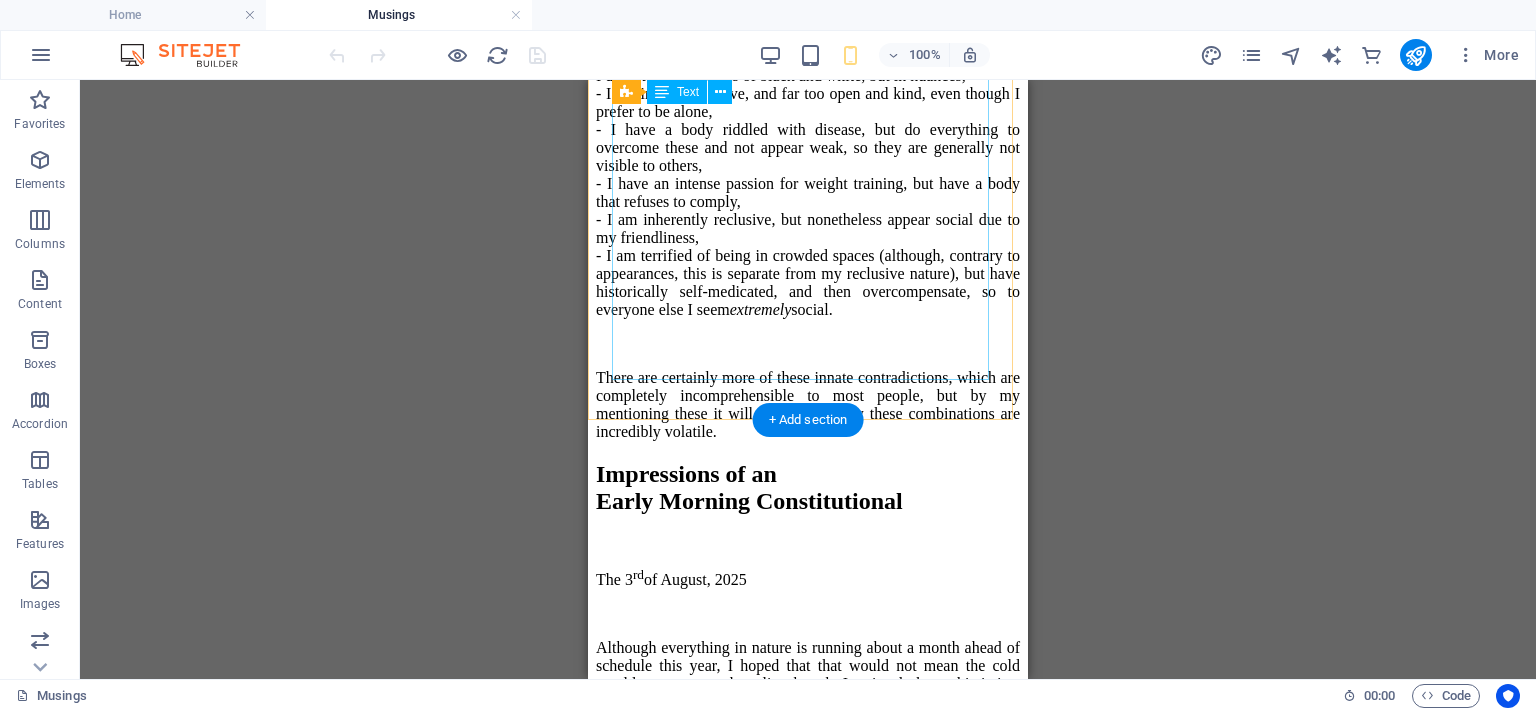 scroll, scrollTop: 1925, scrollLeft: 0, axis: vertical 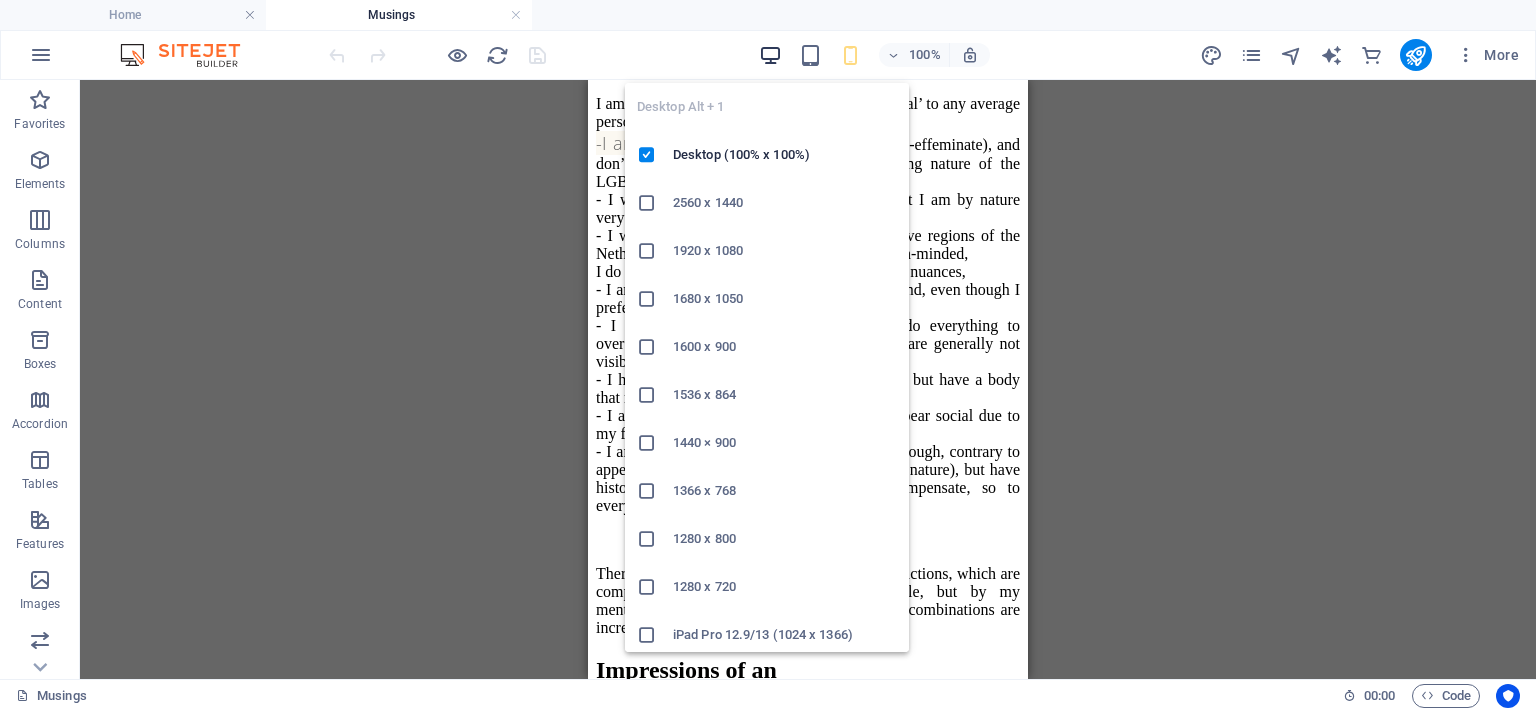 click at bounding box center (770, 55) 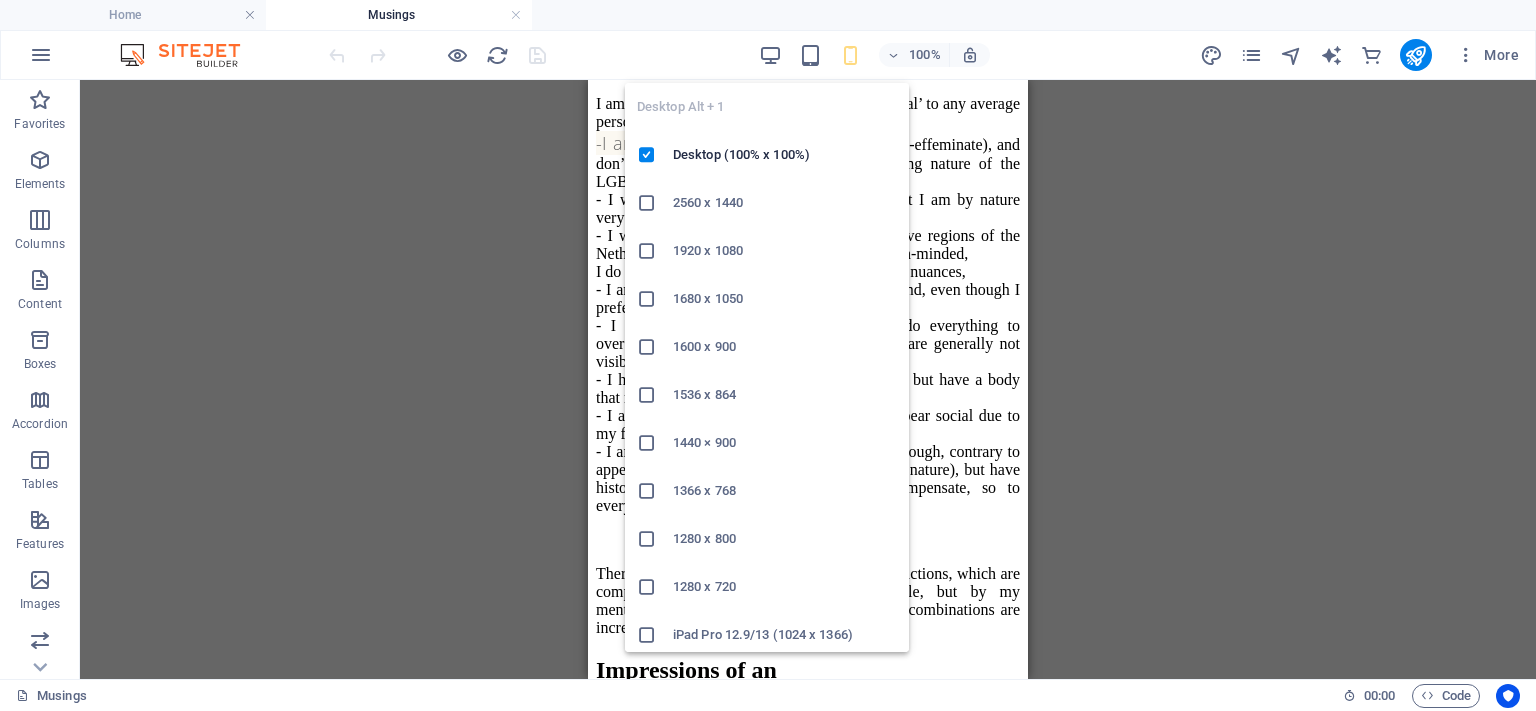scroll, scrollTop: 1901, scrollLeft: 0, axis: vertical 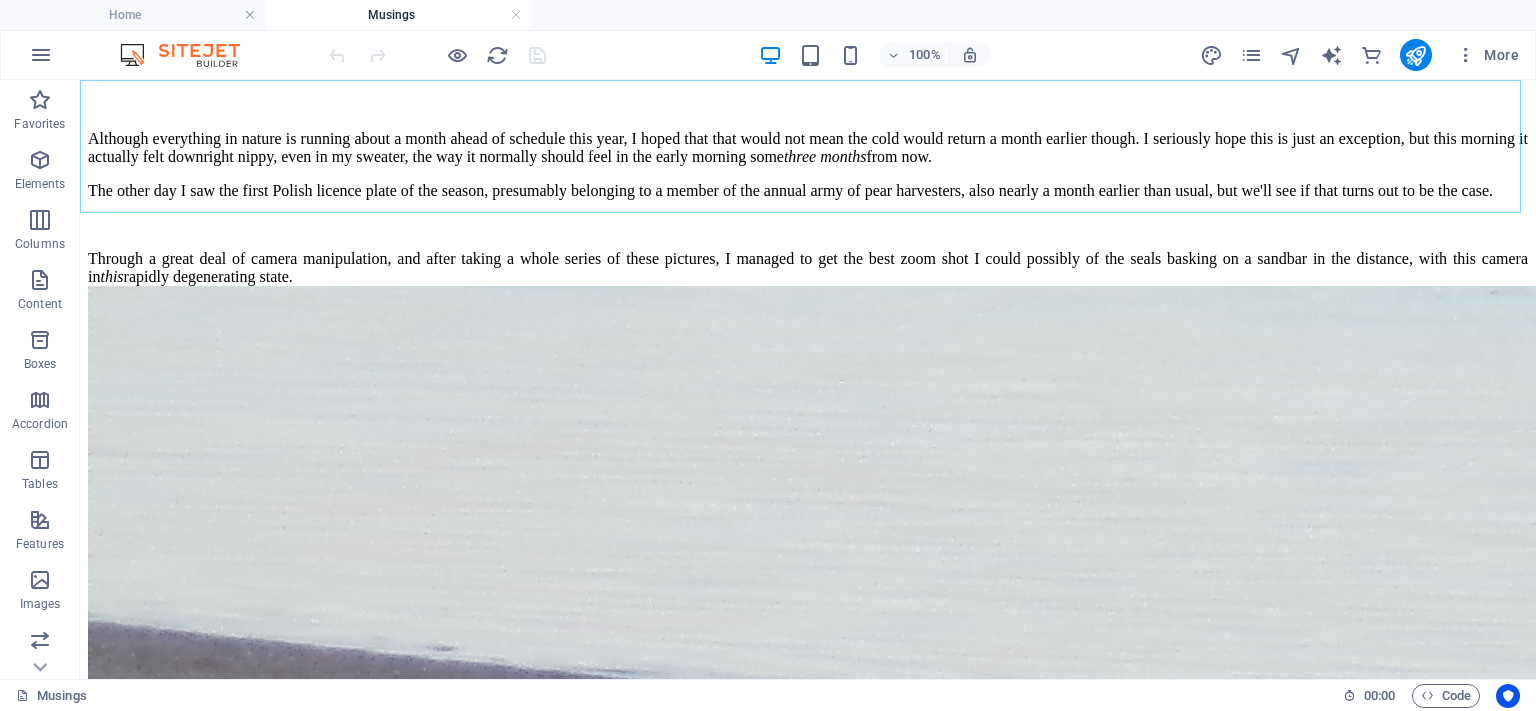 click on "Home Musings Literature Art" at bounding box center (808, -1699) 